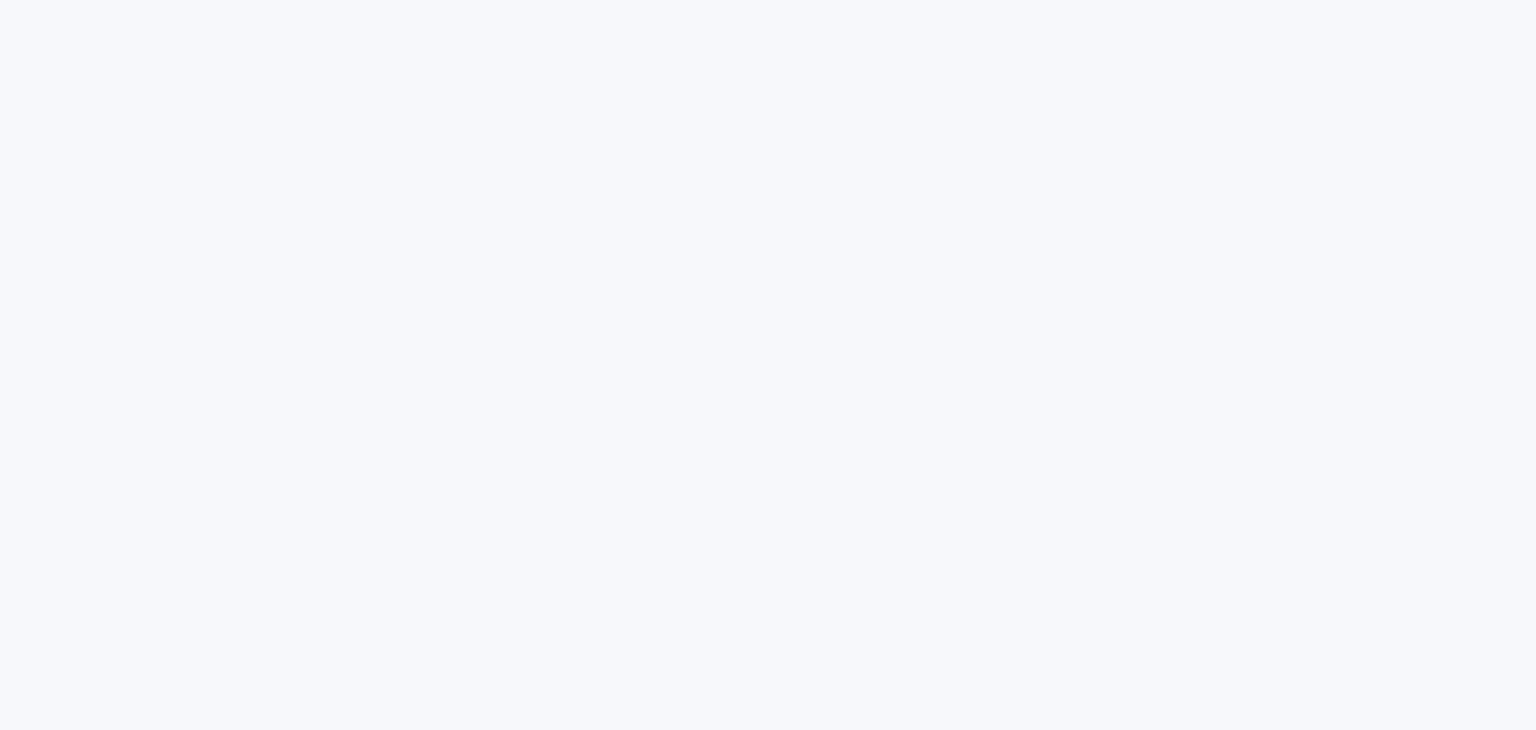scroll, scrollTop: 0, scrollLeft: 0, axis: both 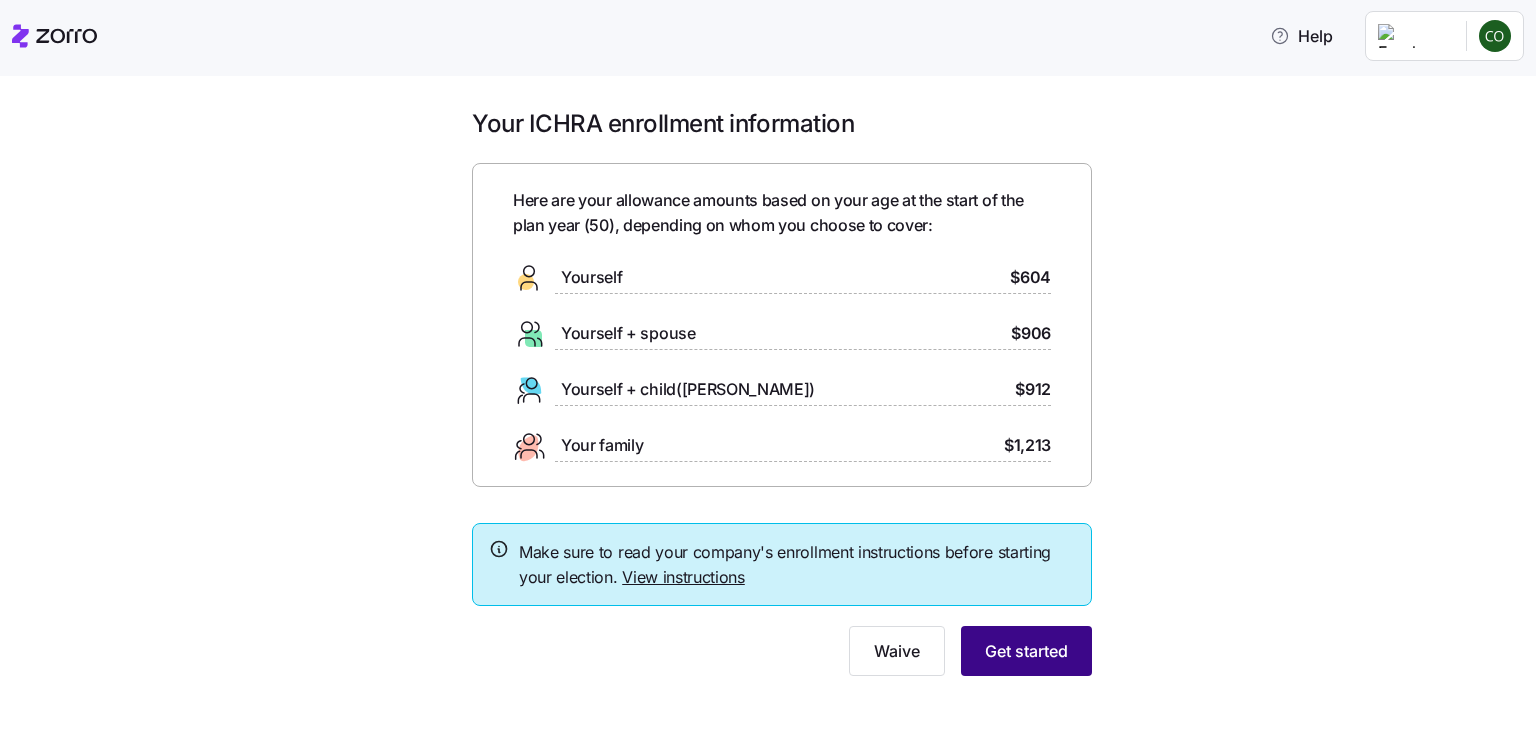 click on "Get started" at bounding box center (1026, 651) 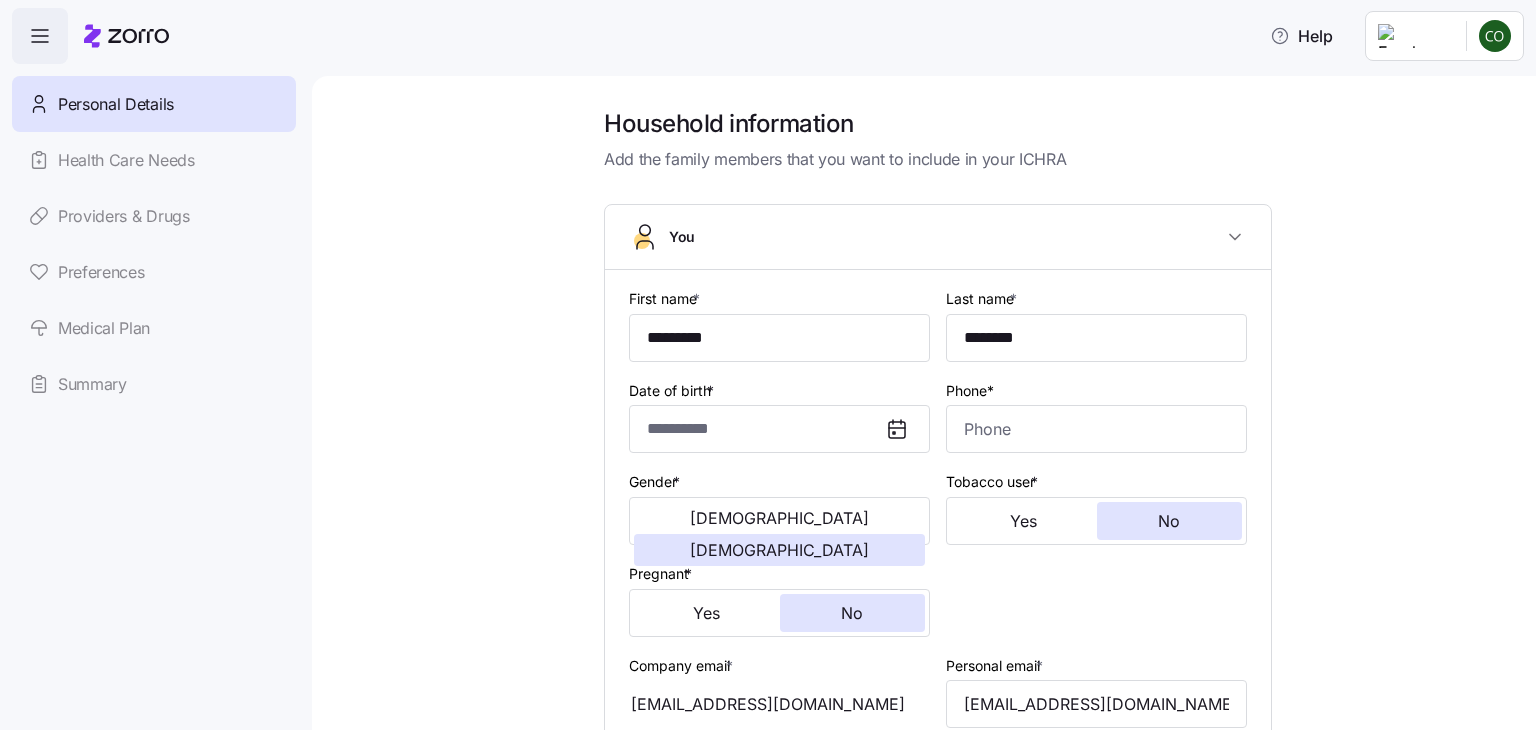 type on "**********" 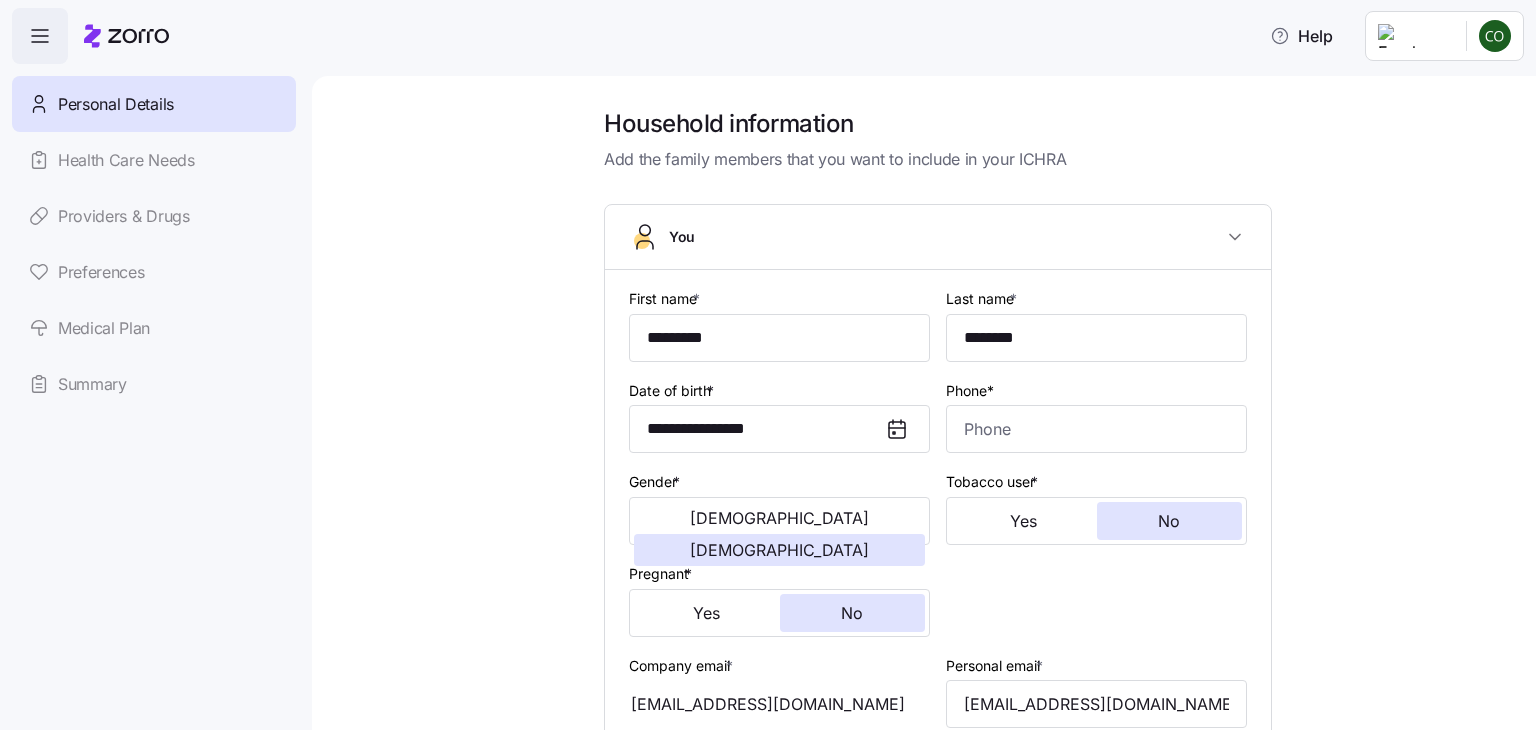 type on "[PHONE_NUMBER]" 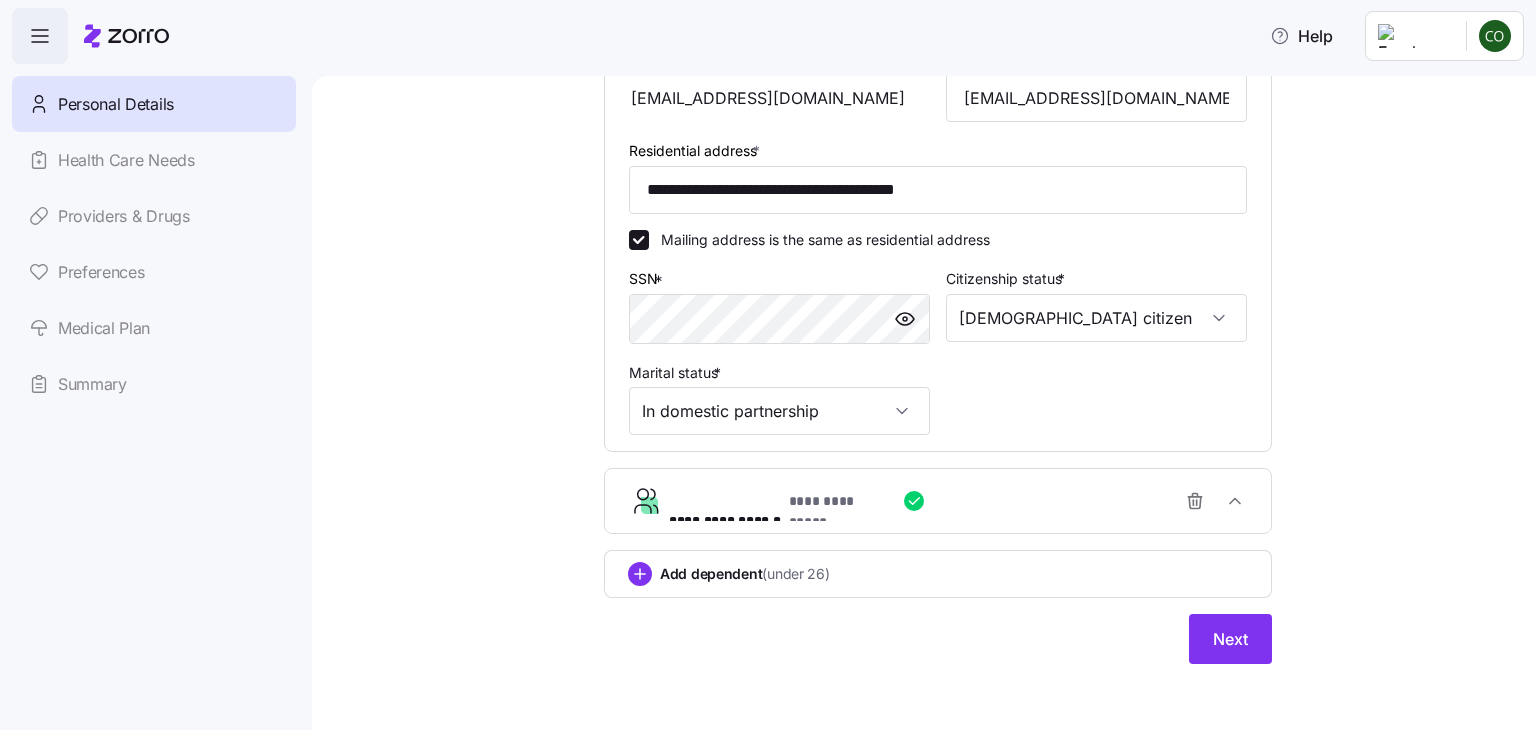 scroll, scrollTop: 608, scrollLeft: 0, axis: vertical 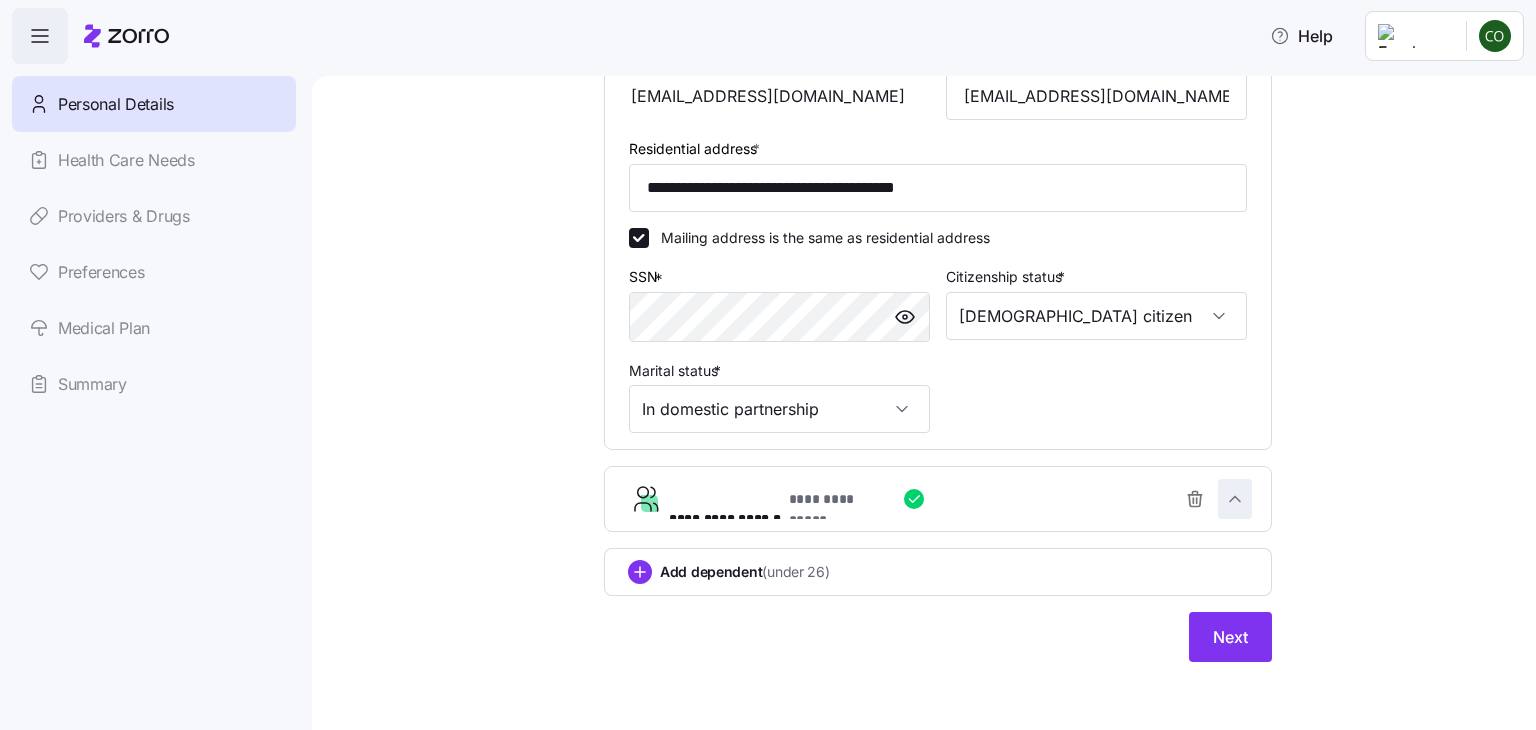 click 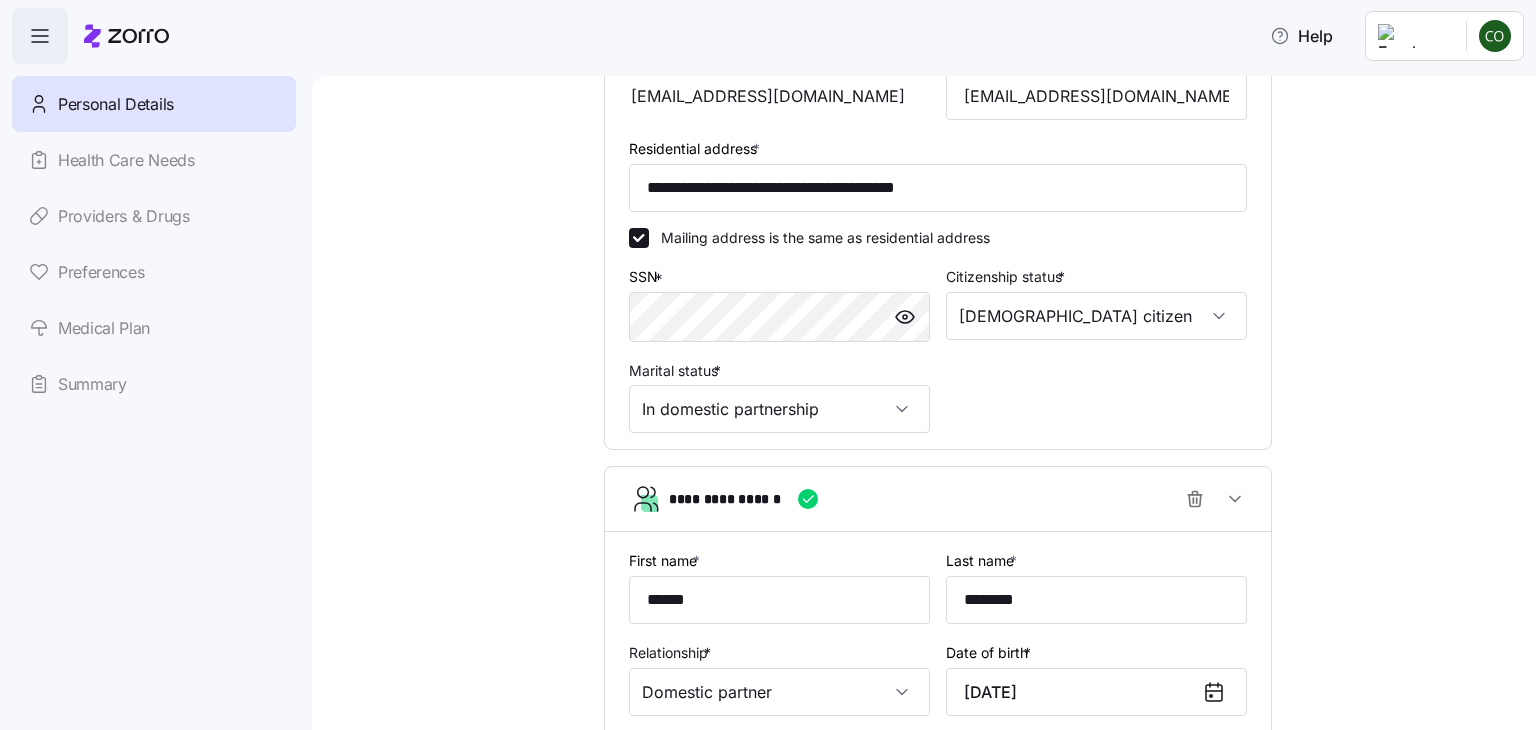 type 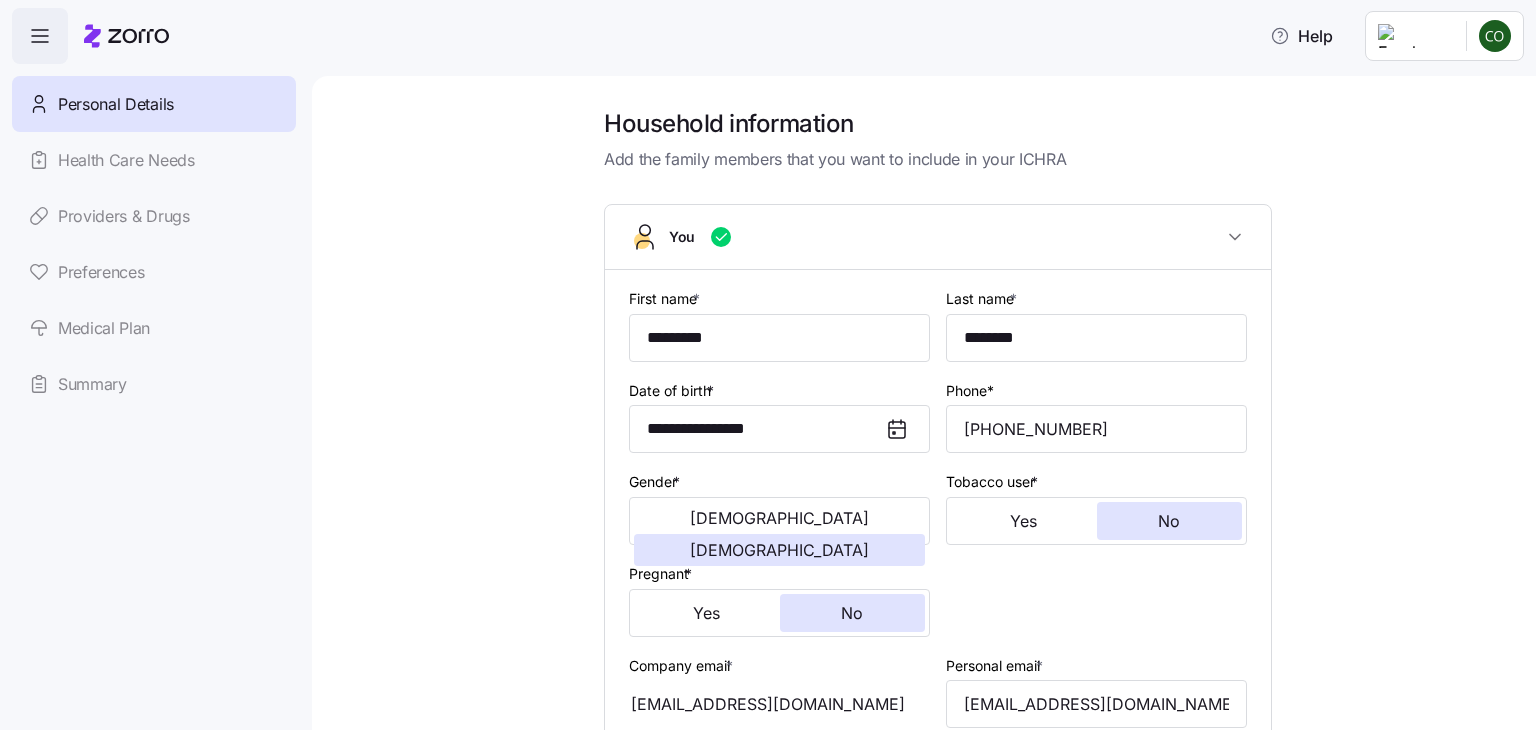 type 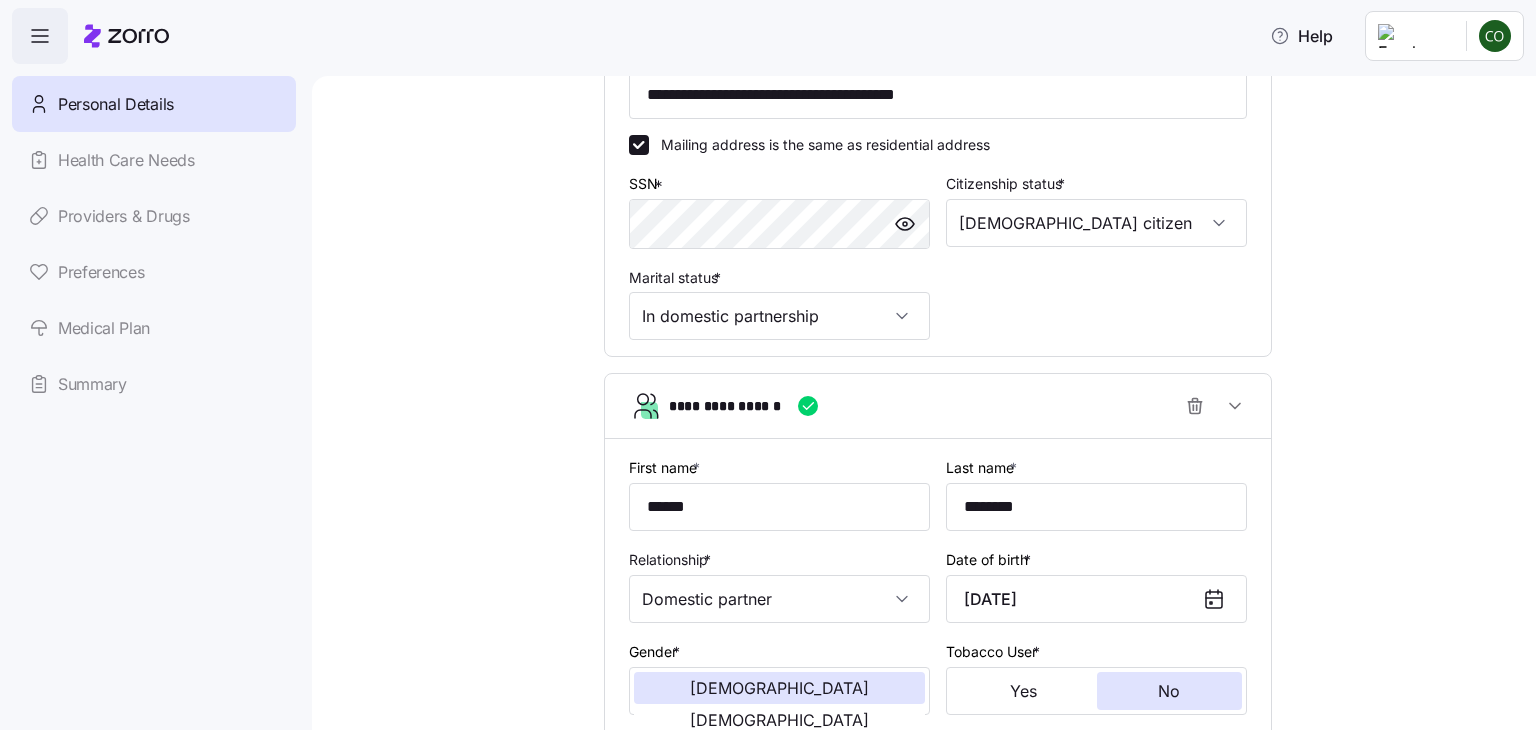 type 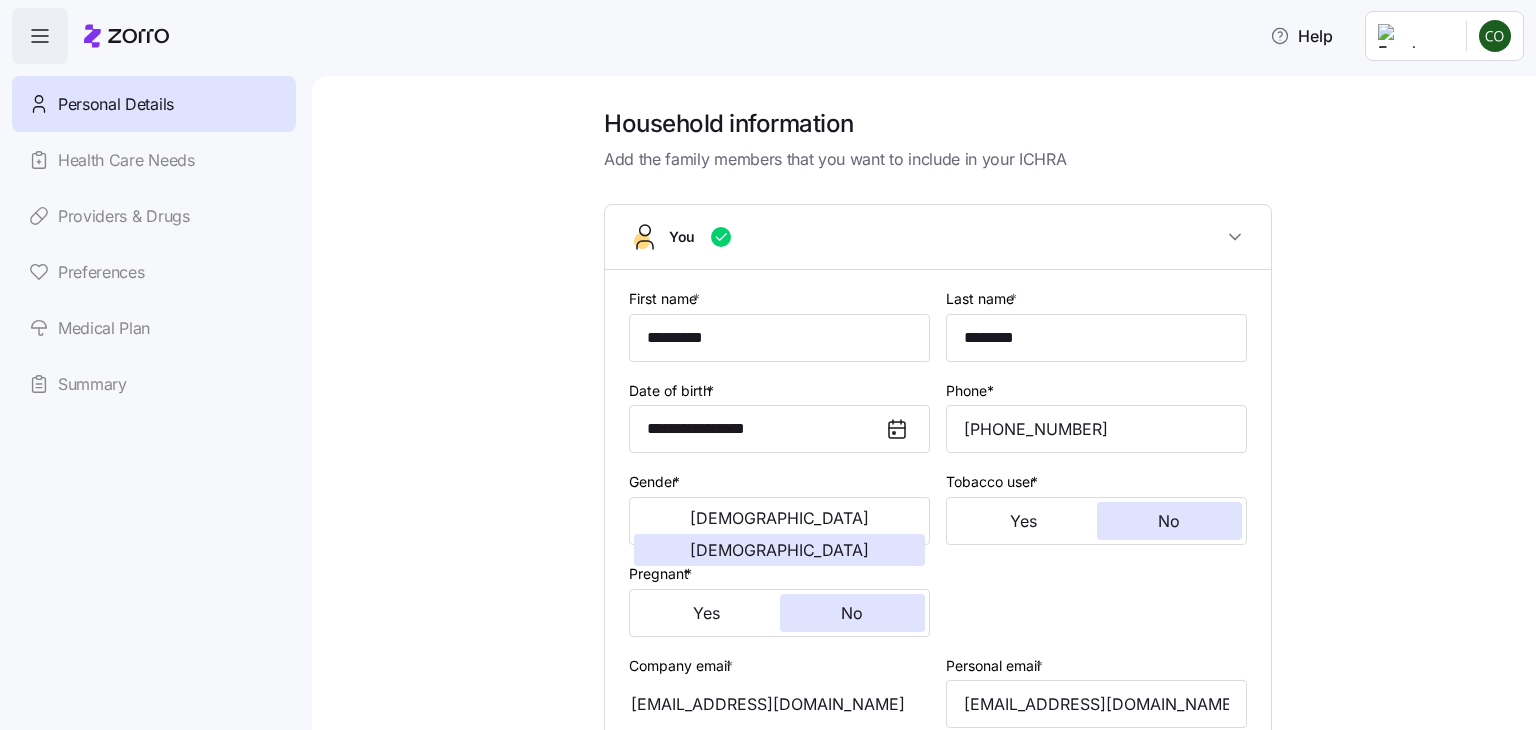 scroll, scrollTop: 701, scrollLeft: 0, axis: vertical 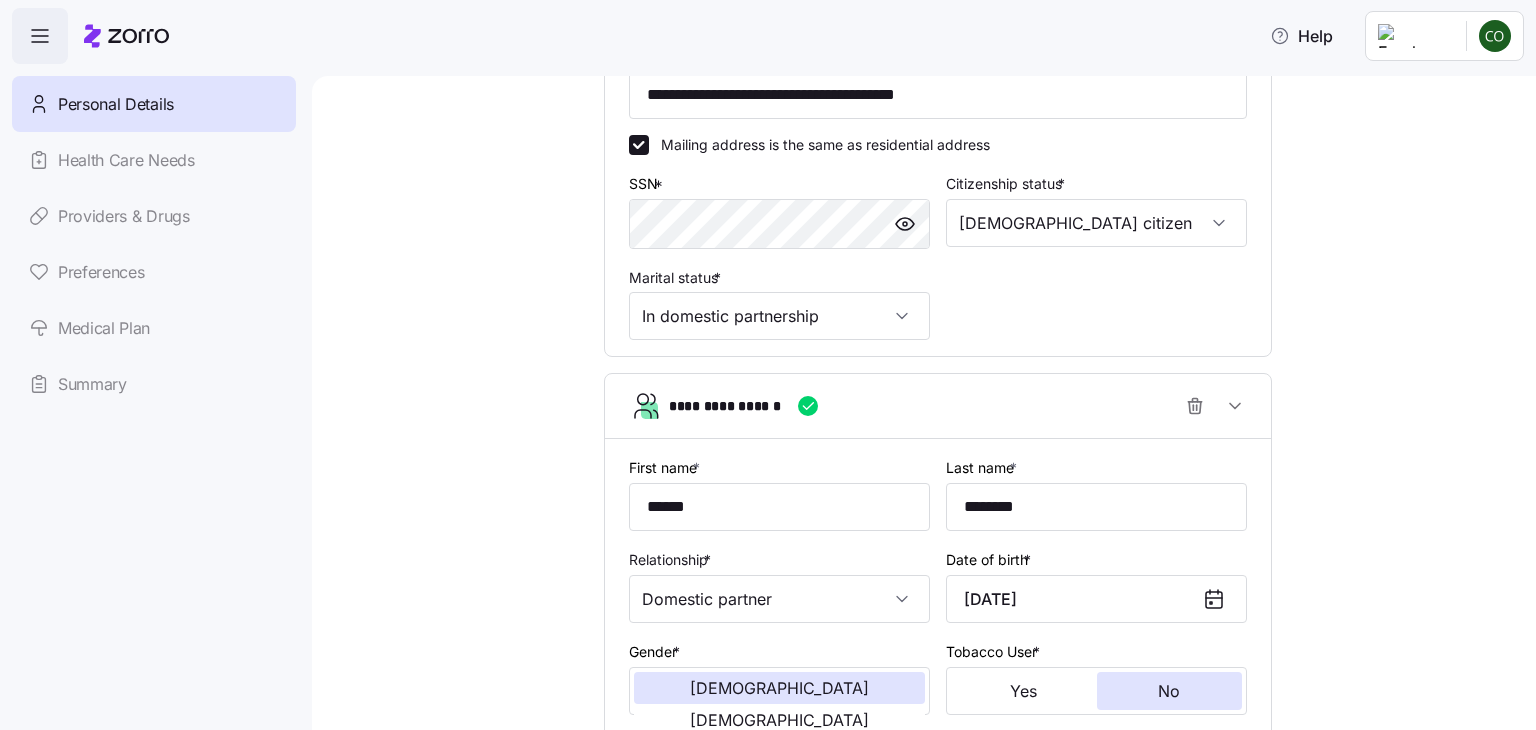 click on "**********" at bounding box center [938, 239] 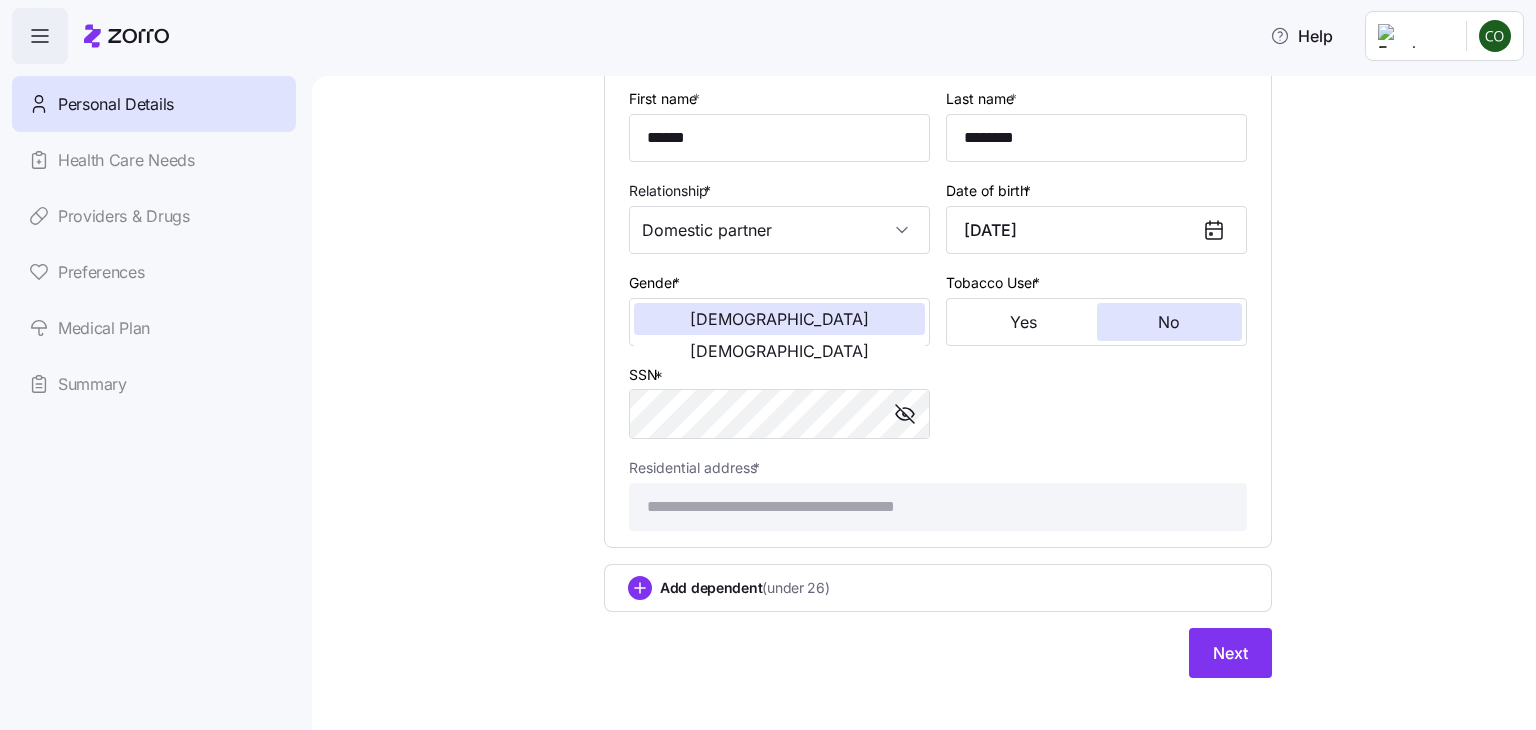 scroll, scrollTop: 1075, scrollLeft: 0, axis: vertical 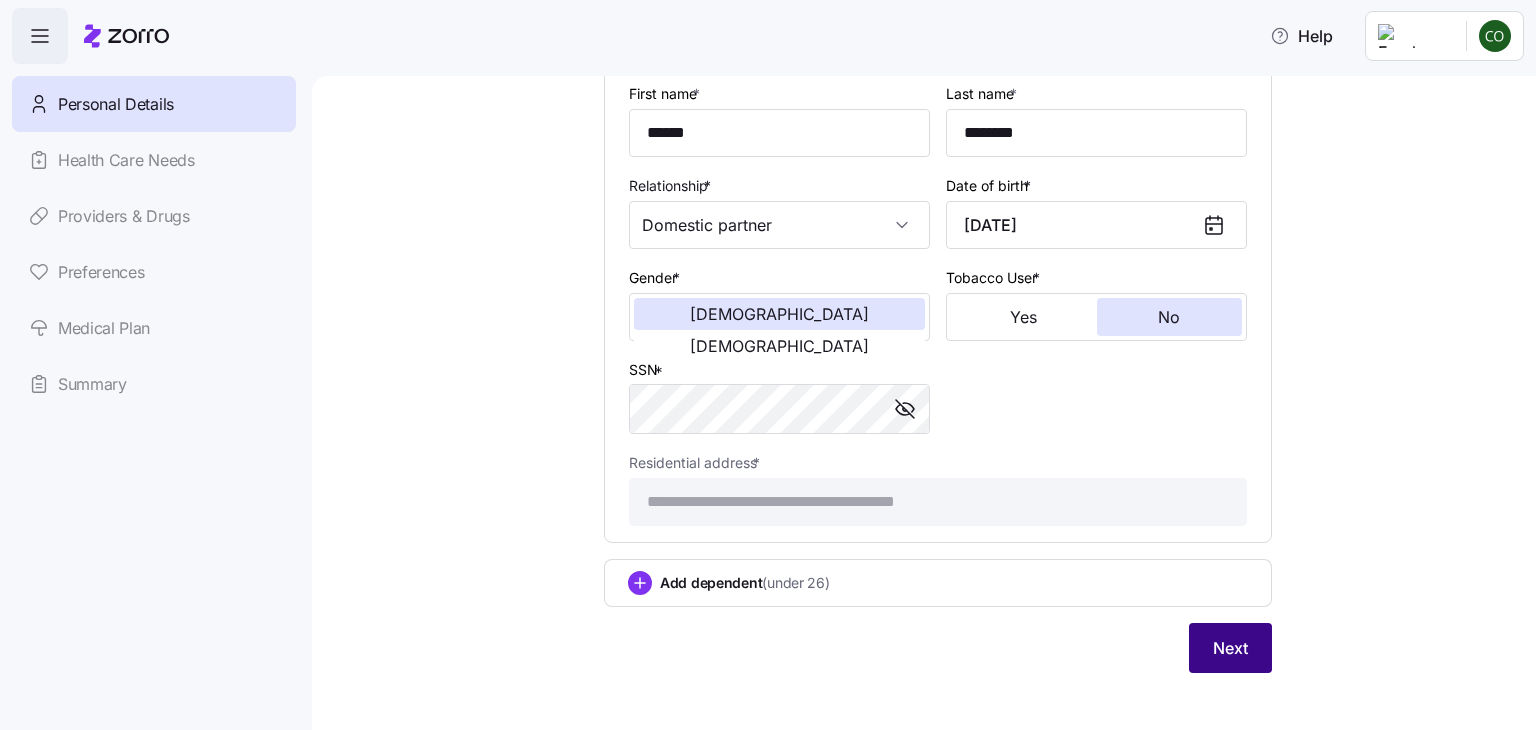 click on "Next" at bounding box center [1230, 648] 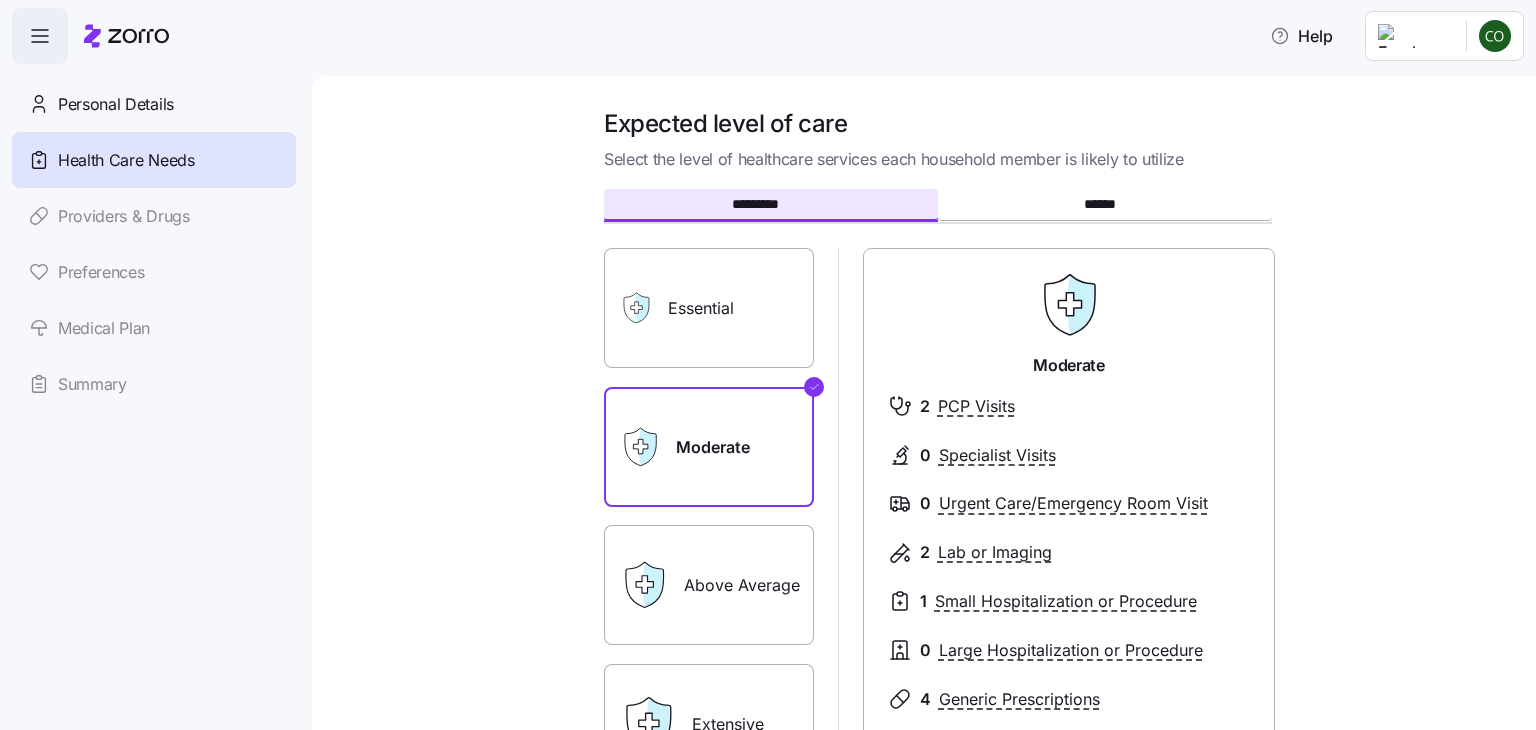 click on "Essential" at bounding box center [709, 308] 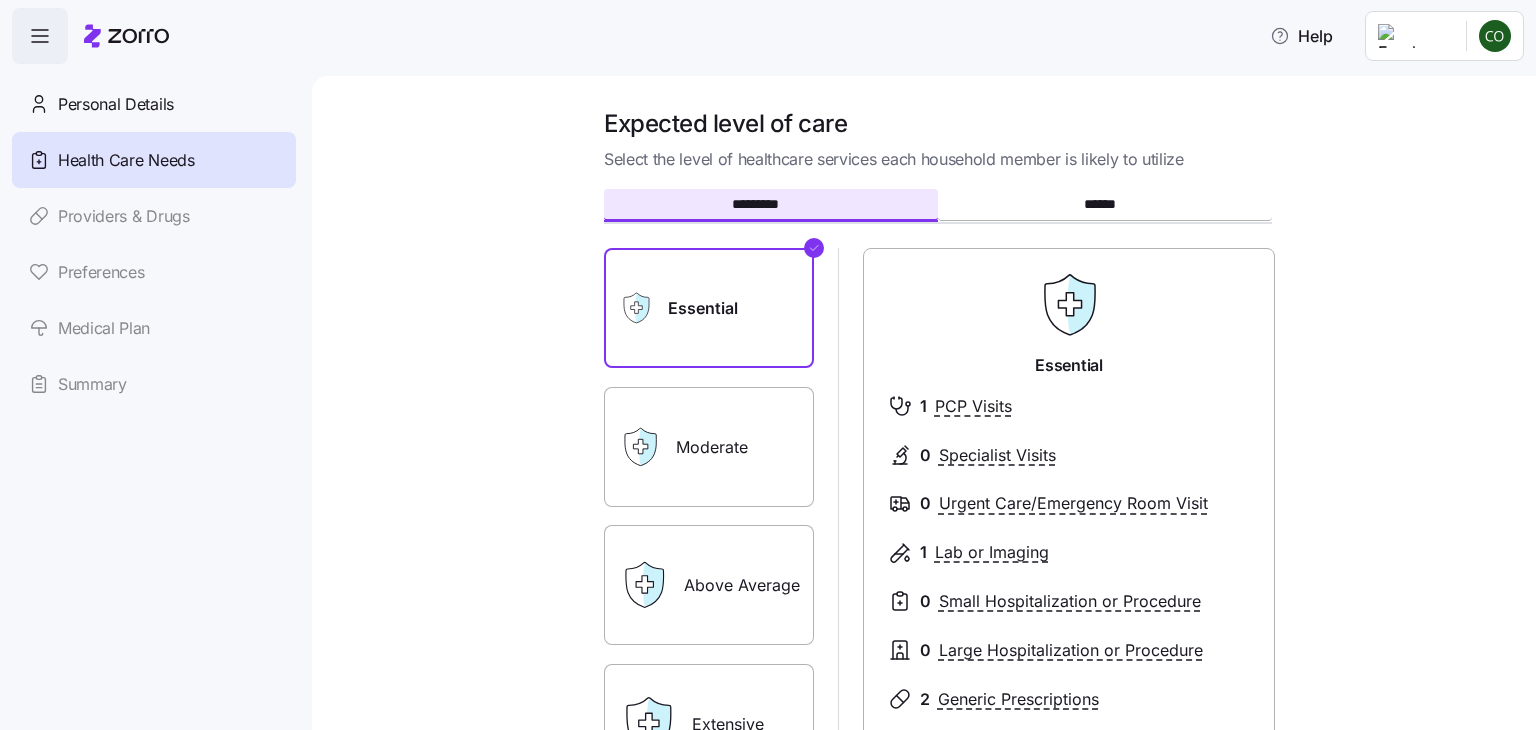 click on "Essential" at bounding box center [709, 308] 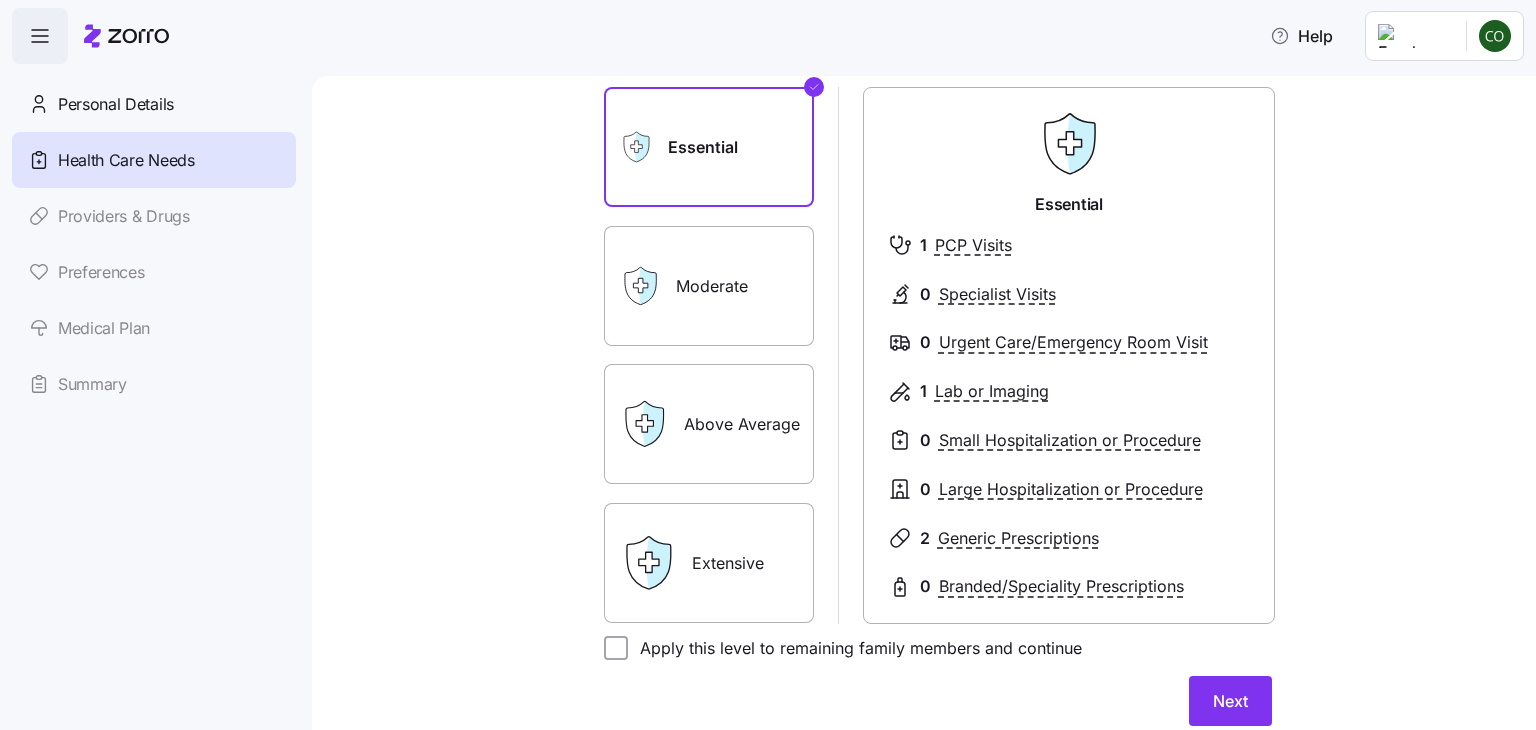 scroll, scrollTop: 200, scrollLeft: 0, axis: vertical 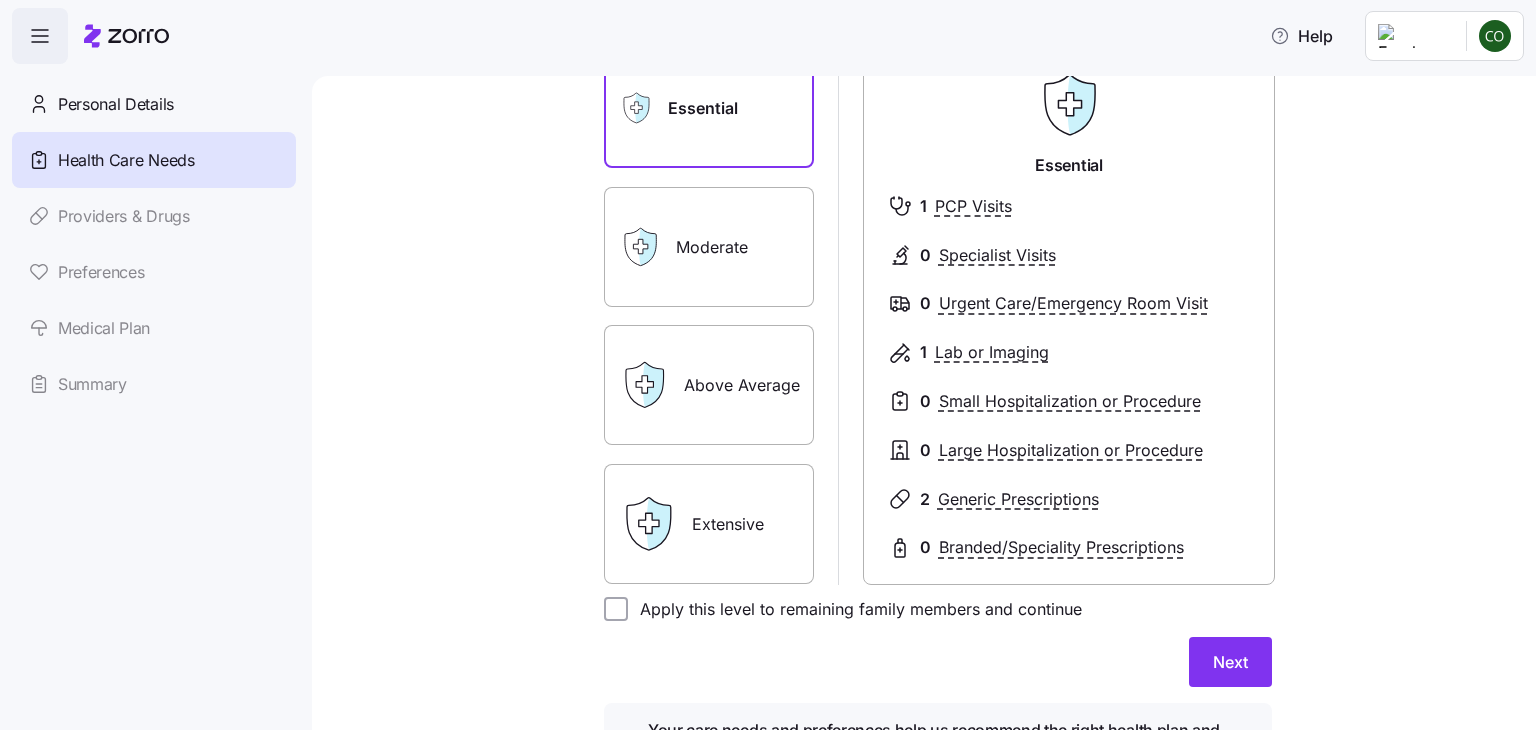 click on "Moderate" at bounding box center [709, 247] 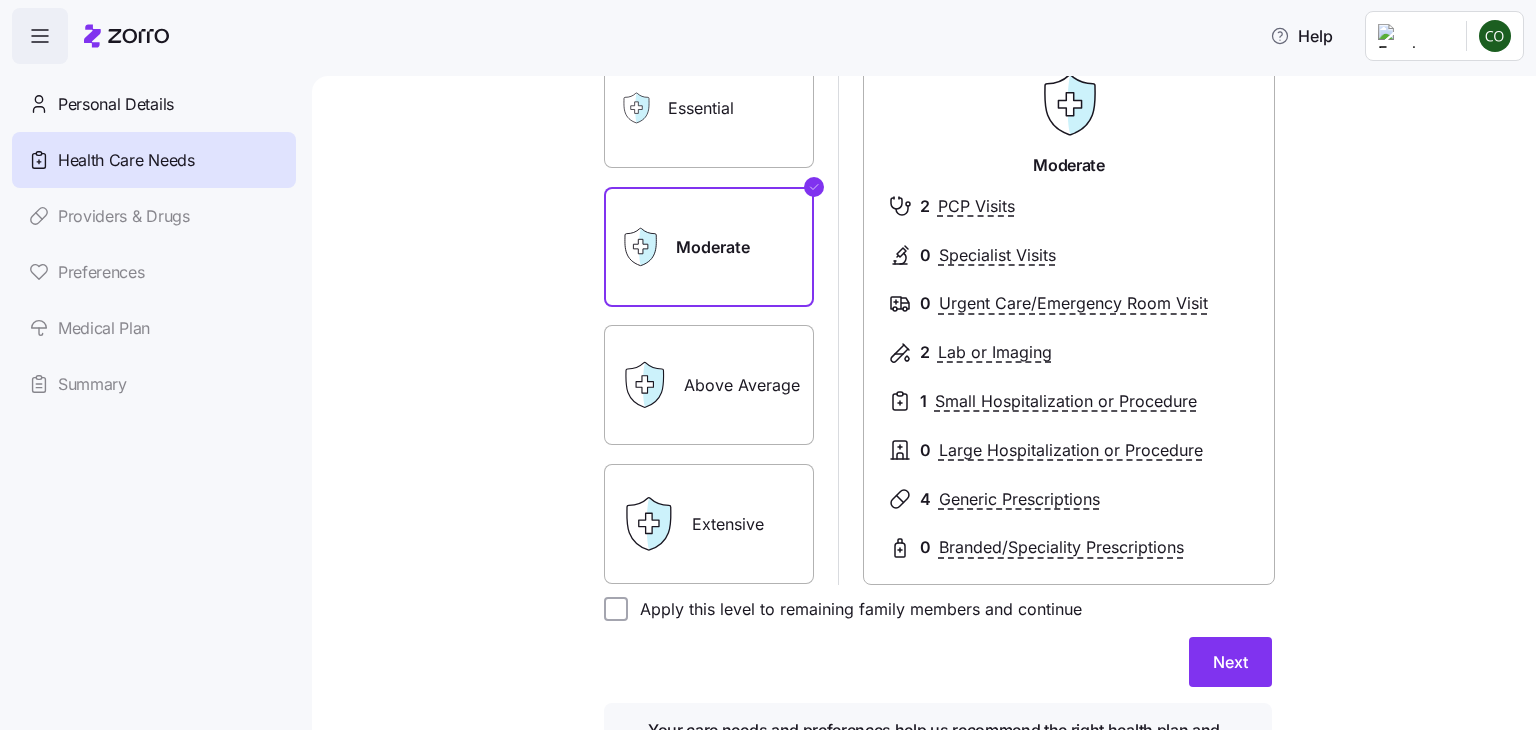 click on "Above Average" at bounding box center [709, 385] 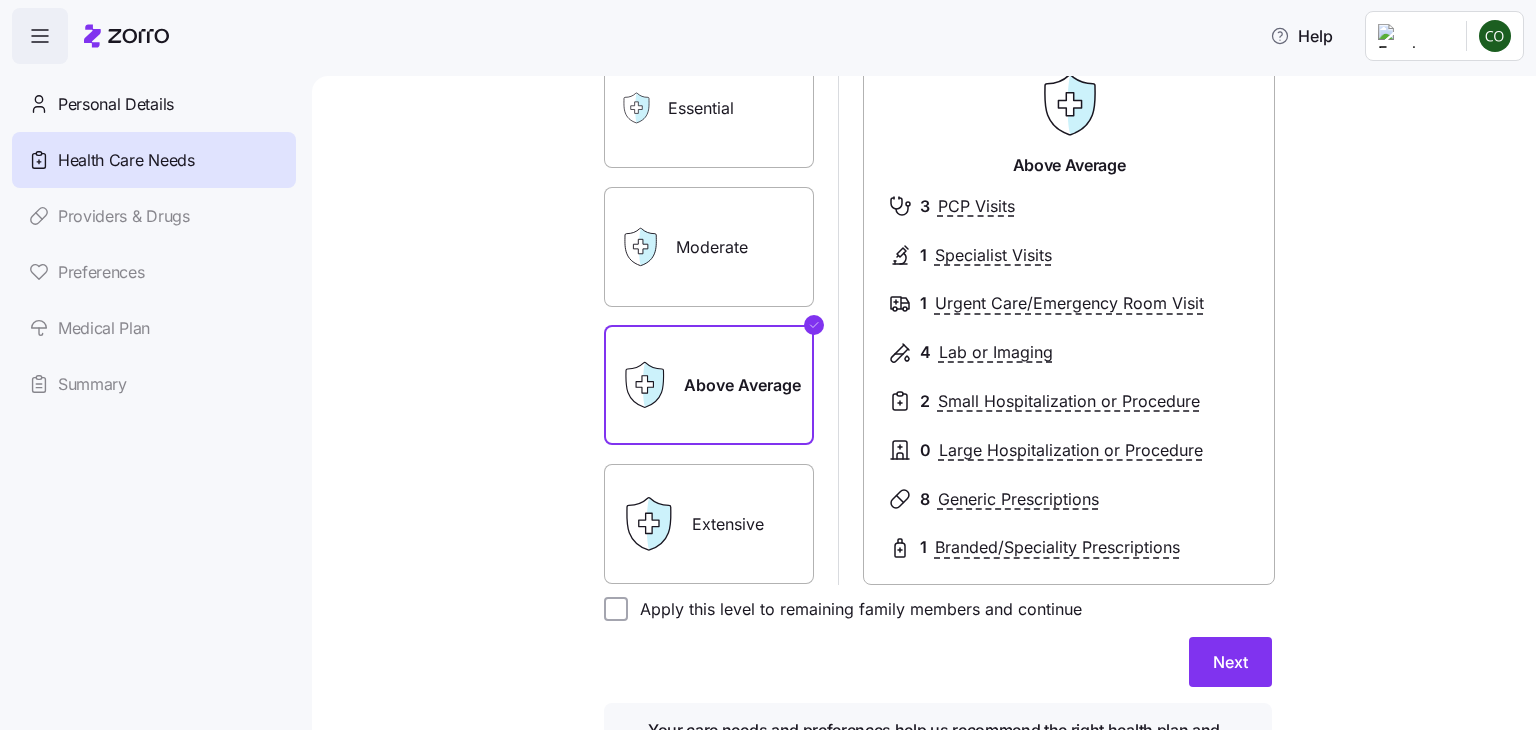 click on "Moderate" at bounding box center [709, 247] 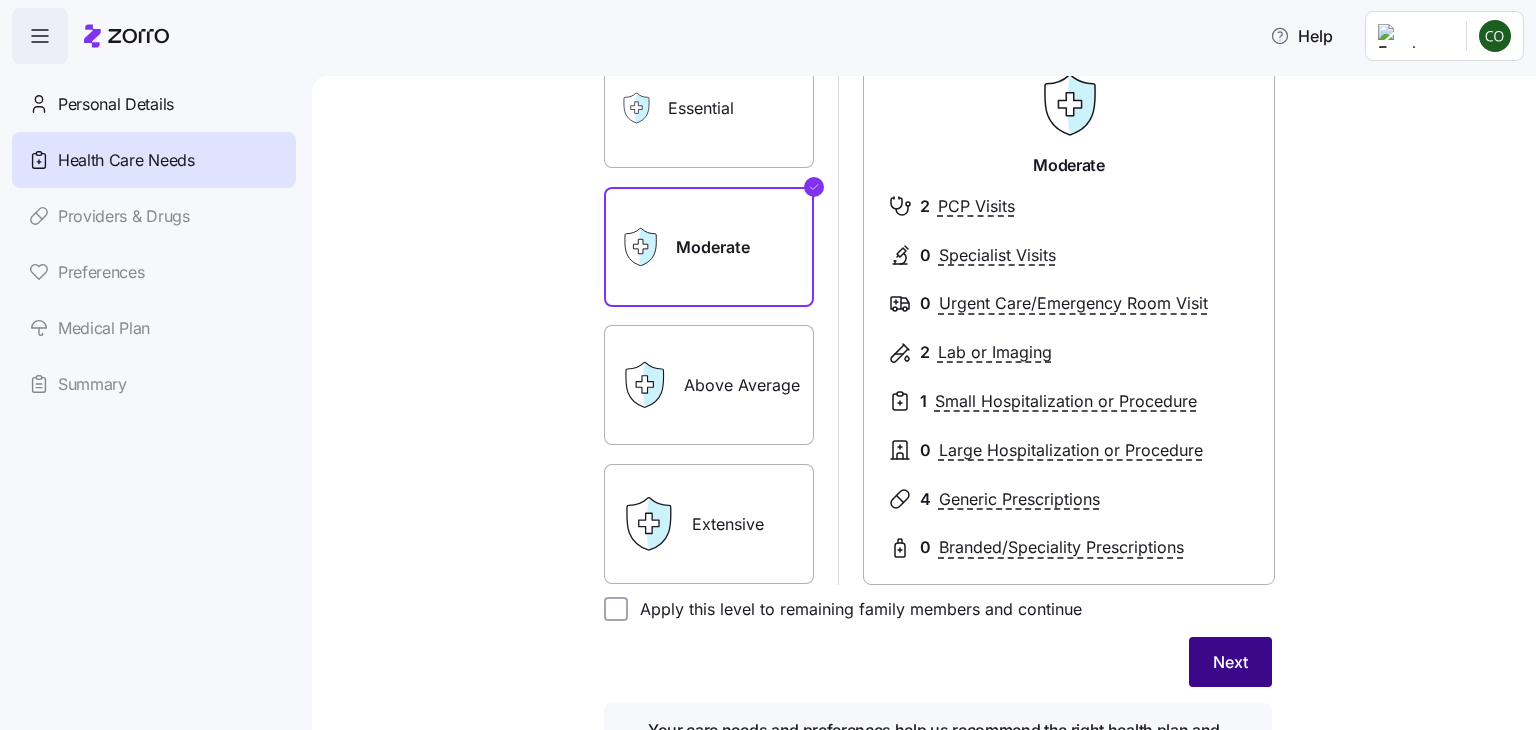 click on "Next" at bounding box center [1230, 662] 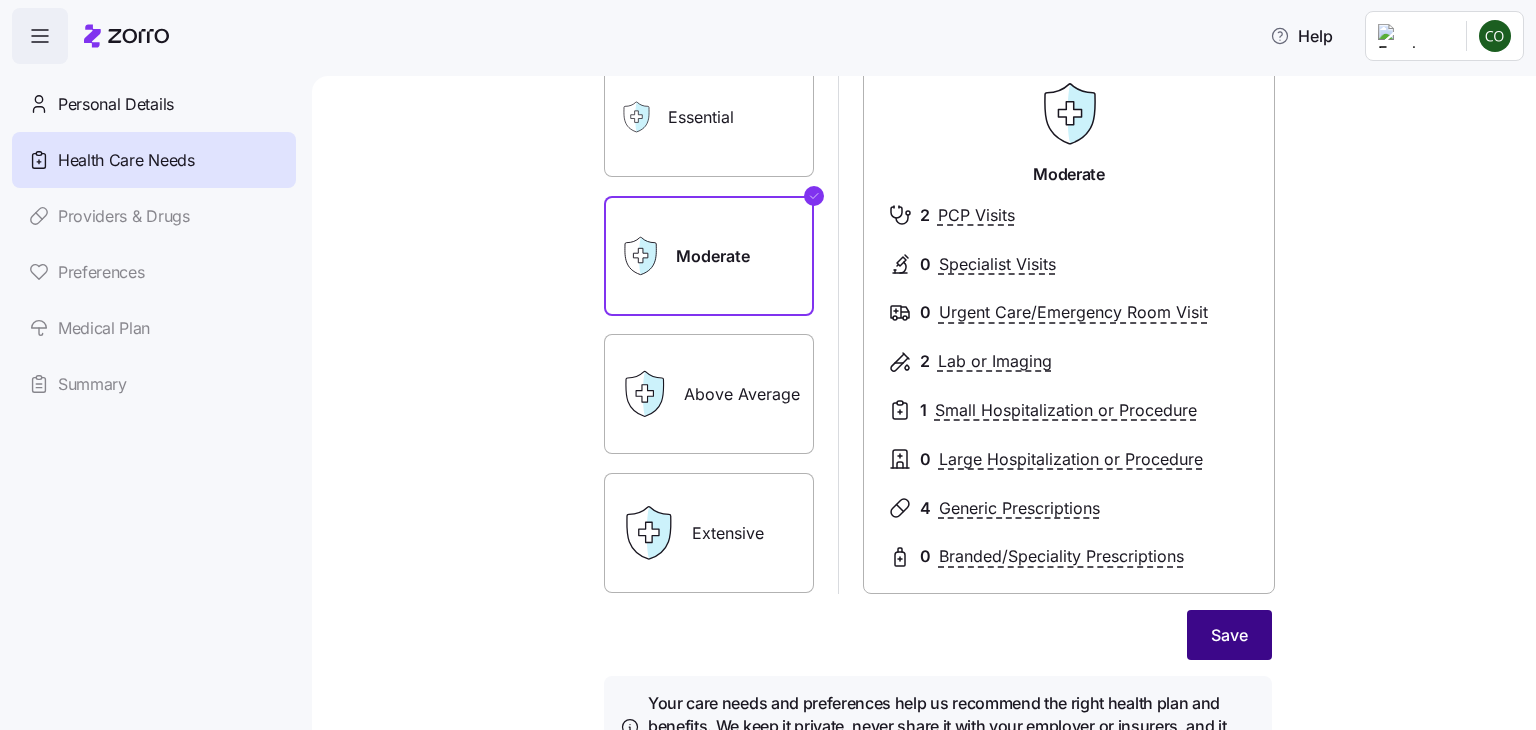 click on "Save" at bounding box center [1229, 635] 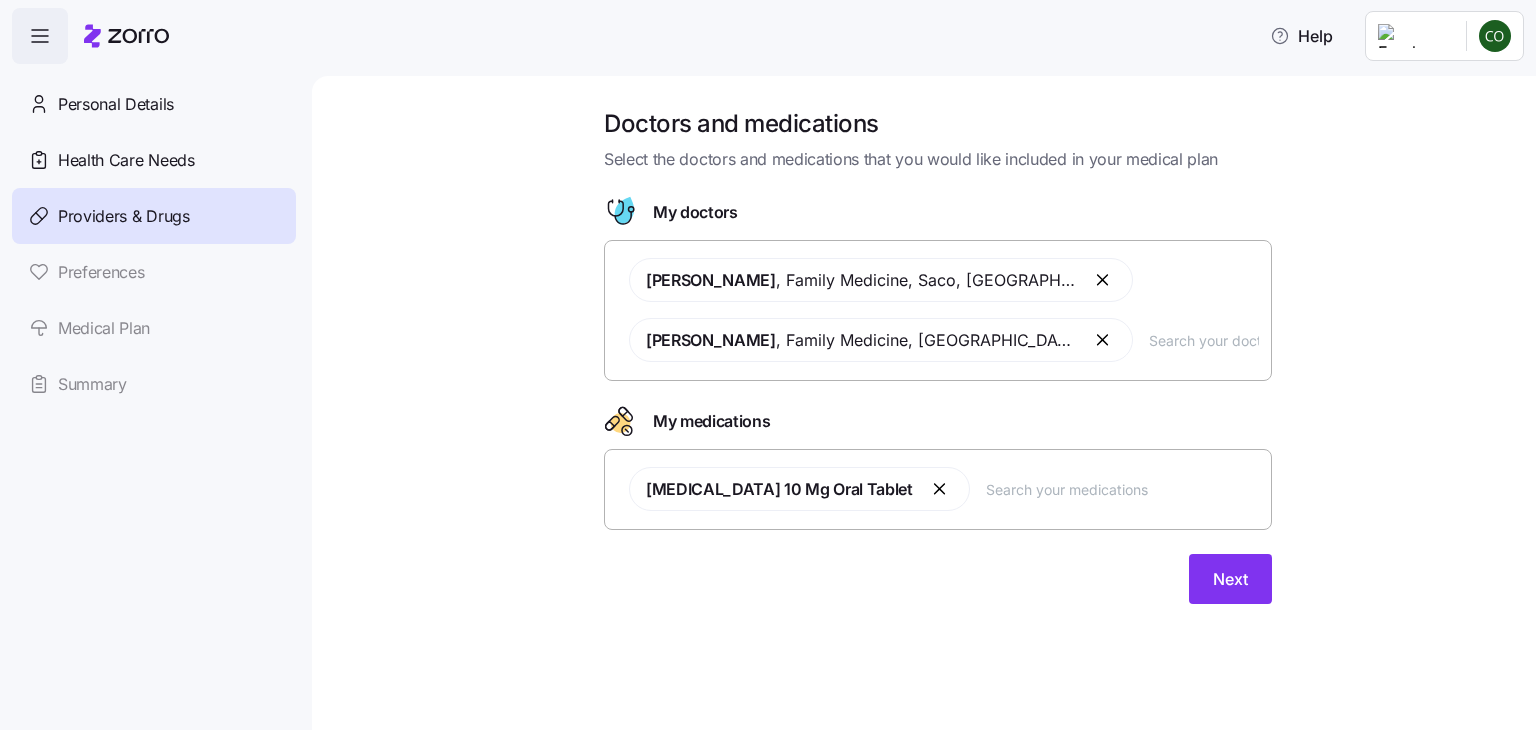 click on "Doctors and medications Select the doctors and medications that you would like included in your medical plan My doctors [PERSON_NAME] , Family Medicine , Saco, ME [PERSON_NAME] , Family Medicine , [GEOGRAPHIC_DATA], [GEOGRAPHIC_DATA] My medications [MEDICAL_DATA] 10 Mg Oral Tablet Next" at bounding box center (924, 403) 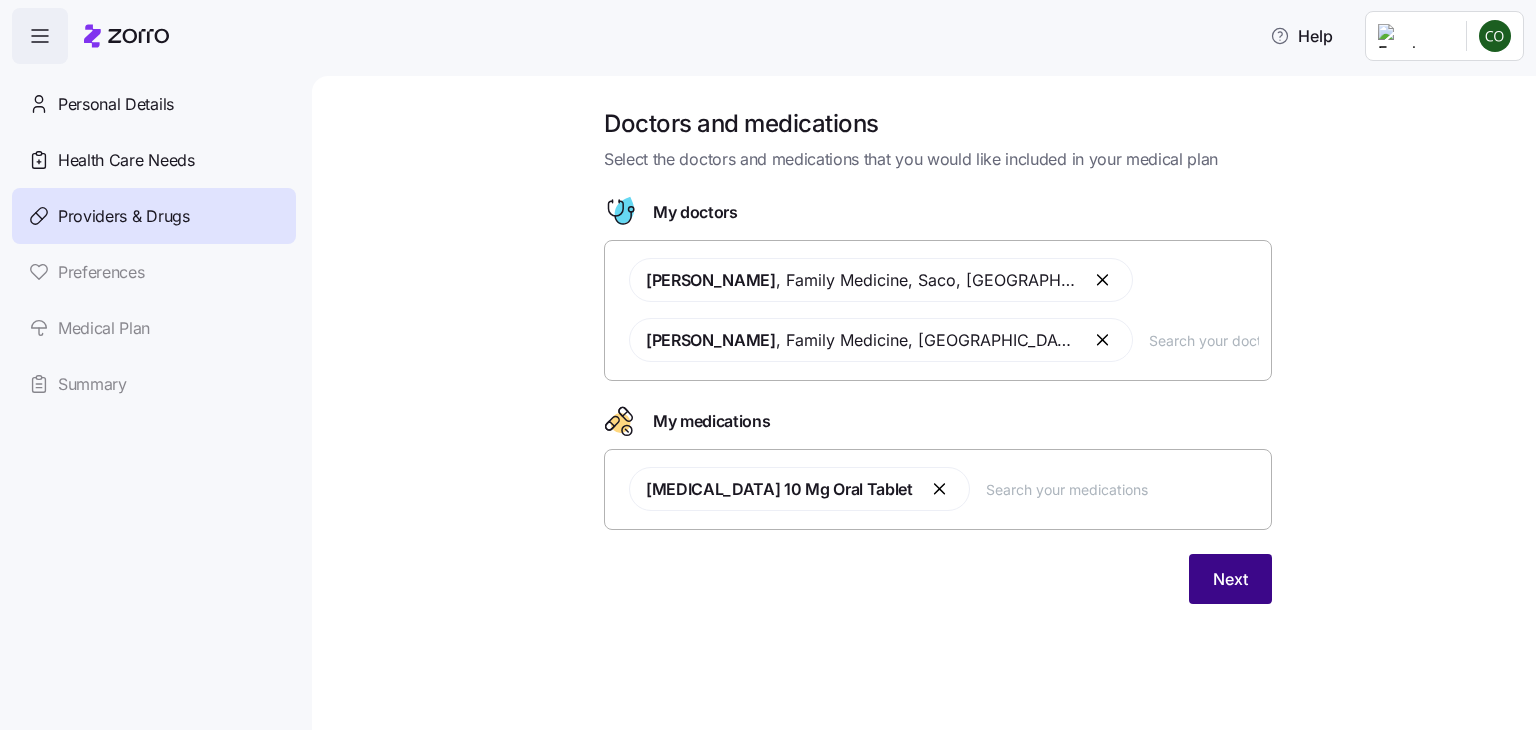 click on "Next" at bounding box center (1230, 579) 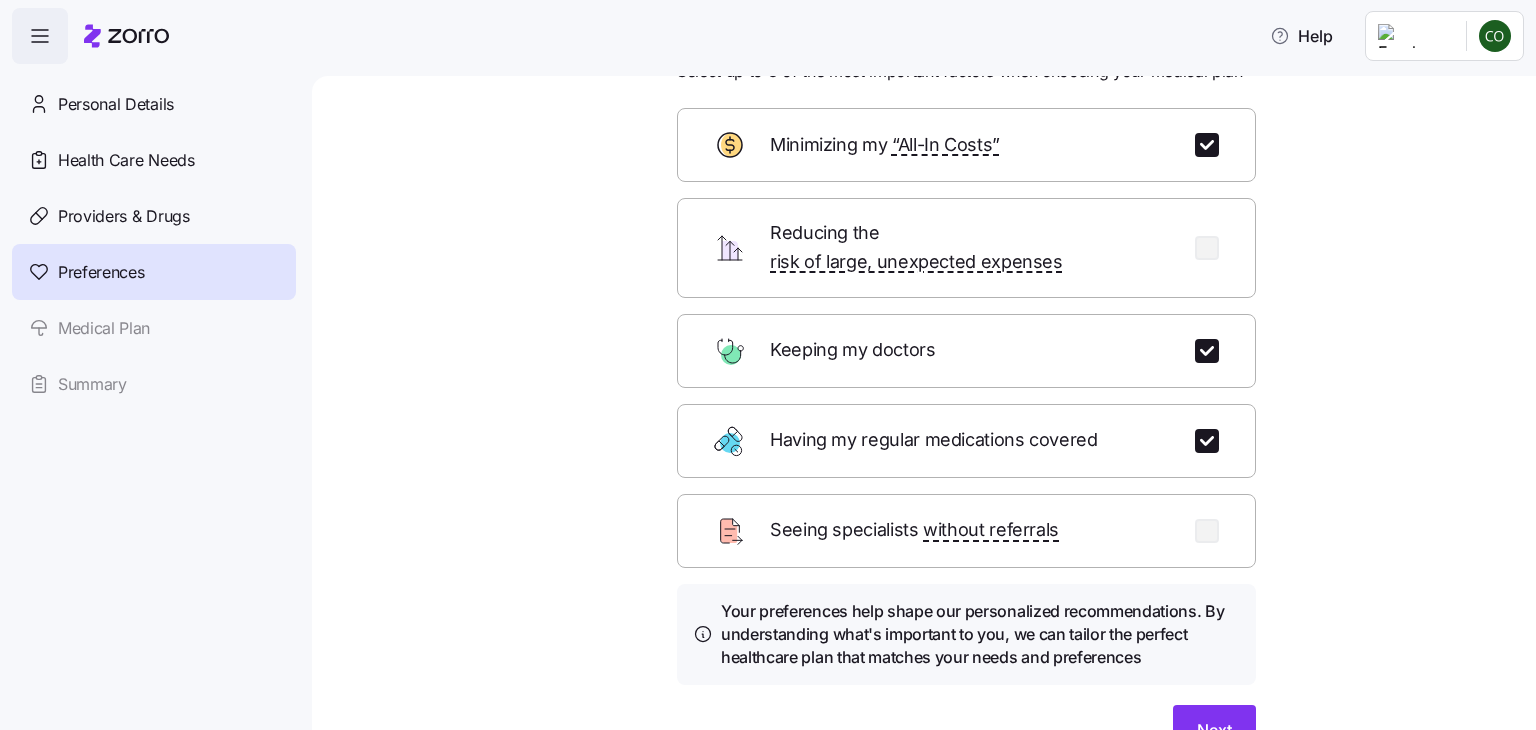 scroll, scrollTop: 95, scrollLeft: 0, axis: vertical 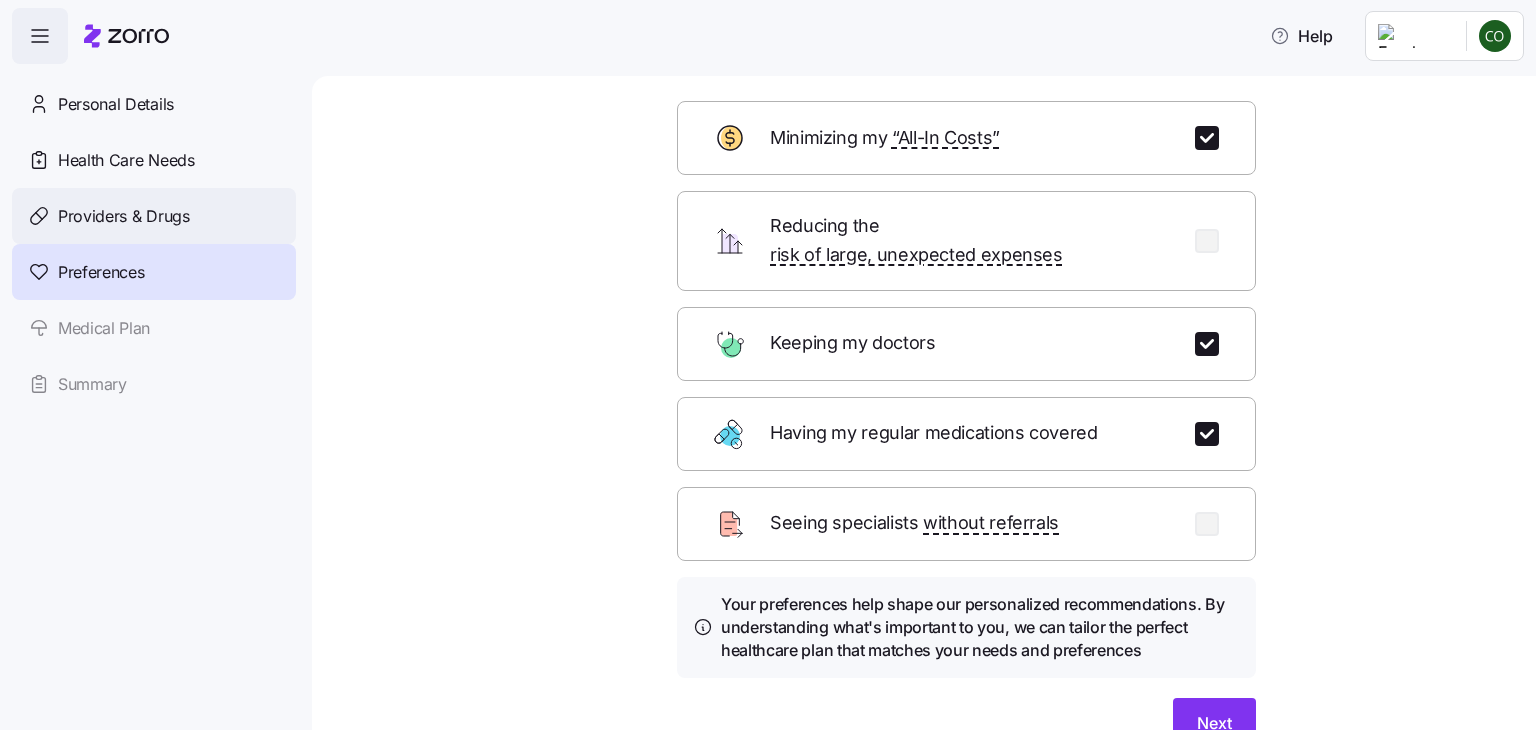 click on "Providers & Drugs" at bounding box center (124, 216) 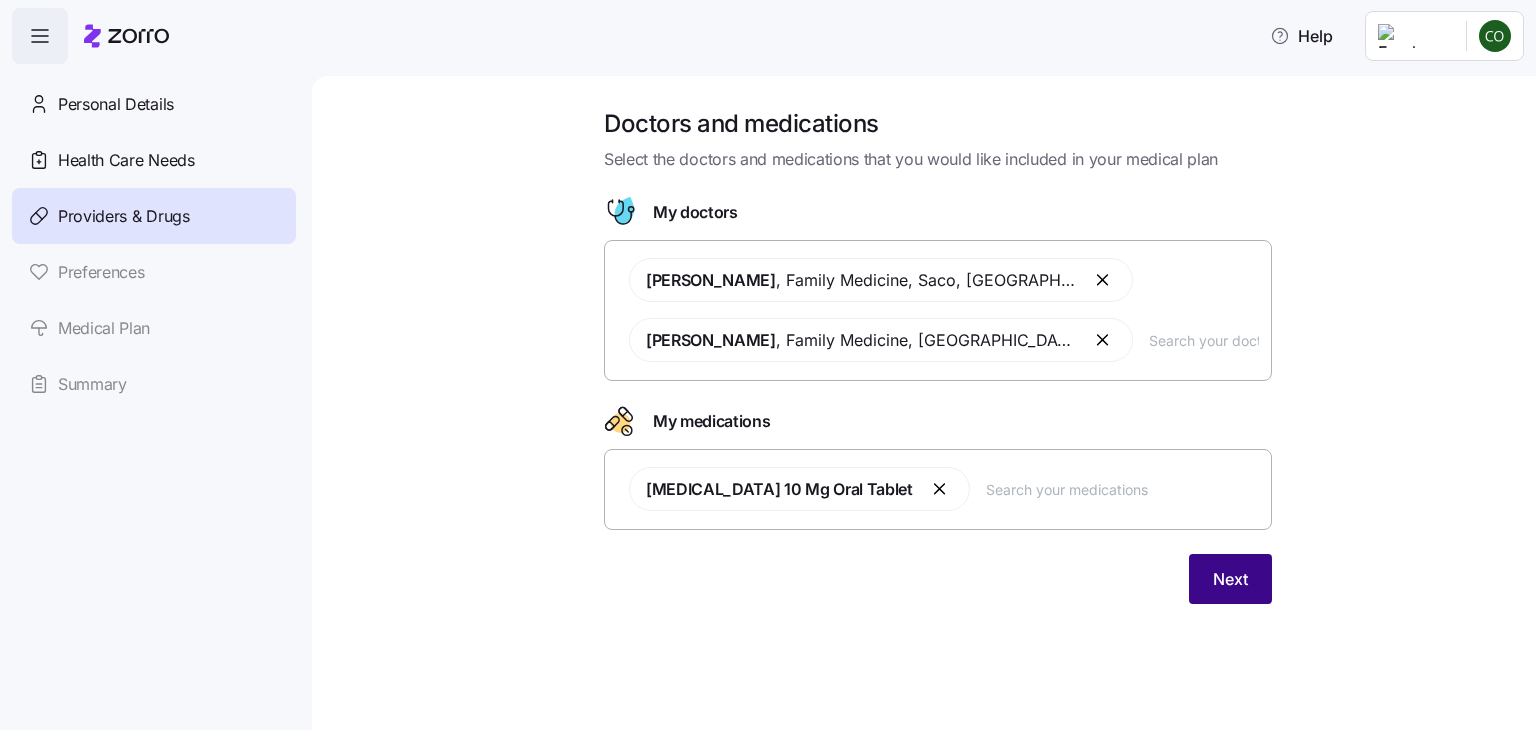 click on "Next" at bounding box center (1230, 579) 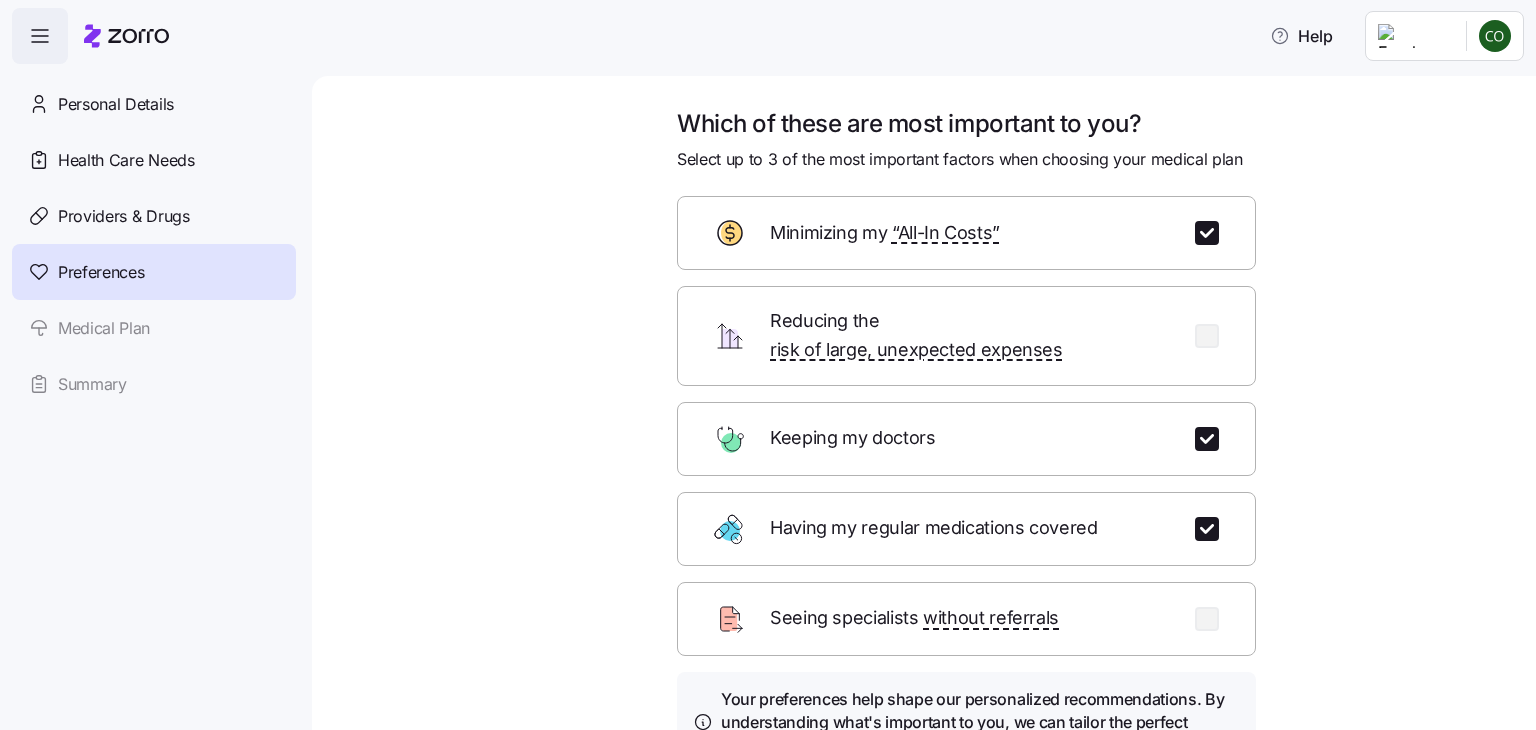 click on "Which of these are most important to you? Select up to 3 of the most important factors when choosing your medical plan Minimizing my    “All-In Costs”    Reducing the    risk of large, unexpected expenses    Keeping my doctors       Having my regular medications covered       Seeing specialists    without referrals    Your preferences help shape our personalized recommendations. By understanding what's important to you, we can tailor the perfect healthcare plan that matches your needs and preferences Next" at bounding box center [938, 499] 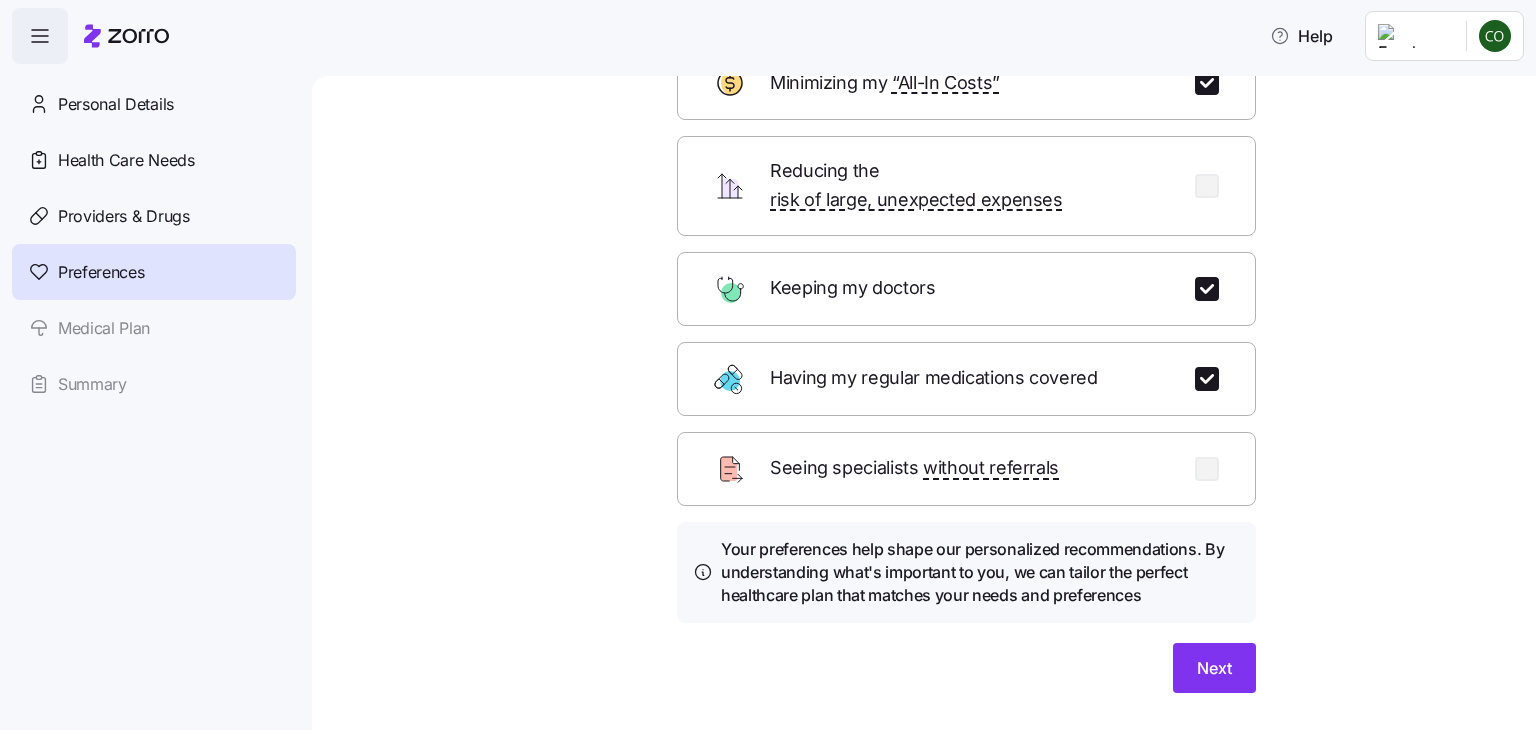 scroll, scrollTop: 182, scrollLeft: 0, axis: vertical 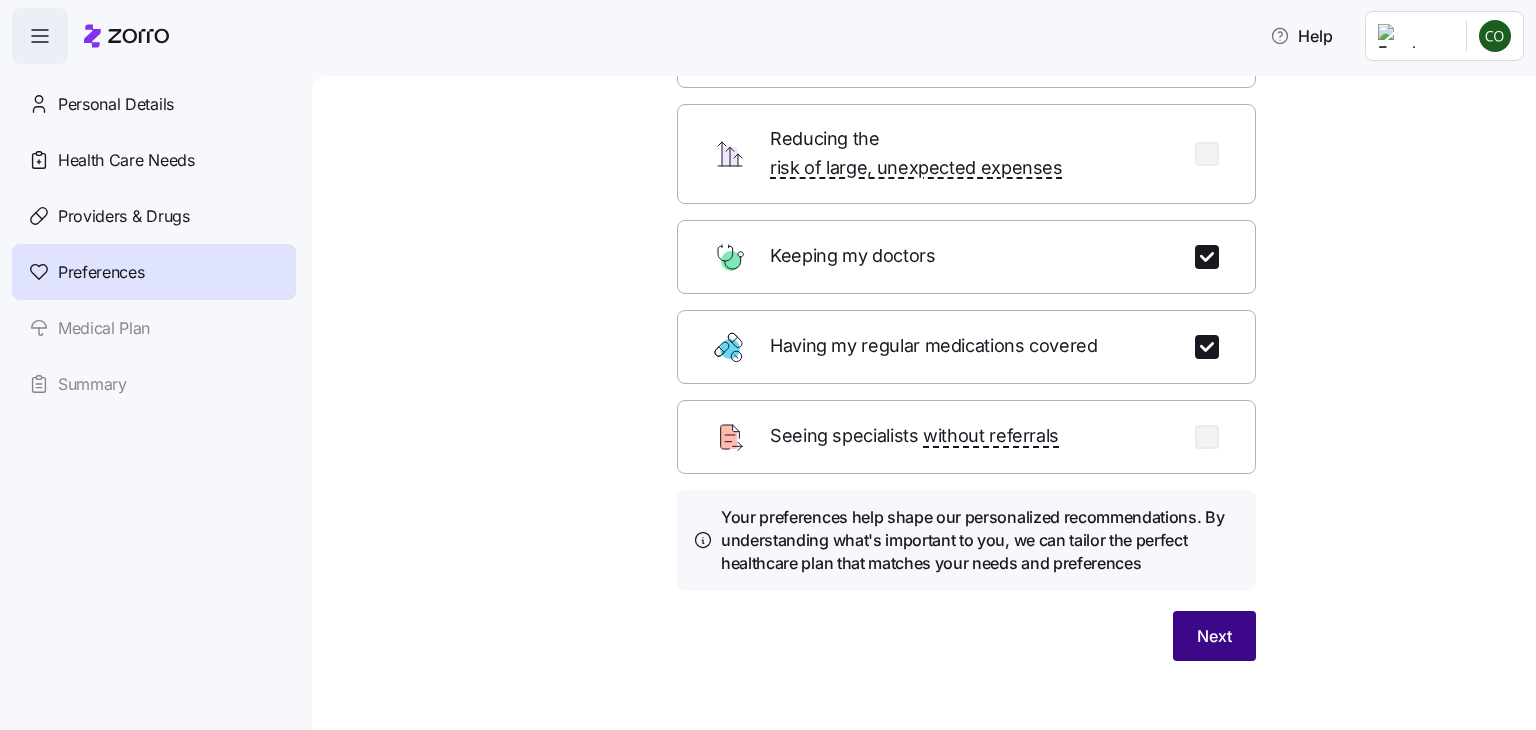 click on "Next" at bounding box center [1214, 636] 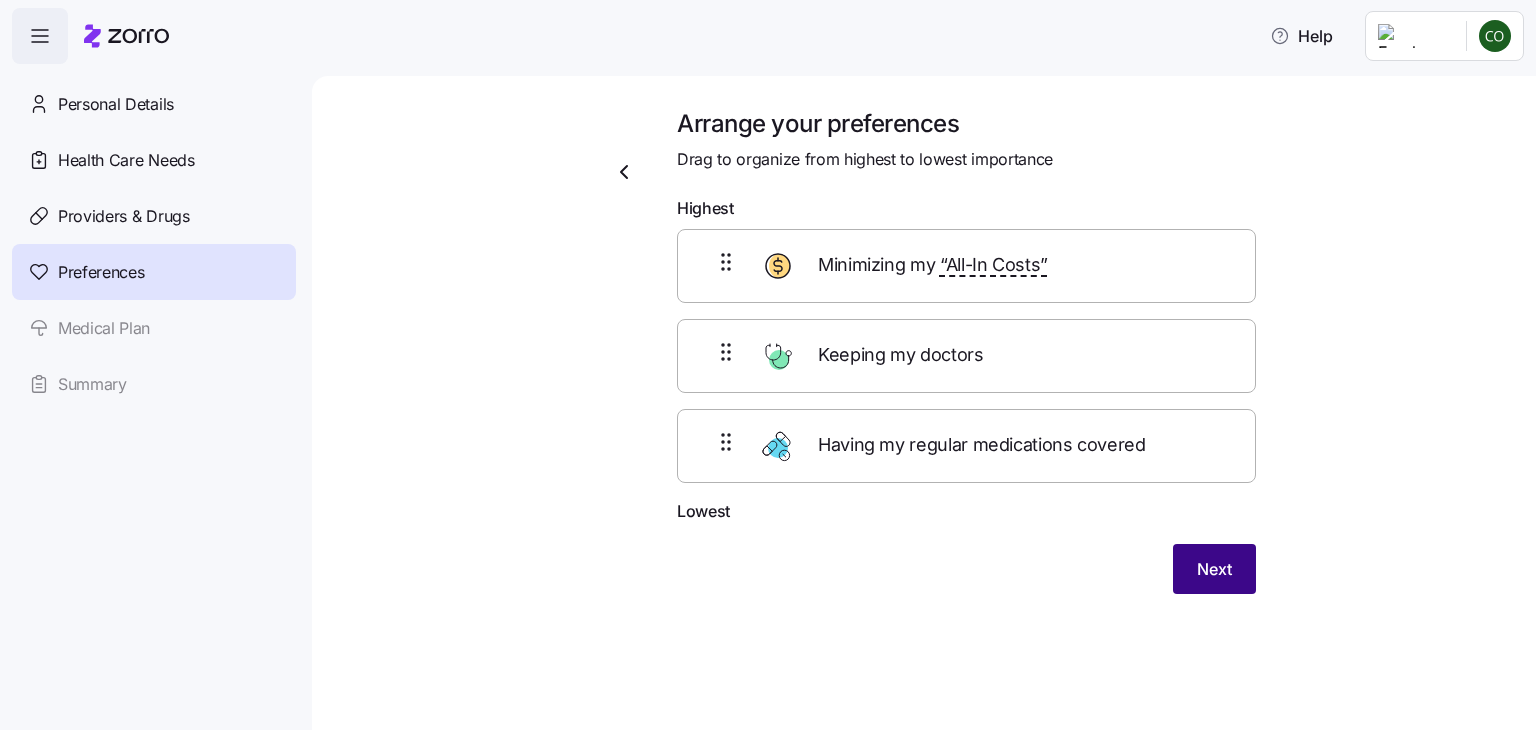 click on "Next" at bounding box center [1214, 569] 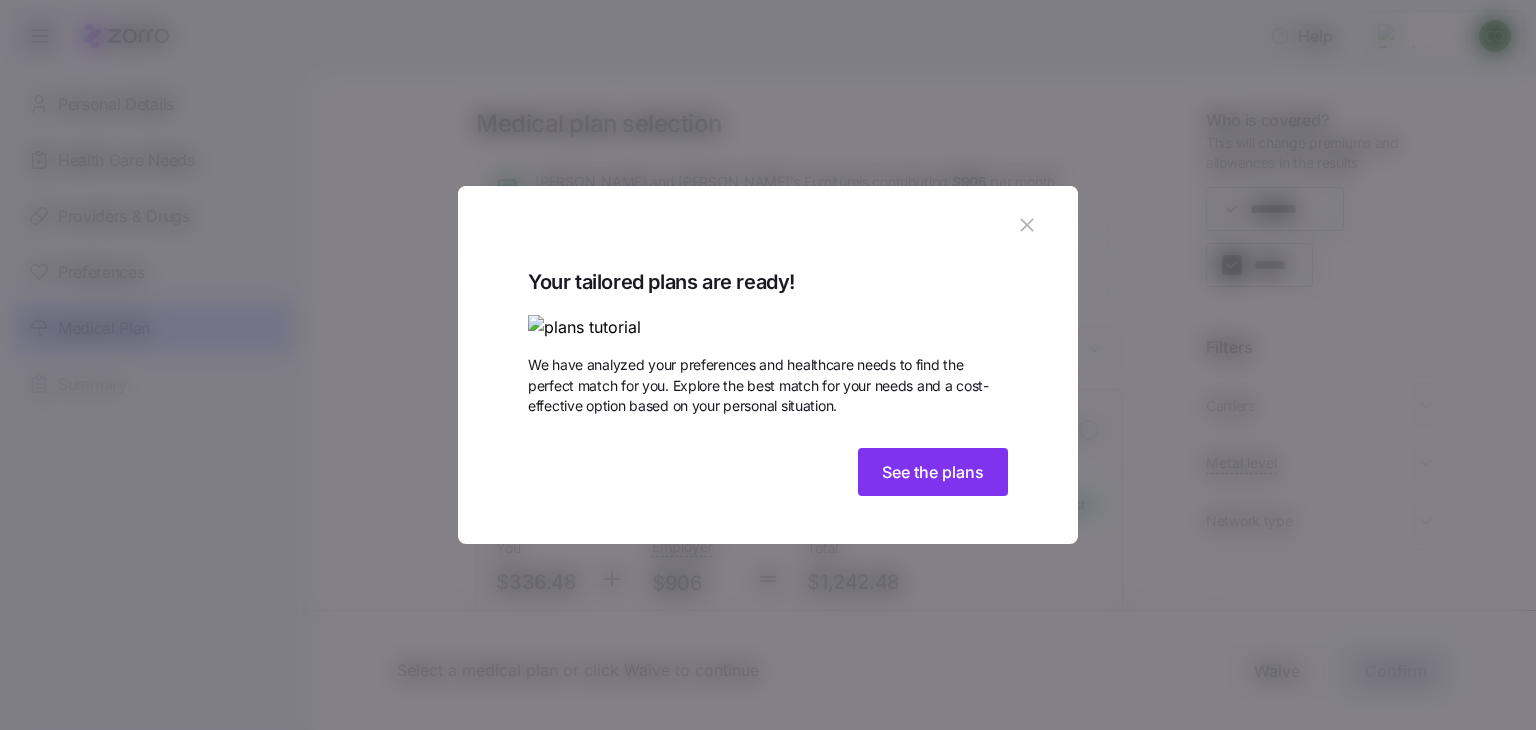 click 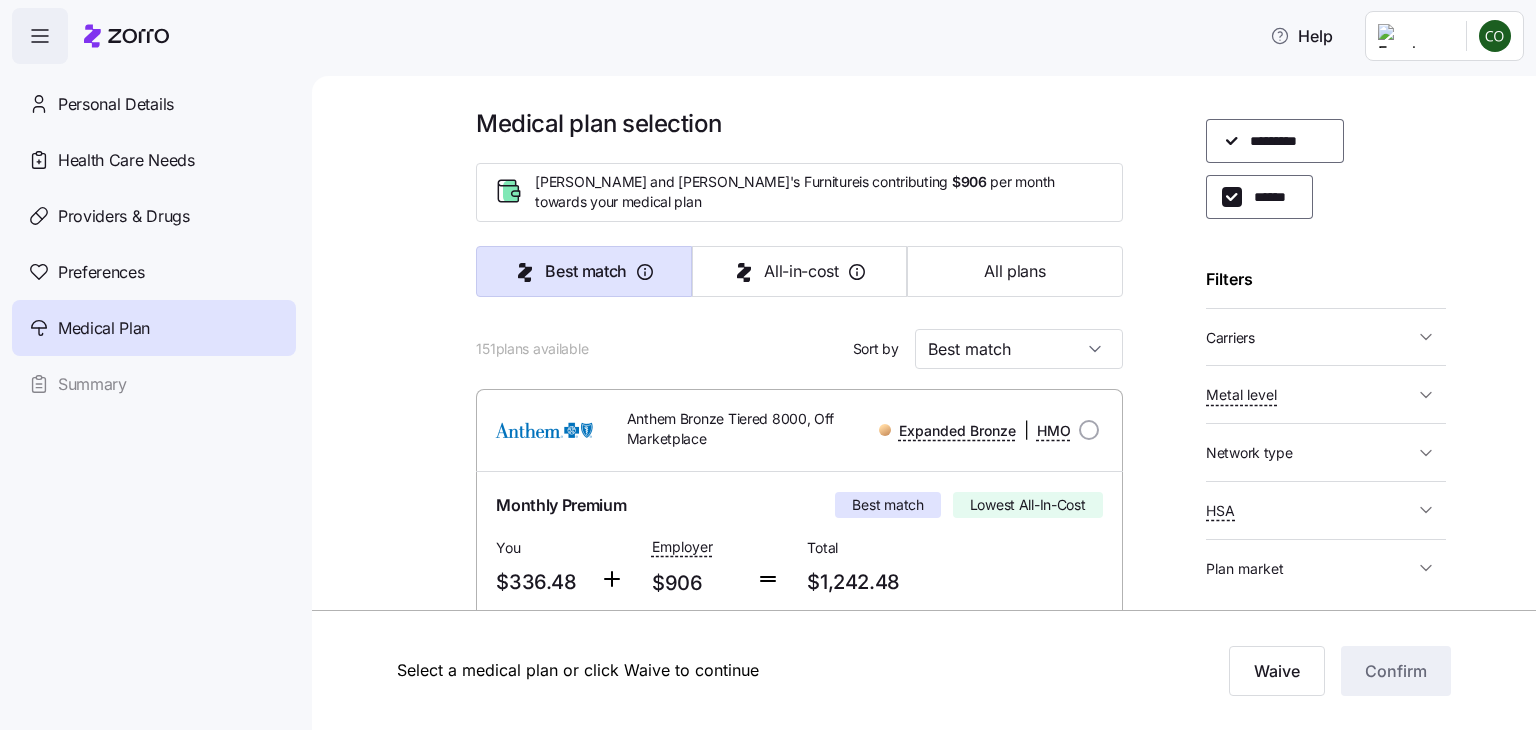 scroll, scrollTop: 80, scrollLeft: 0, axis: vertical 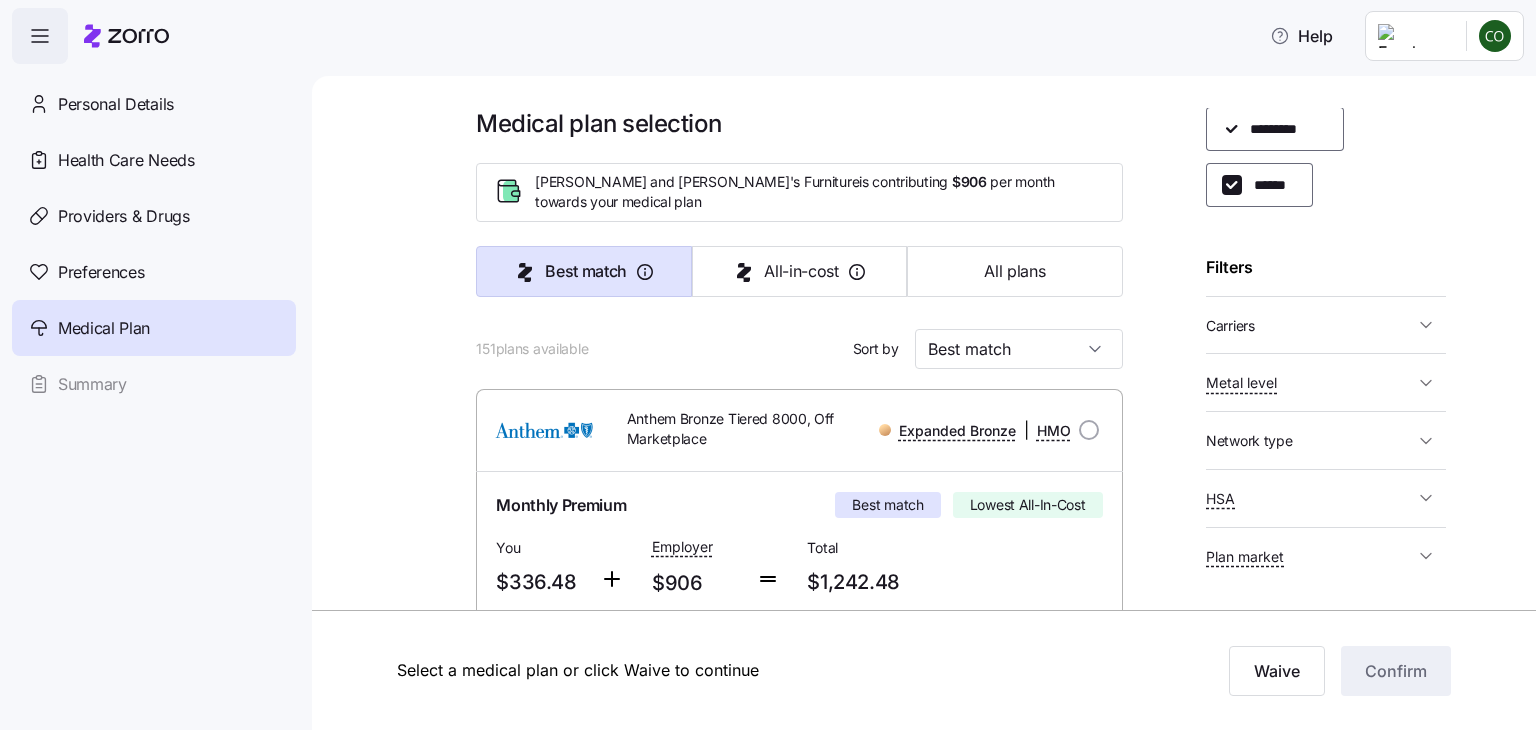 click 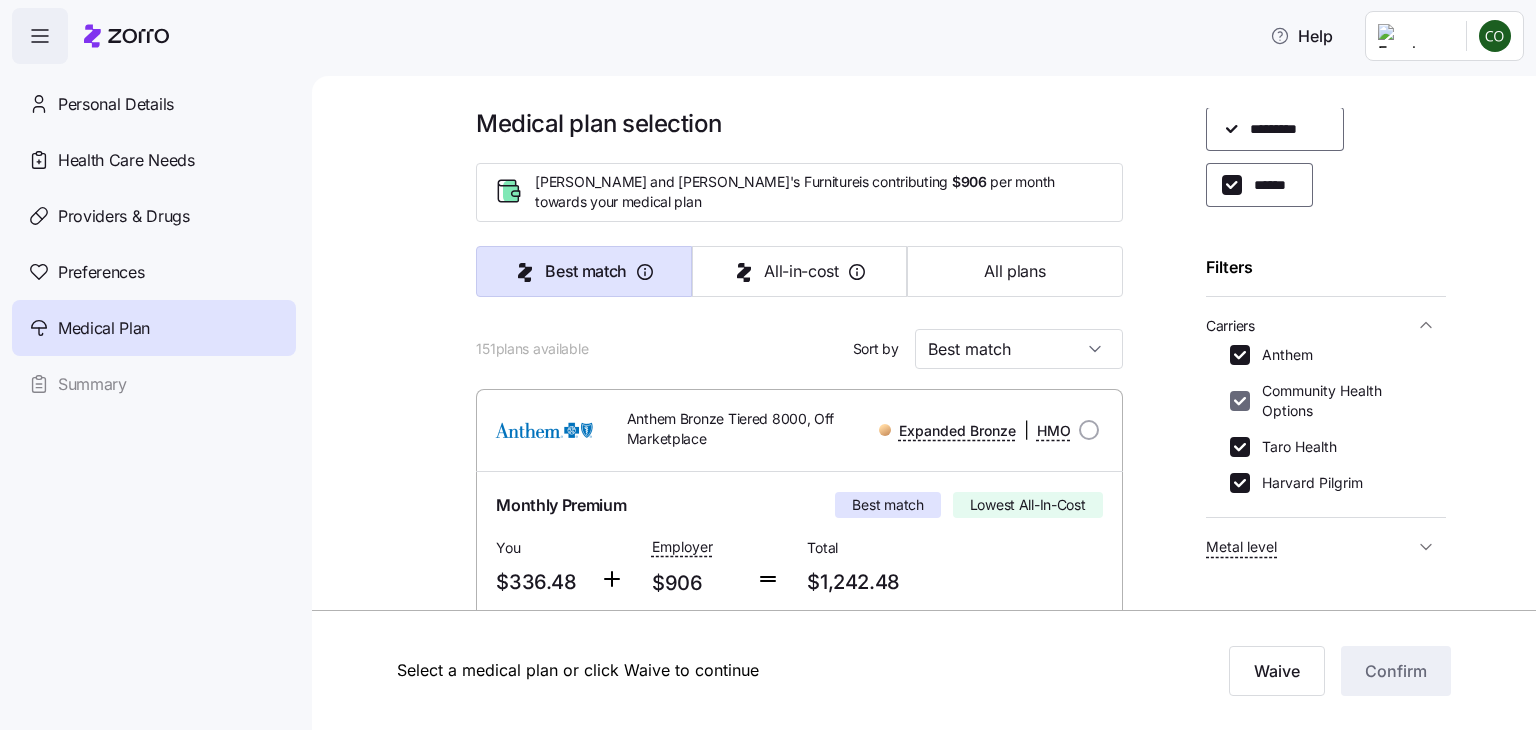 click on "Community Health Options" at bounding box center (1240, 401) 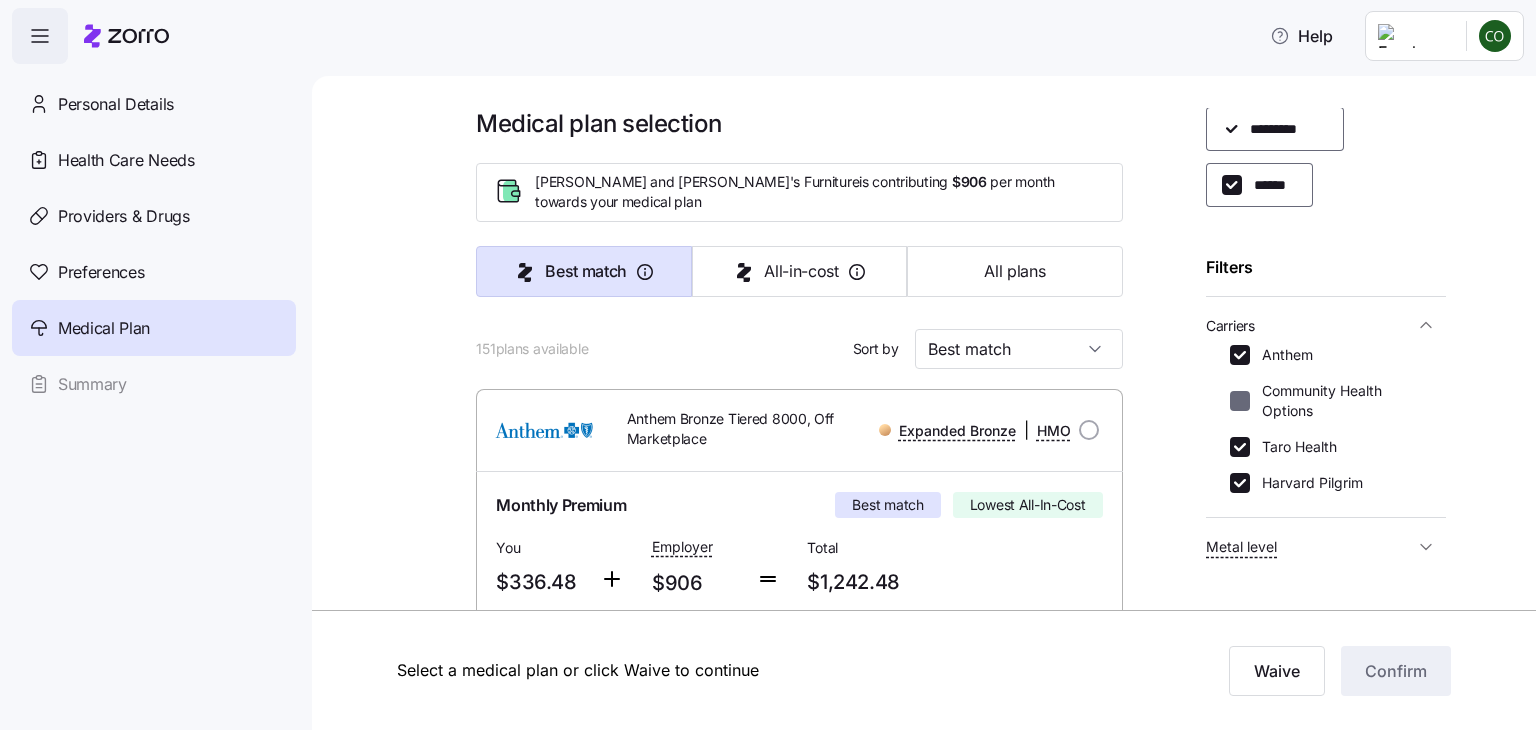 checkbox on "false" 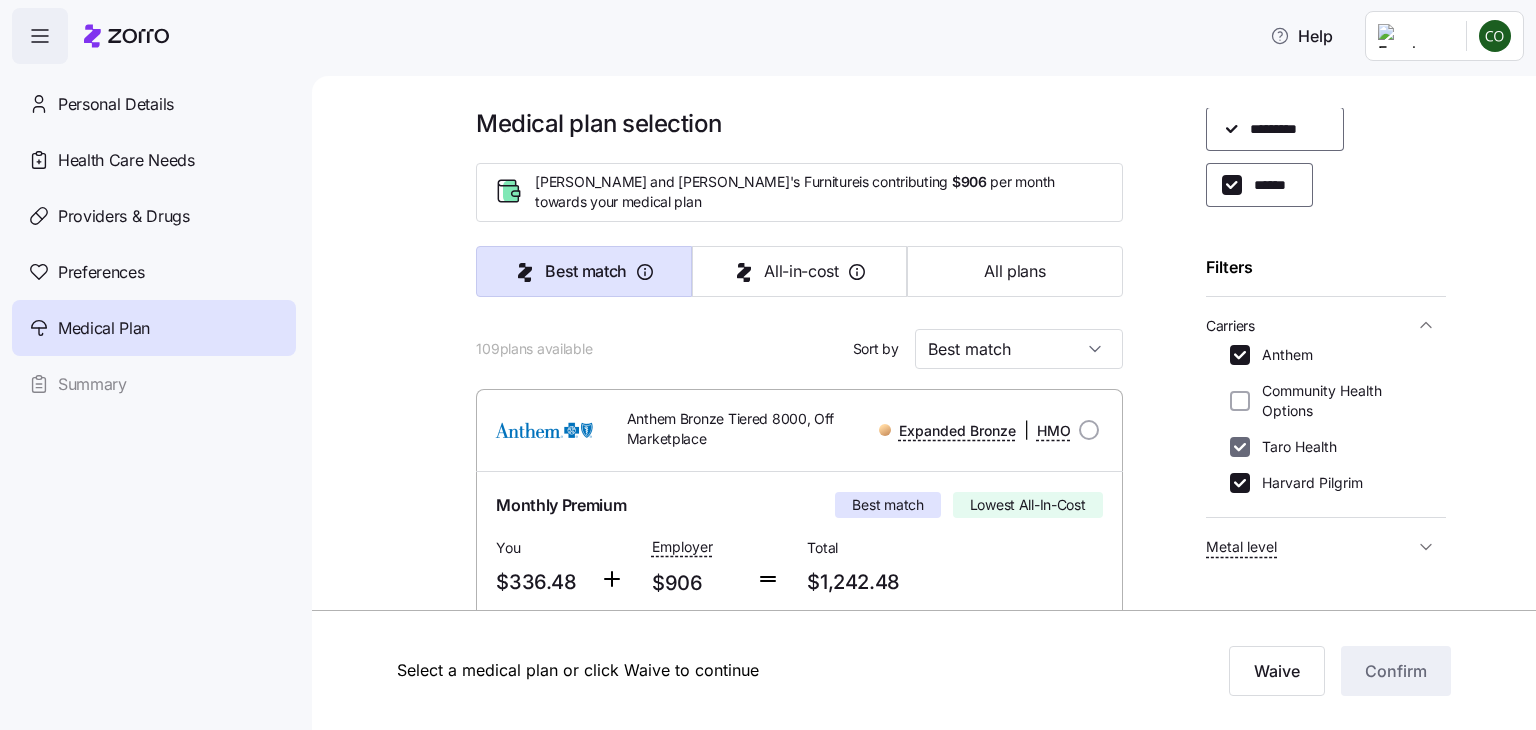 click on "Taro Health" at bounding box center [1240, 447] 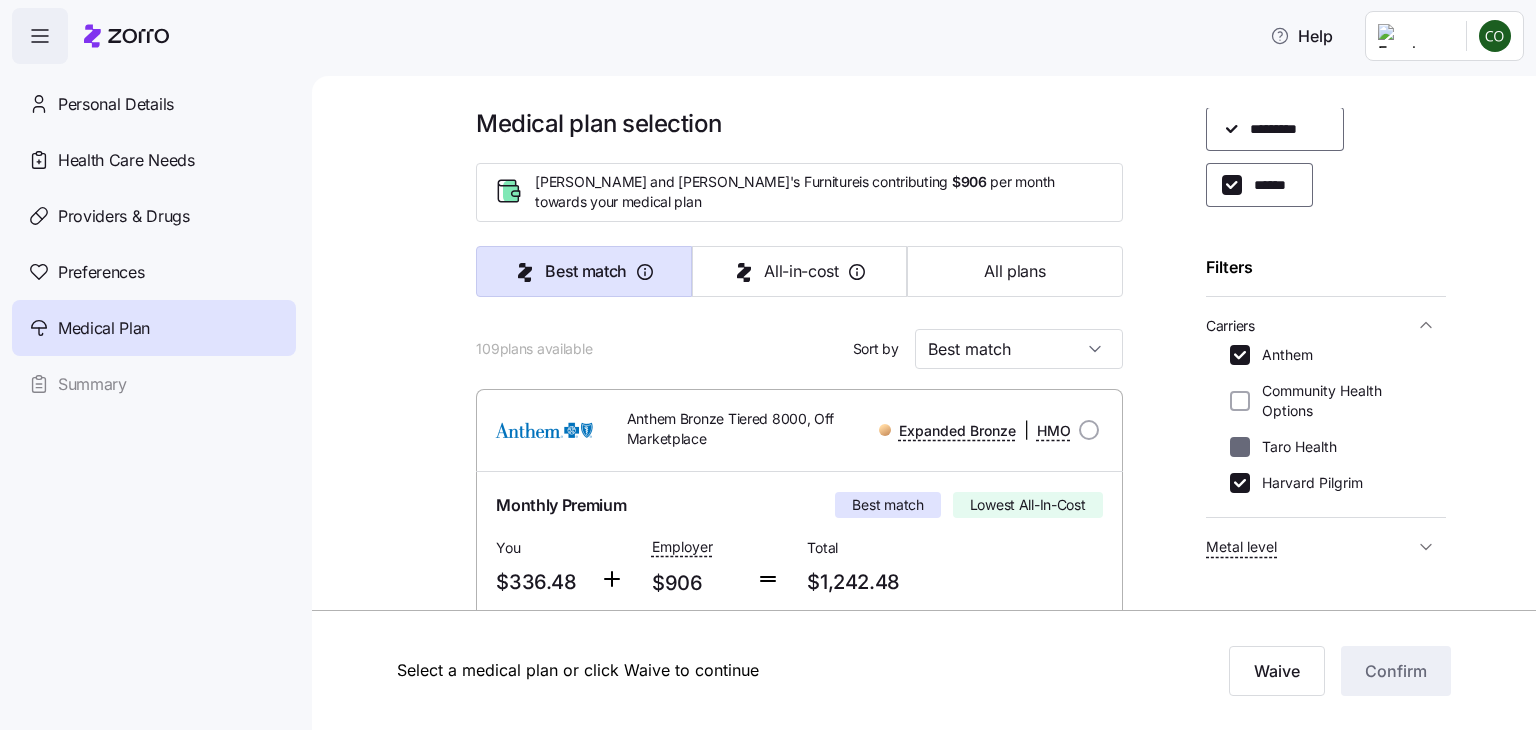 checkbox on "false" 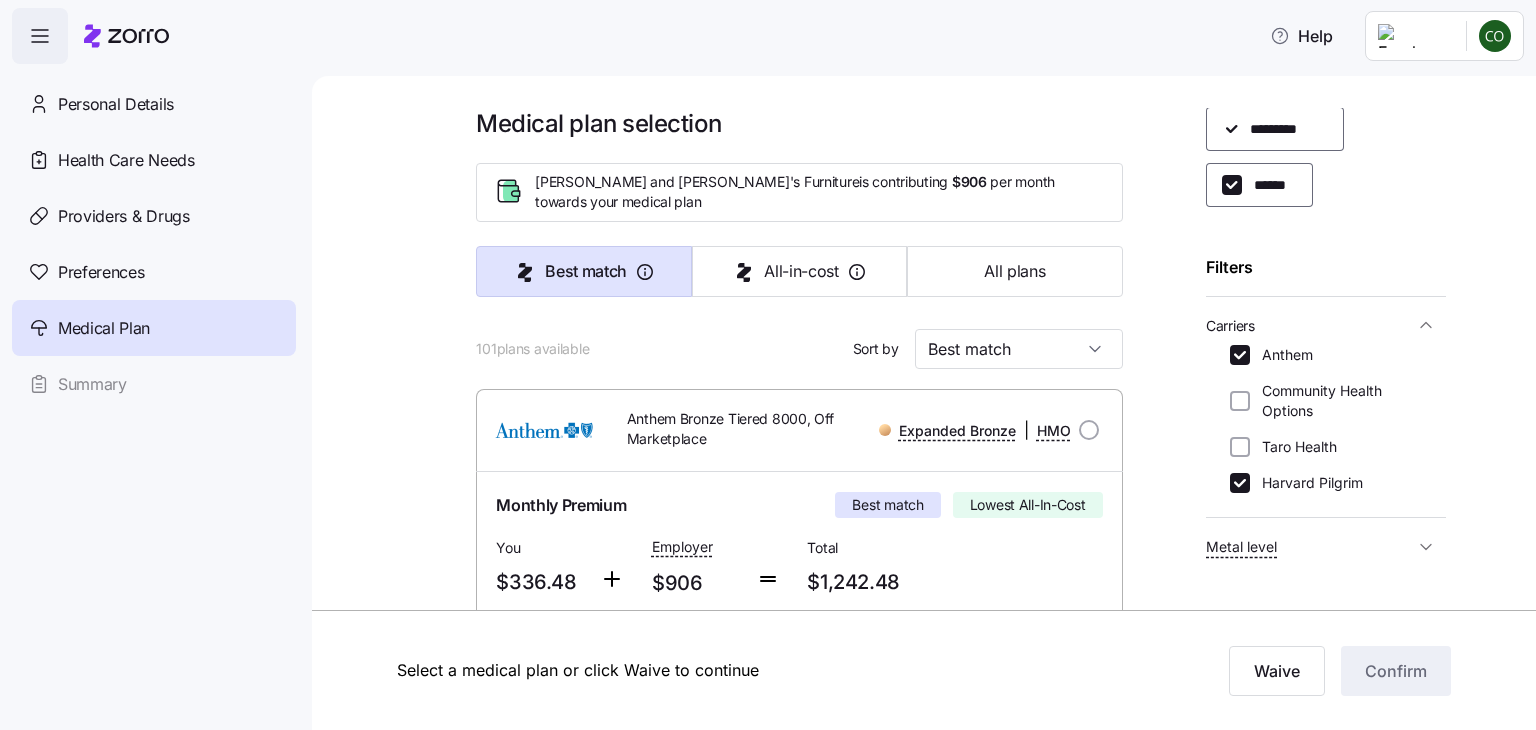 click on "Medical plan selection [PERSON_NAME] and [PERSON_NAME]'s Furniture  is contributing   $906   per month towards your medical plan Best match All-in-cost All plans 101  plans available Sort by Best match Anthem Bronze Tiered 8000, Off Marketplace   Expanded Bronze | HMO Monthly Premium Best match Lowest All-In-Cost You $336.48 Employer $906 Total $1,242.48 Plan Information Deductible $16,000 Family total Max-out-of-pocket $18,400 Family total All-In-Cost N\A Not HSA eligible Referrals required [PERSON_NAME] ,  [DATE] ,   [STREET_ADDRESS] ; Who is covered:   Me & spouse ;   Employer contribution:  up to $906 Medical Plan Anthem Bronze Tiered 8000, Off Marketplace   Expanded Bronze  |  HMO Summary of benefits Select Best match Lowest All-In-Cost Premium Total Premium $1,242.48 After allowance $336.48 Deductible Individual: Medical $8,000 Individual: Drug 0 Family: Medical $16,000 Family: Drug 0 Max Out of Pocket Individual: Medical $9,200 Individual: Drug 0 Family: Medical $18,400 0 No ID:" at bounding box center (938, 1954) 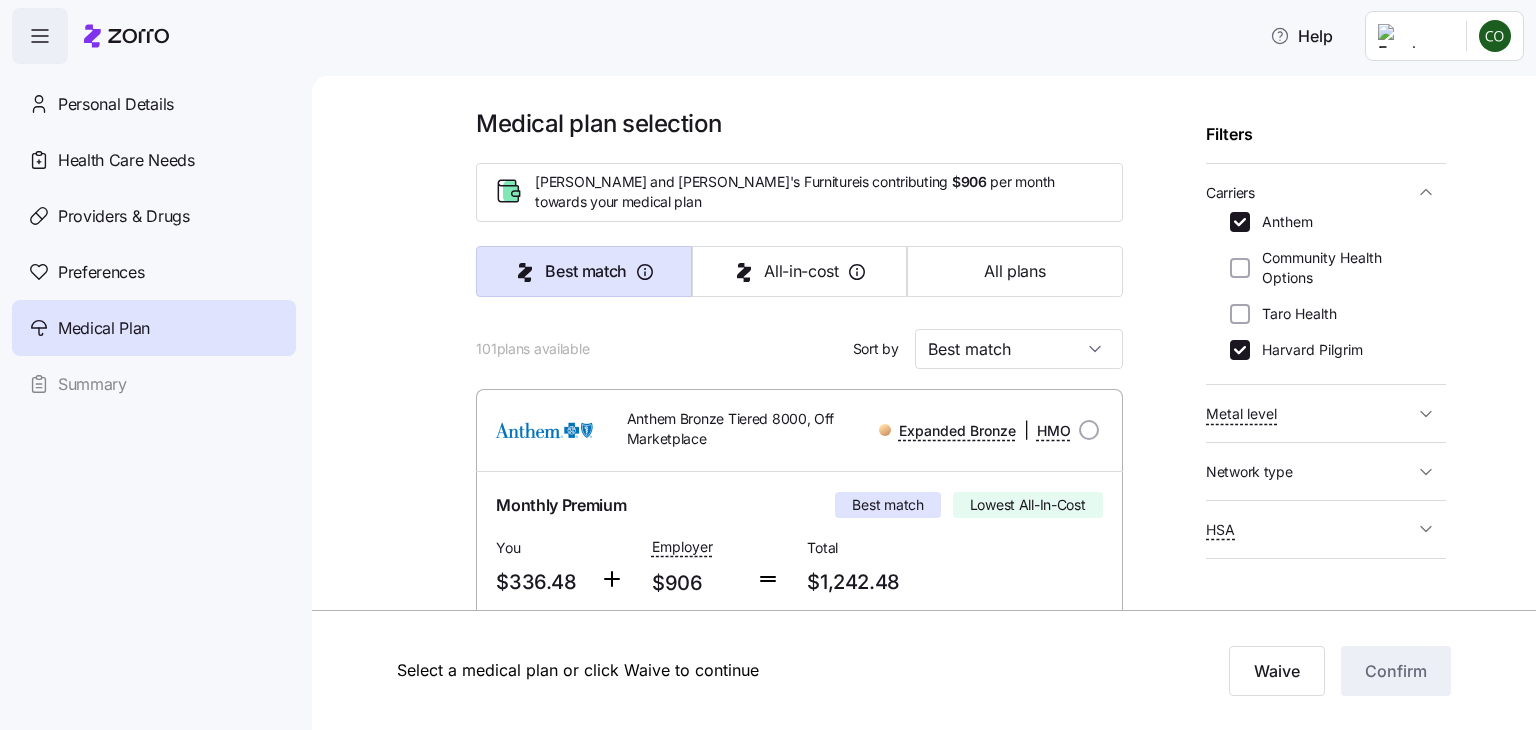 scroll, scrollTop: 312, scrollLeft: 0, axis: vertical 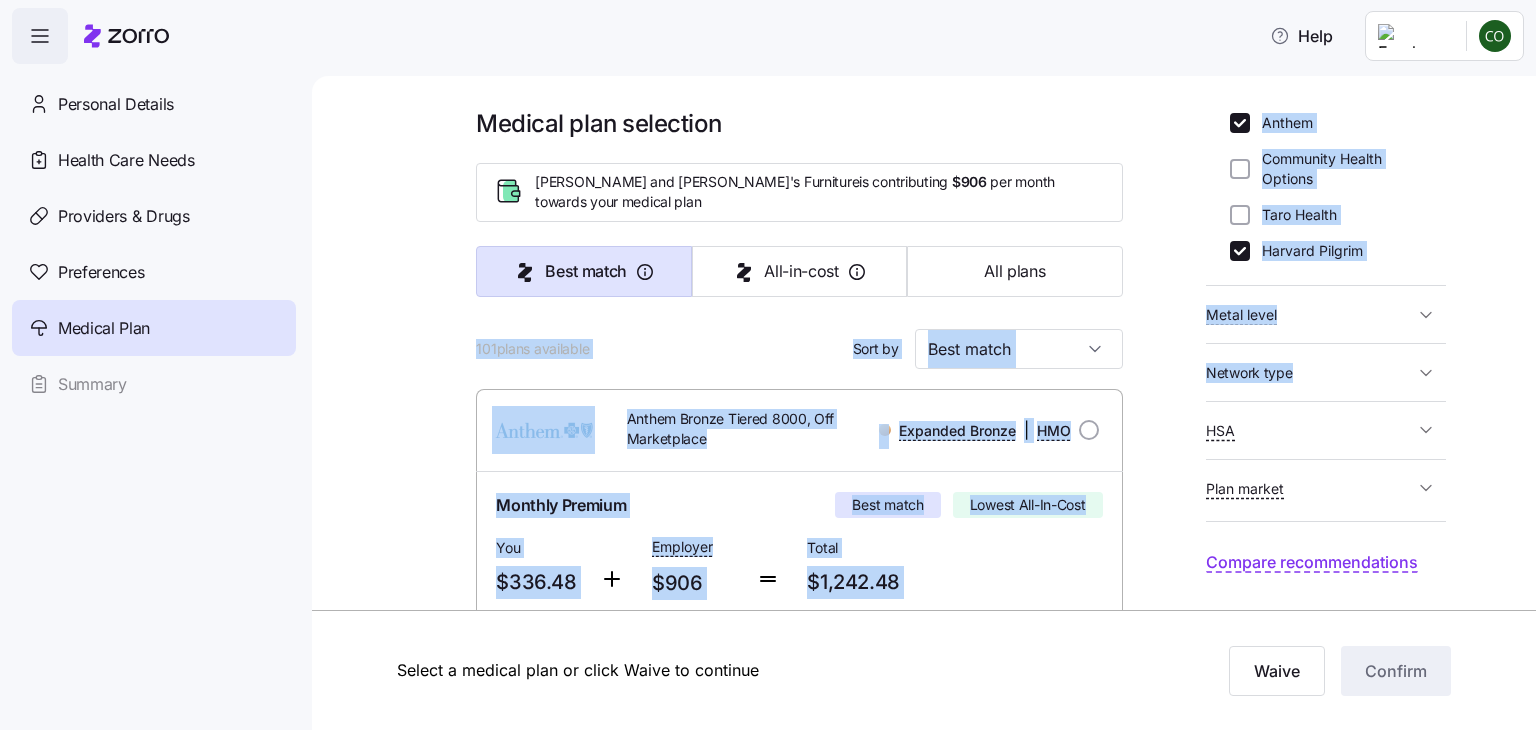 drag, startPoint x: 1412, startPoint y: 407, endPoint x: 572, endPoint y: 308, distance: 845.8138 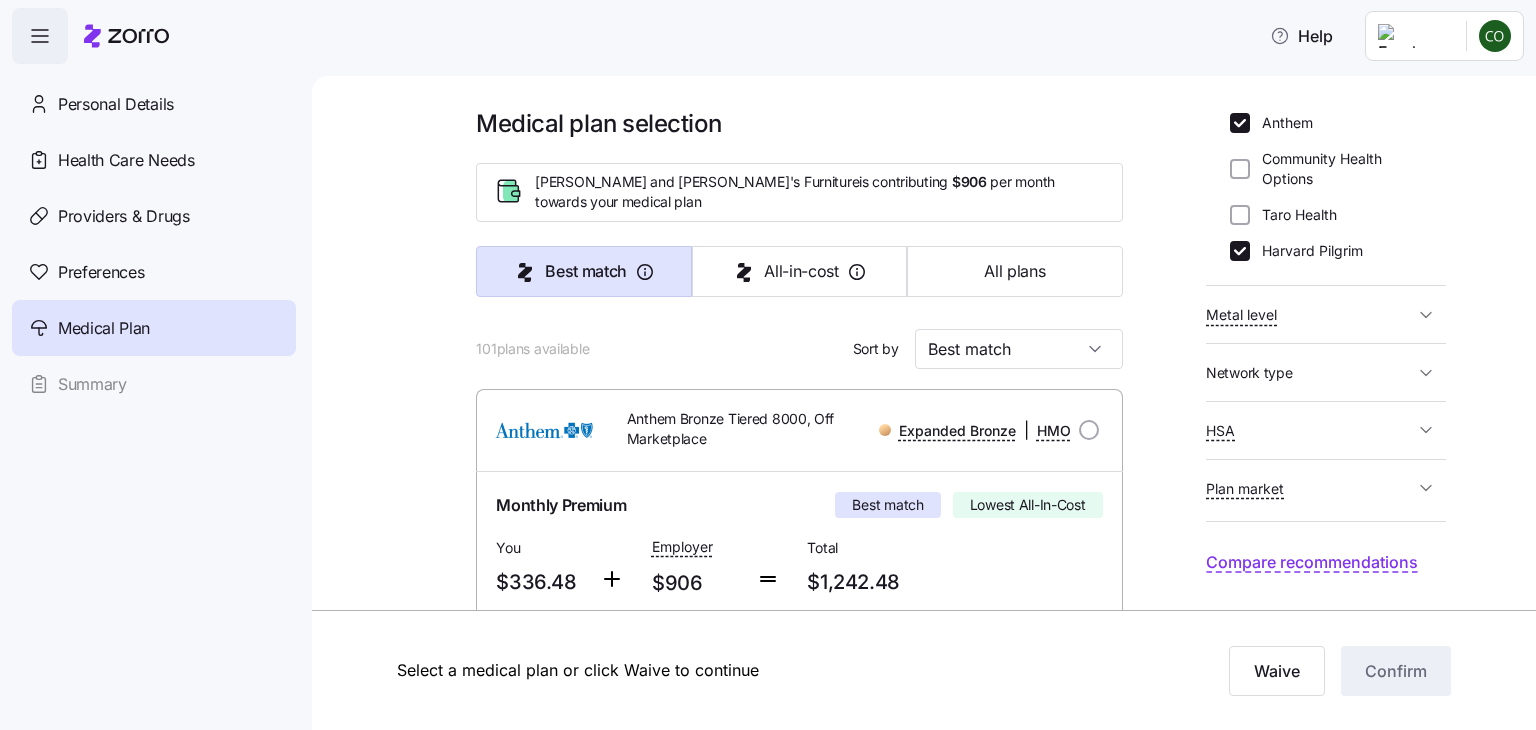 click on "Personal Details Health Care Needs Providers & Drugs Preferences Medical Plan Summary" at bounding box center (156, 397) 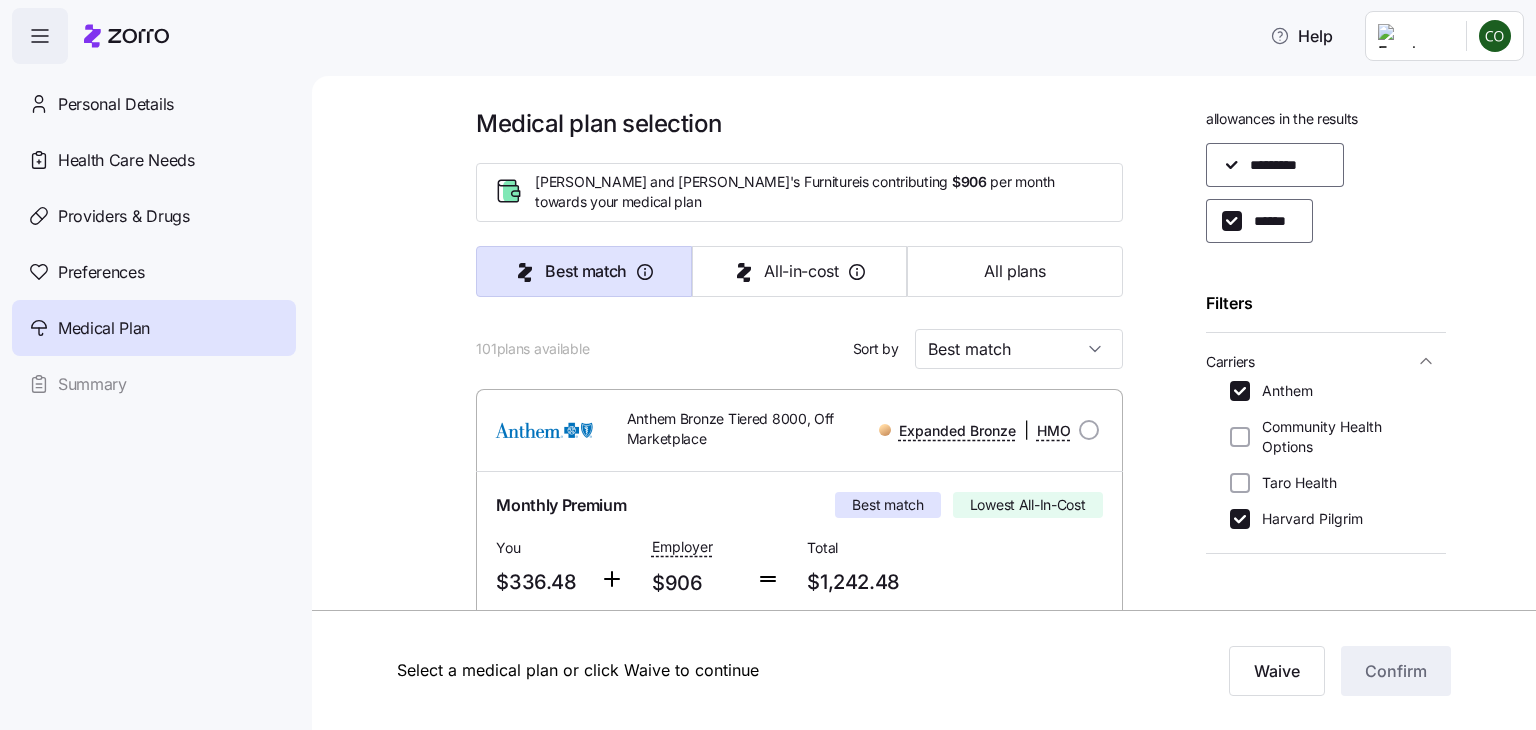 scroll, scrollTop: 0, scrollLeft: 0, axis: both 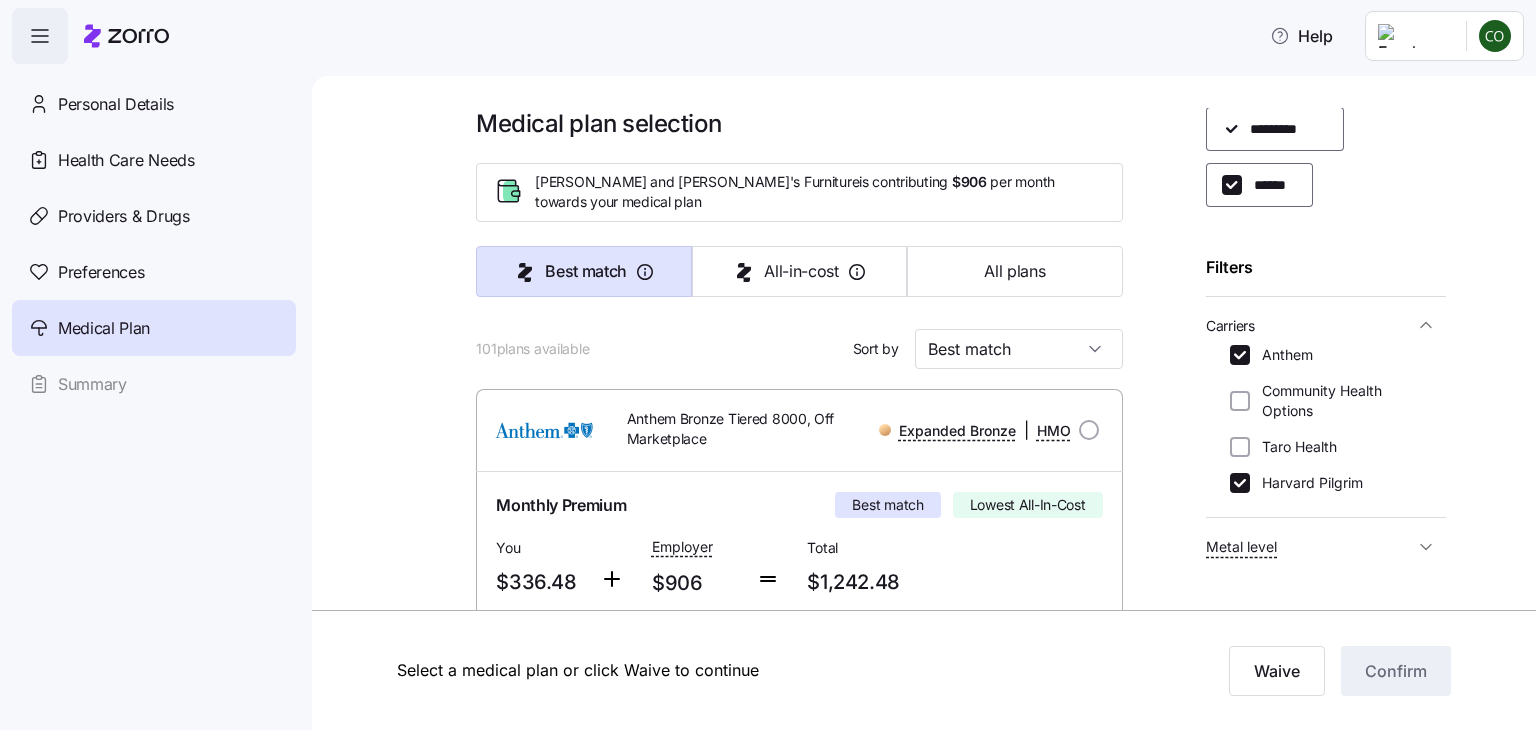click on "Medical plan selection [PERSON_NAME] and [PERSON_NAME]'s Furniture  is contributing   $906   per month towards your medical plan Best match All-in-cost All plans 101  plans available Sort by Best match Anthem Bronze Tiered 8000, Off Marketplace   Expanded Bronze | HMO Monthly Premium Best match Lowest All-In-Cost You $336.48 Employer $906 Total $1,242.48 Plan Information Deductible $16,000 Family total Max-out-of-pocket $18,400 Family total All-In-Cost N\A Not HSA eligible Referrals required [PERSON_NAME] ,  [DATE] ,   [STREET_ADDRESS] ; Who is covered:   Me & spouse ;   Employer contribution:  up to $906 Medical Plan Anthem Bronze Tiered 8000, Off Marketplace   Expanded Bronze  |  HMO Summary of benefits Select Best match Lowest All-In-Cost Premium Total Premium $1,242.48 After allowance $336.48 Deductible Individual: Medical $8,000 Individual: Drug 0 Family: Medical $16,000 Family: Drug 0 Max Out of Pocket Individual: Medical $9,200 Individual: Drug 0 Family: Medical $18,400 0 No ID:" at bounding box center (924, 403) 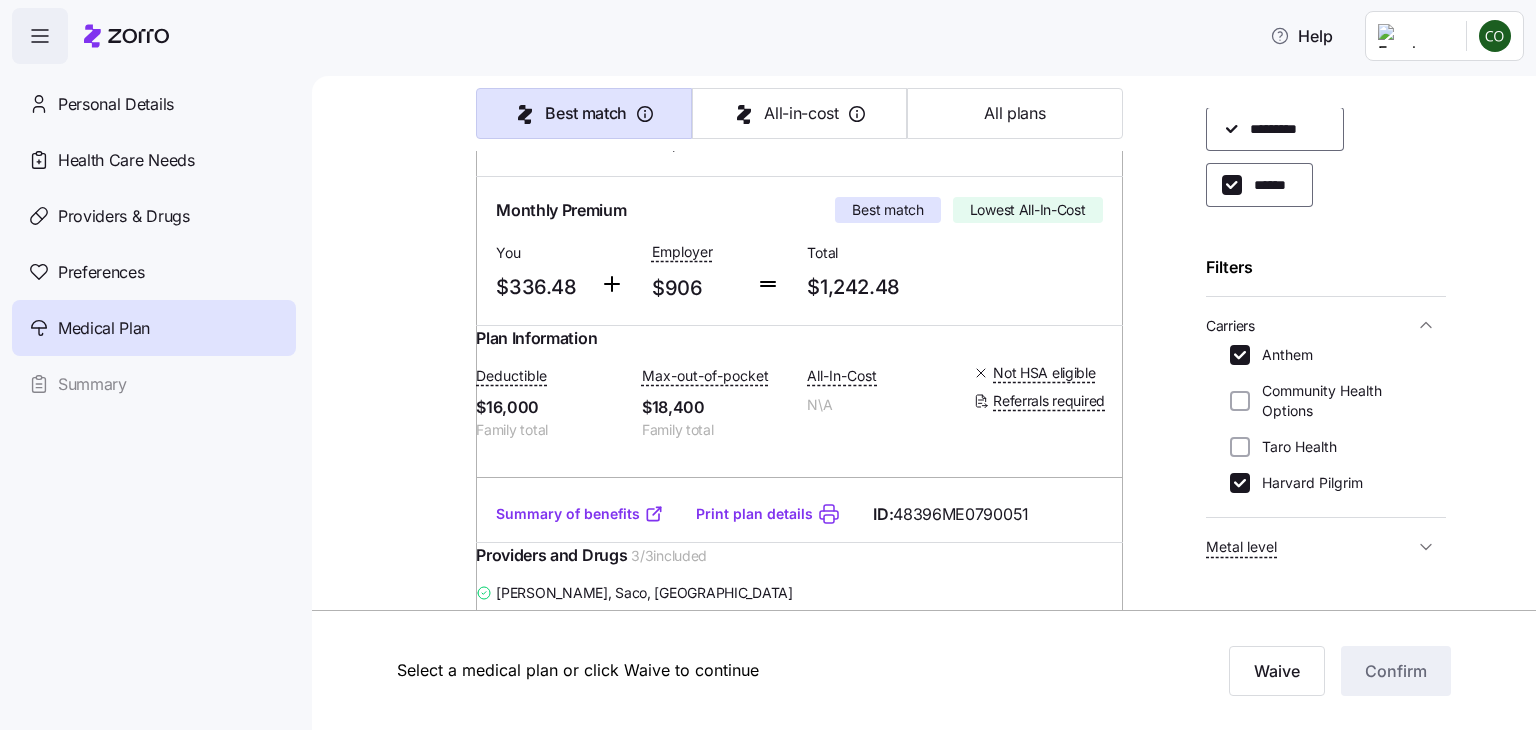 scroll, scrollTop: 320, scrollLeft: 0, axis: vertical 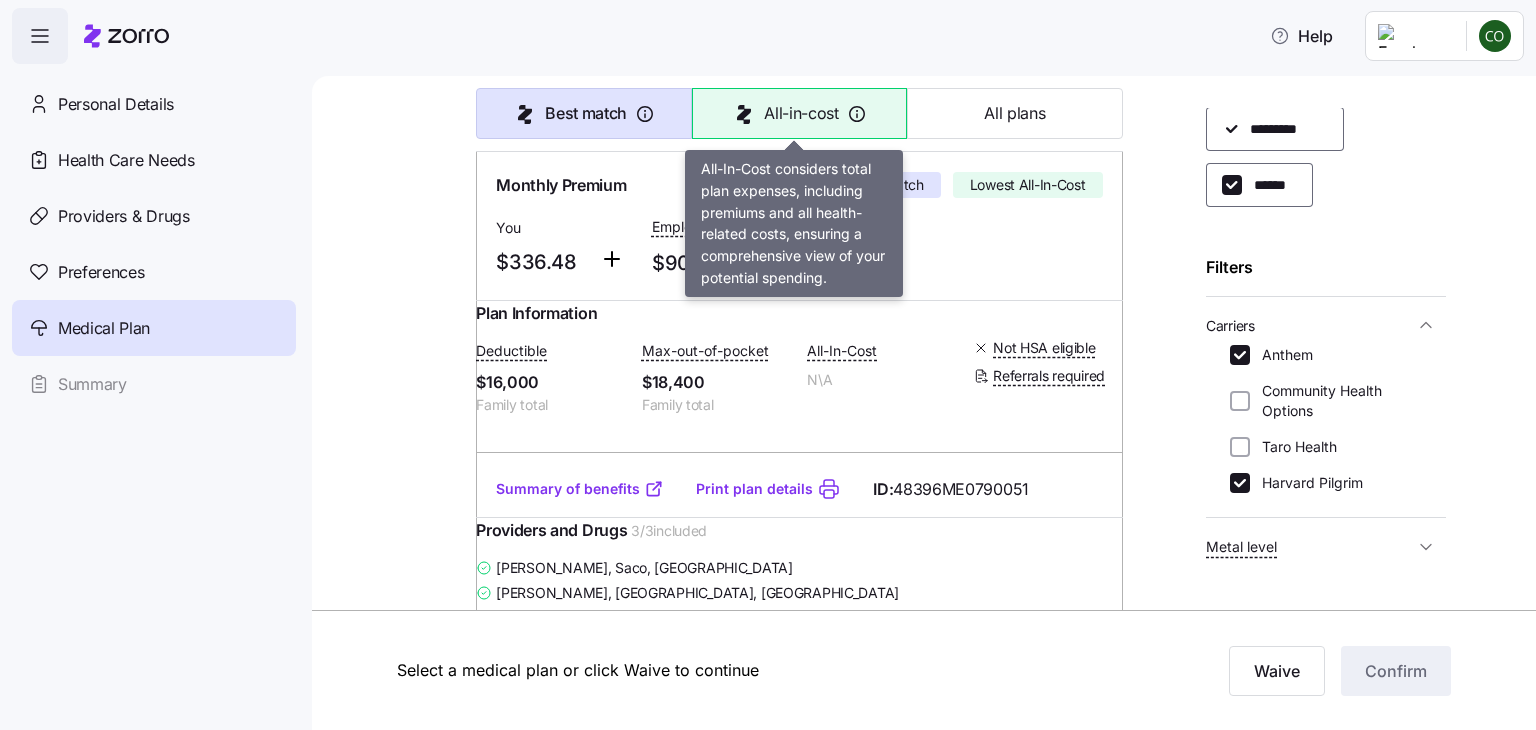 click on "All-in-cost" at bounding box center [801, 113] 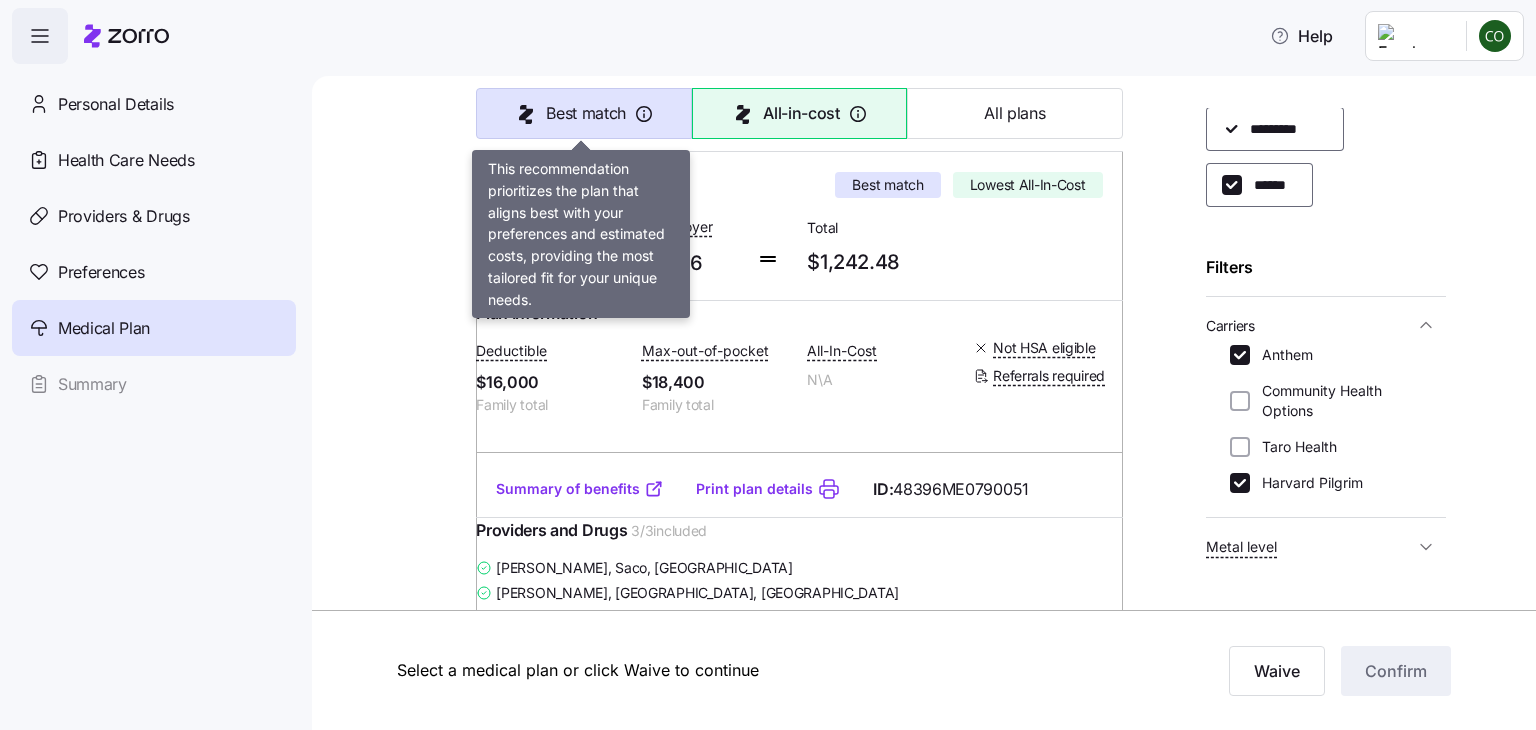 click on "Best match" at bounding box center [586, 113] 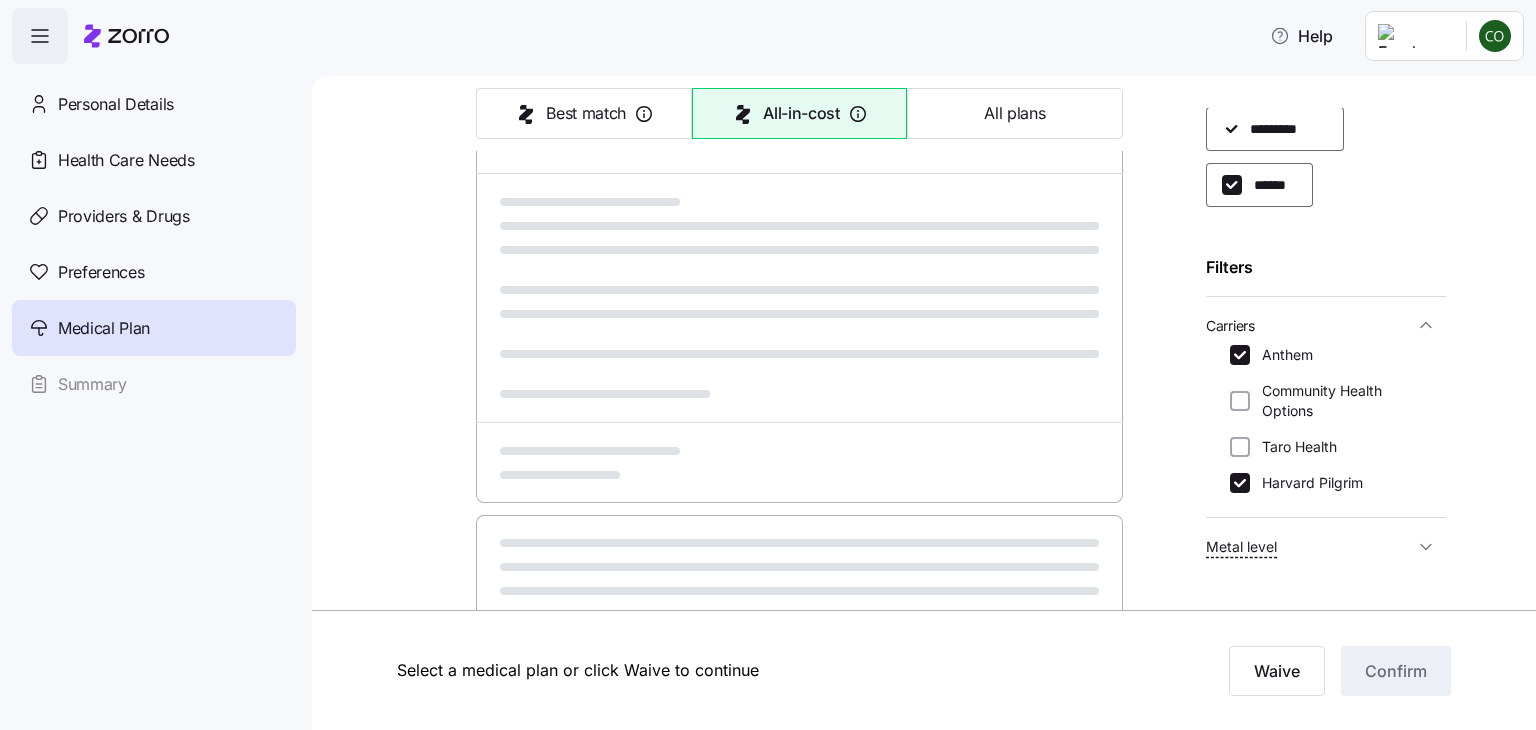 type on "Best match" 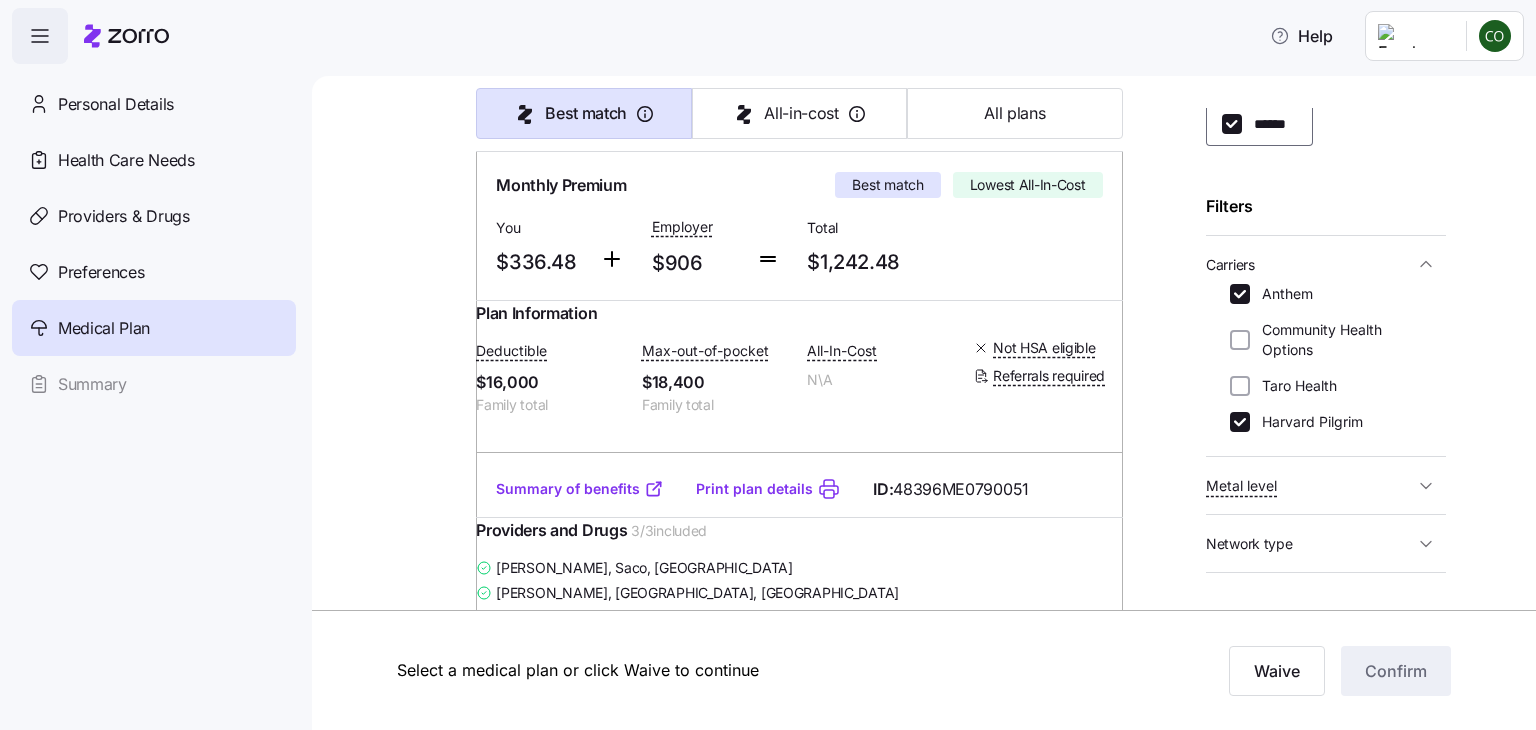 scroll, scrollTop: 160, scrollLeft: 0, axis: vertical 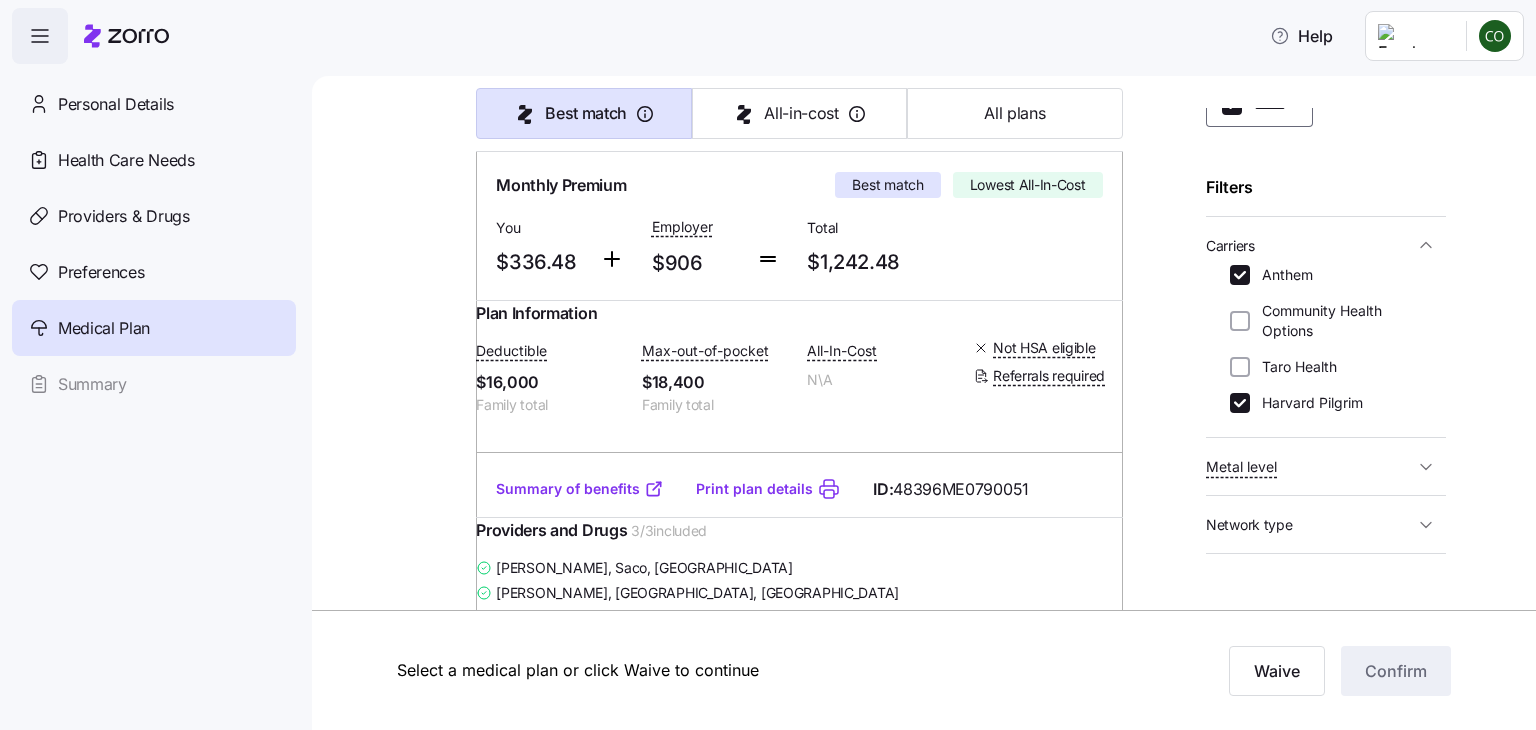 click on "Medical plan selection [PERSON_NAME] and [PERSON_NAME]'s Furniture  is contributing   $906   per month towards your medical plan Best match All-in-cost All plans 101  plans available Sort by Best match Anthem Bronze Tiered 8000, Off Marketplace   Expanded Bronze | HMO Monthly Premium Best match Lowest All-In-Cost You $336.48 Employer $906 Total $1,242.48 Plan Information Deductible $16,000 Family total Max-out-of-pocket $18,400 Family total All-In-Cost N\A Not HSA eligible Referrals required [PERSON_NAME] ,  [DATE] ,   [STREET_ADDRESS] ; Who is covered:   Me & spouse ;   Employer contribution:  up to $906 Medical Plan Anthem Bronze Tiered 8000, Off Marketplace   Expanded Bronze  |  HMO Summary of benefits Select Best match Lowest All-In-Cost Premium Total Premium $1,242.48 After allowance $336.48 Deductible Individual: Medical $8,000 Individual: Drug 0 Family: Medical $16,000 Family: Drug 0 Max Out of Pocket Individual: Medical $9,200 Individual: Drug 0 Family: Medical $18,400 0 No ID:" at bounding box center [938, 1634] 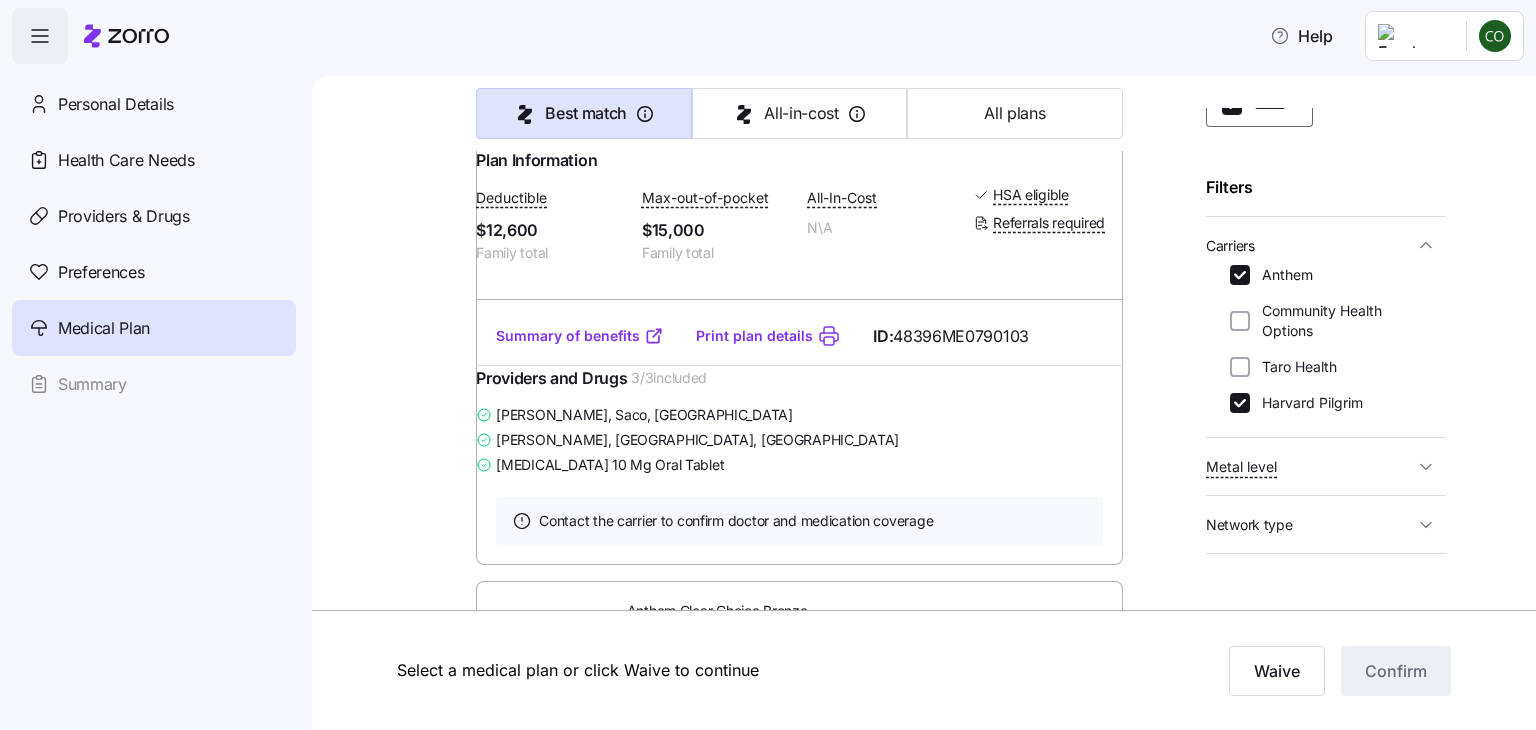 scroll, scrollTop: 1814, scrollLeft: 0, axis: vertical 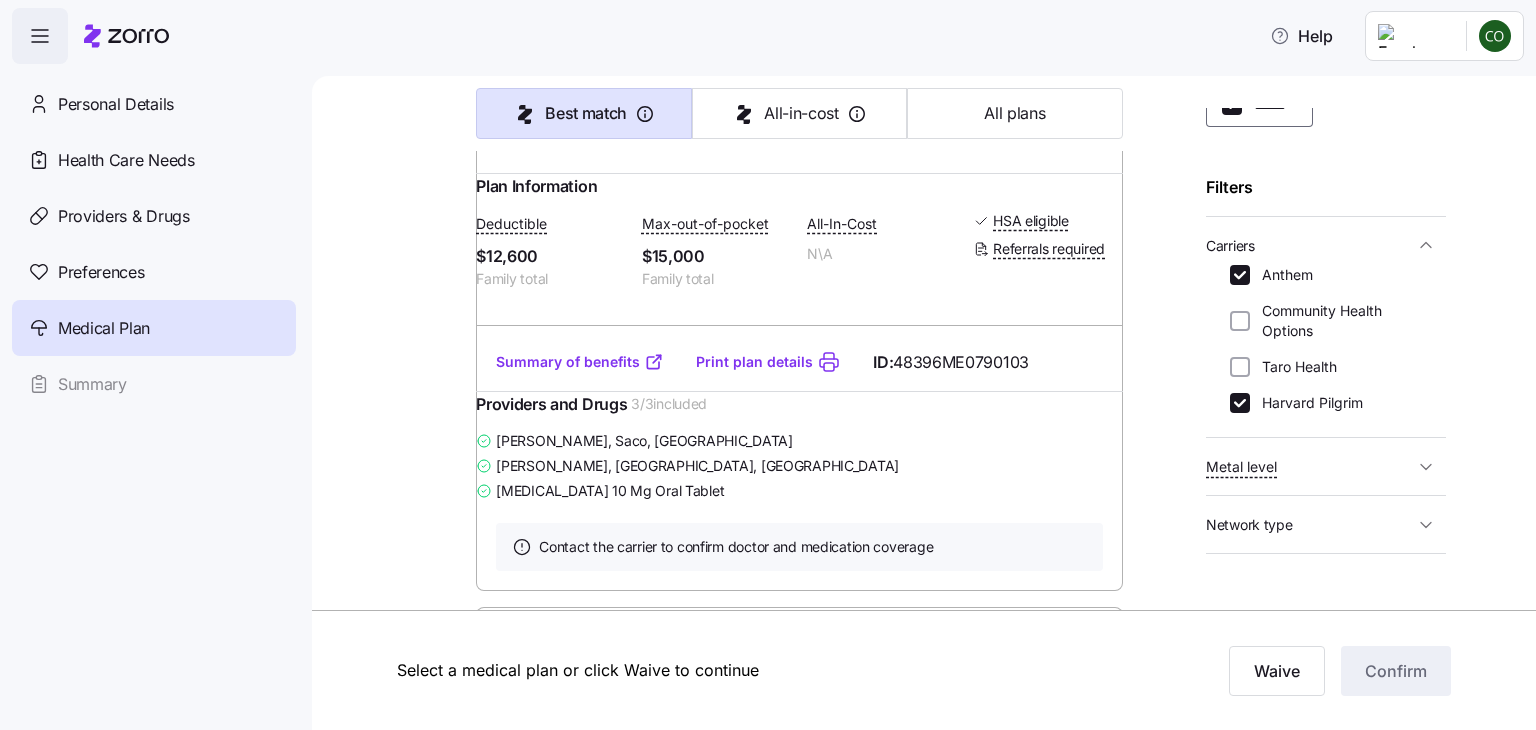 click on "Summary of benefits" at bounding box center (580, 362) 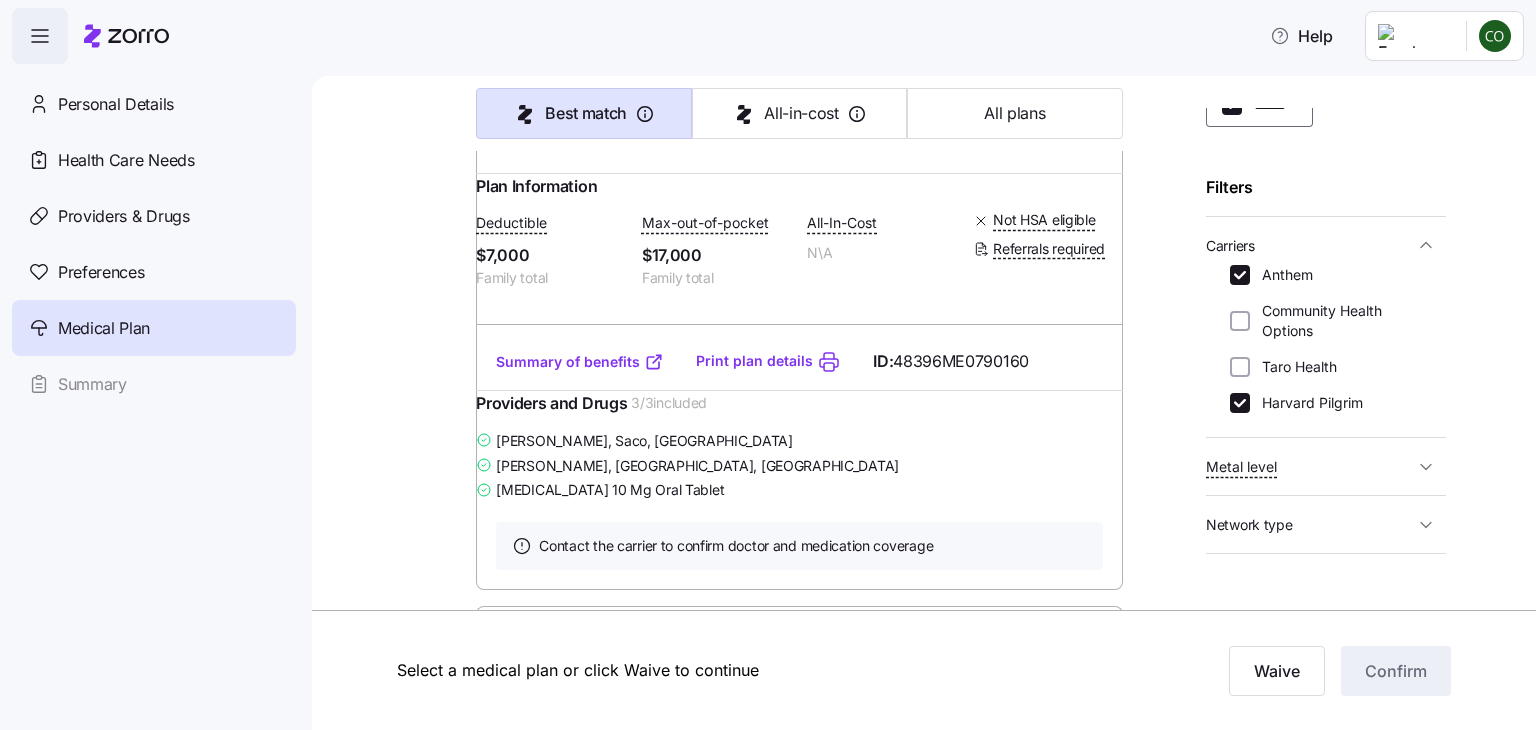 scroll, scrollTop: 9934, scrollLeft: 0, axis: vertical 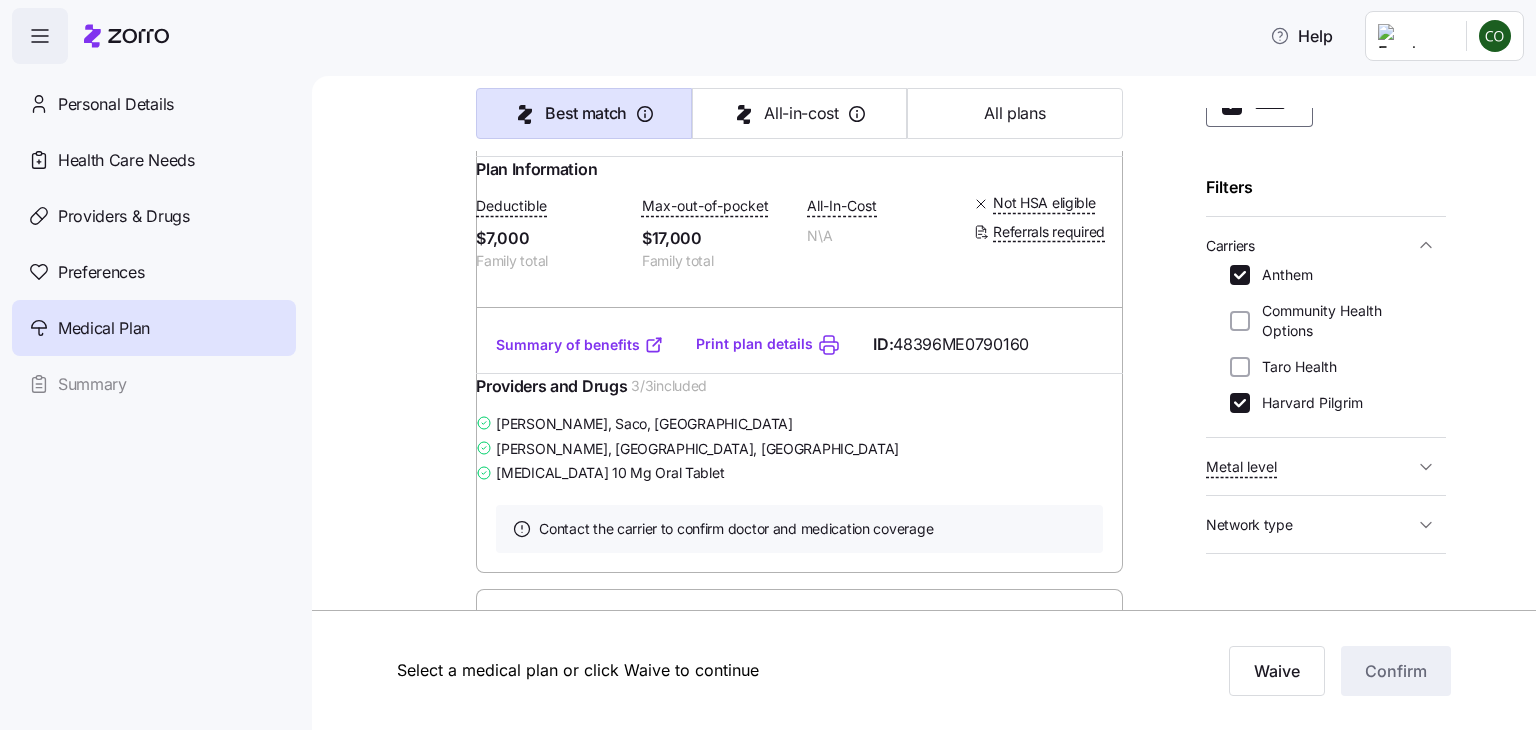 click on "Summary of benefits" at bounding box center [580, -339] 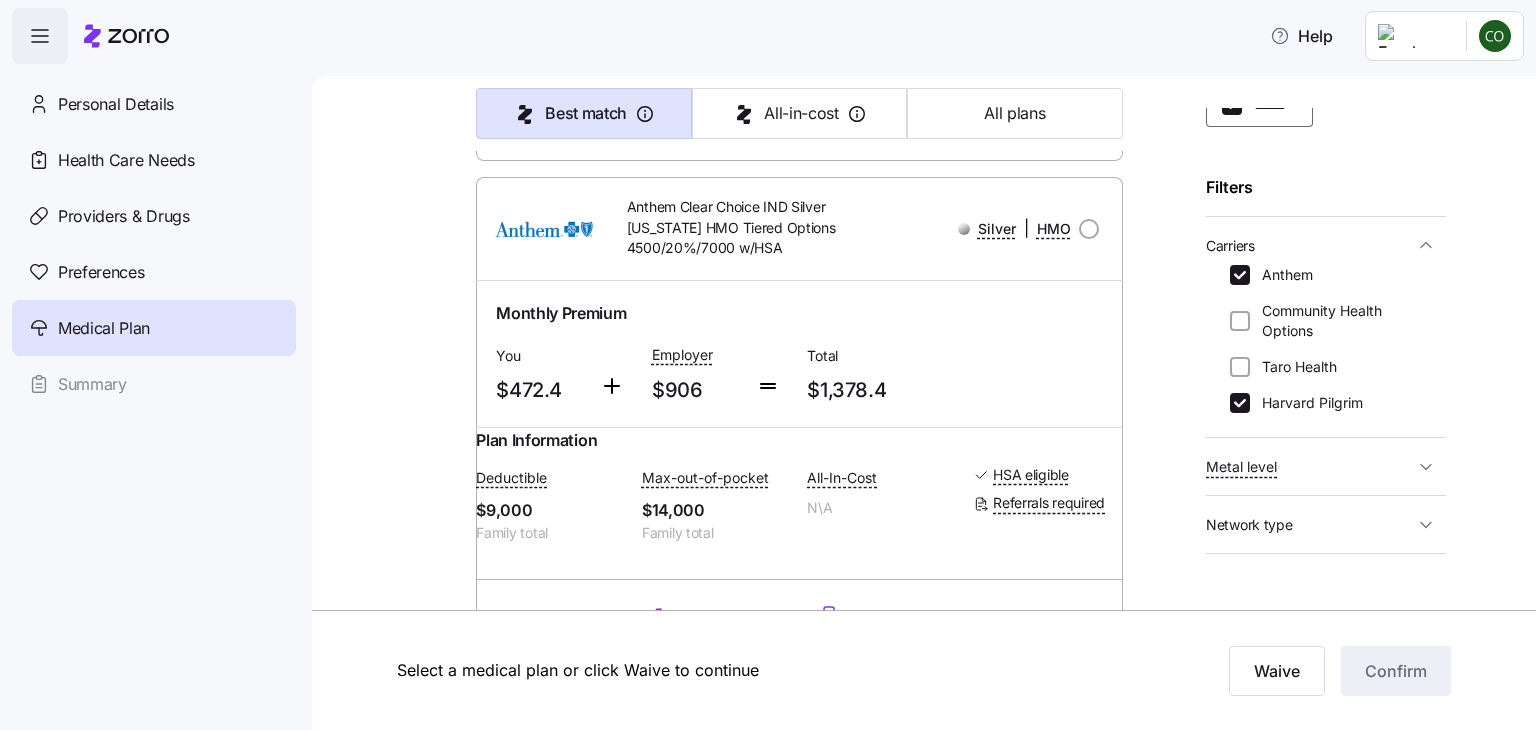 scroll, scrollTop: 12454, scrollLeft: 0, axis: vertical 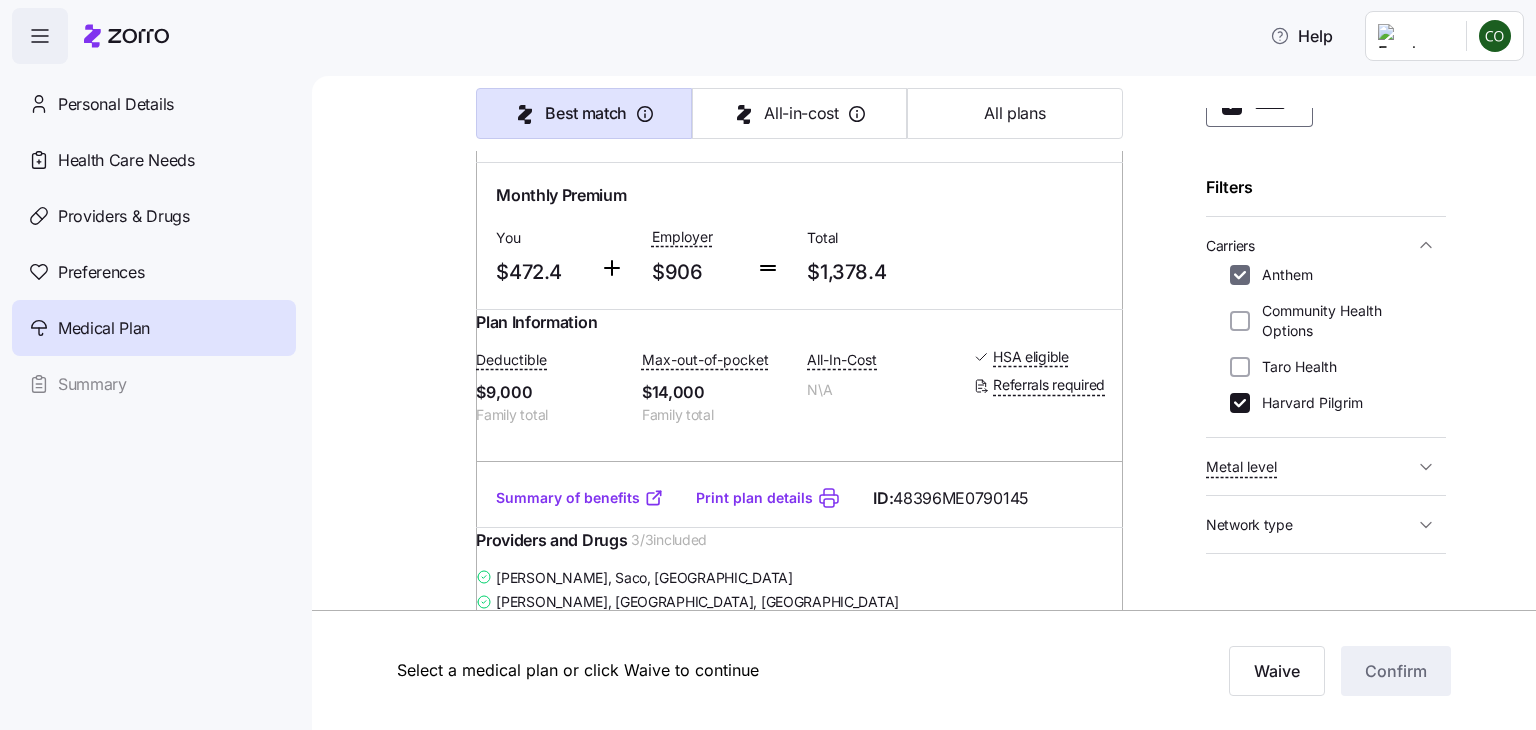 click on "Anthem" at bounding box center [1240, 275] 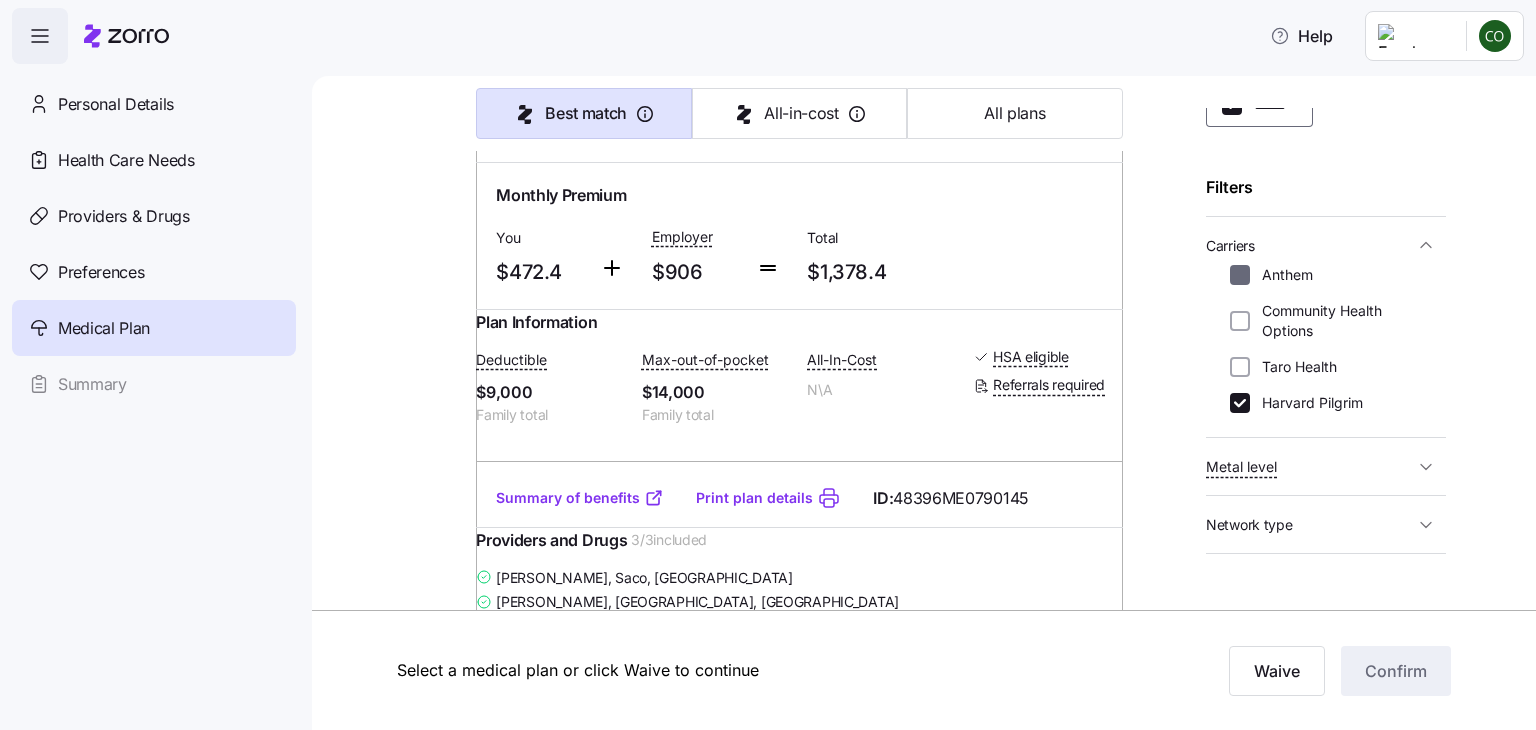 checkbox on "false" 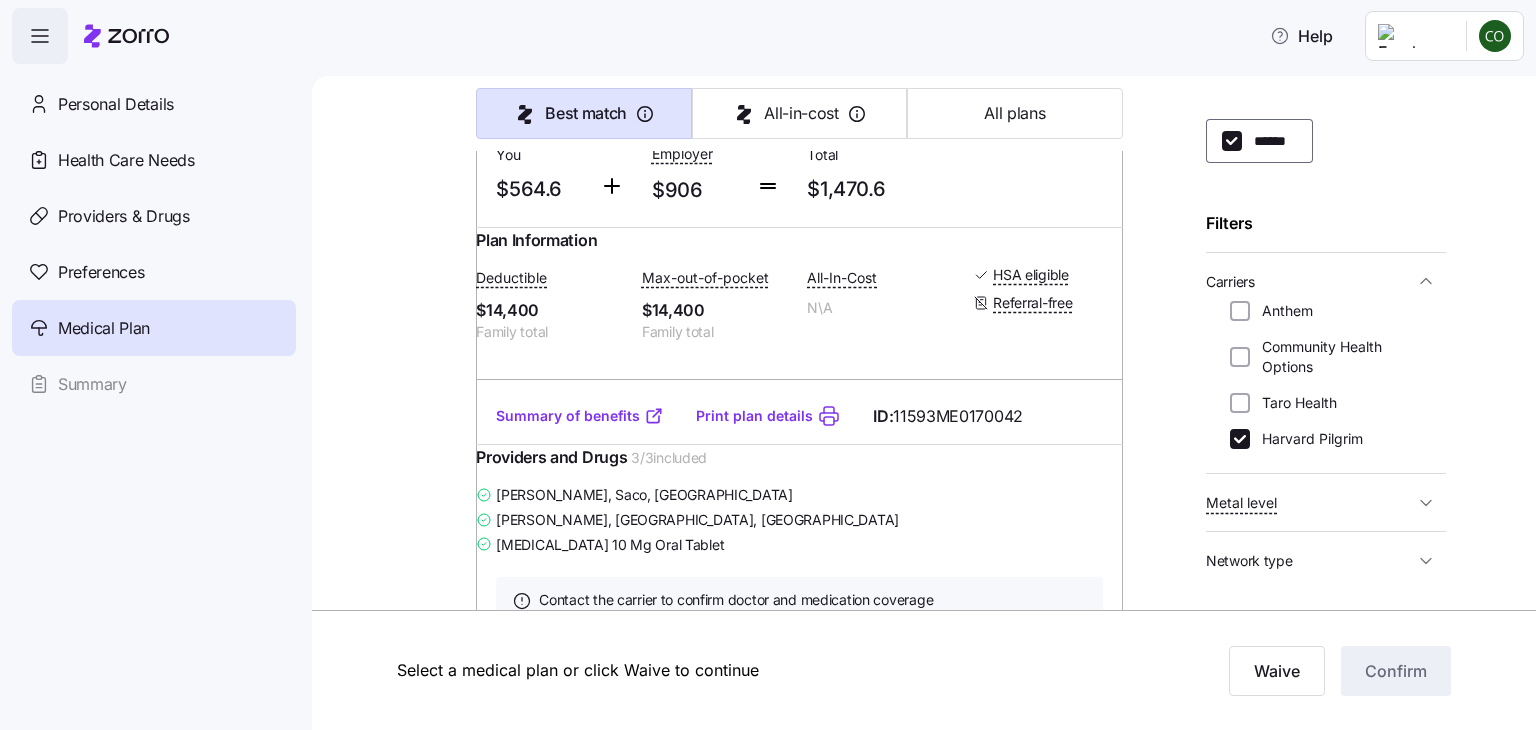 scroll, scrollTop: 120, scrollLeft: 0, axis: vertical 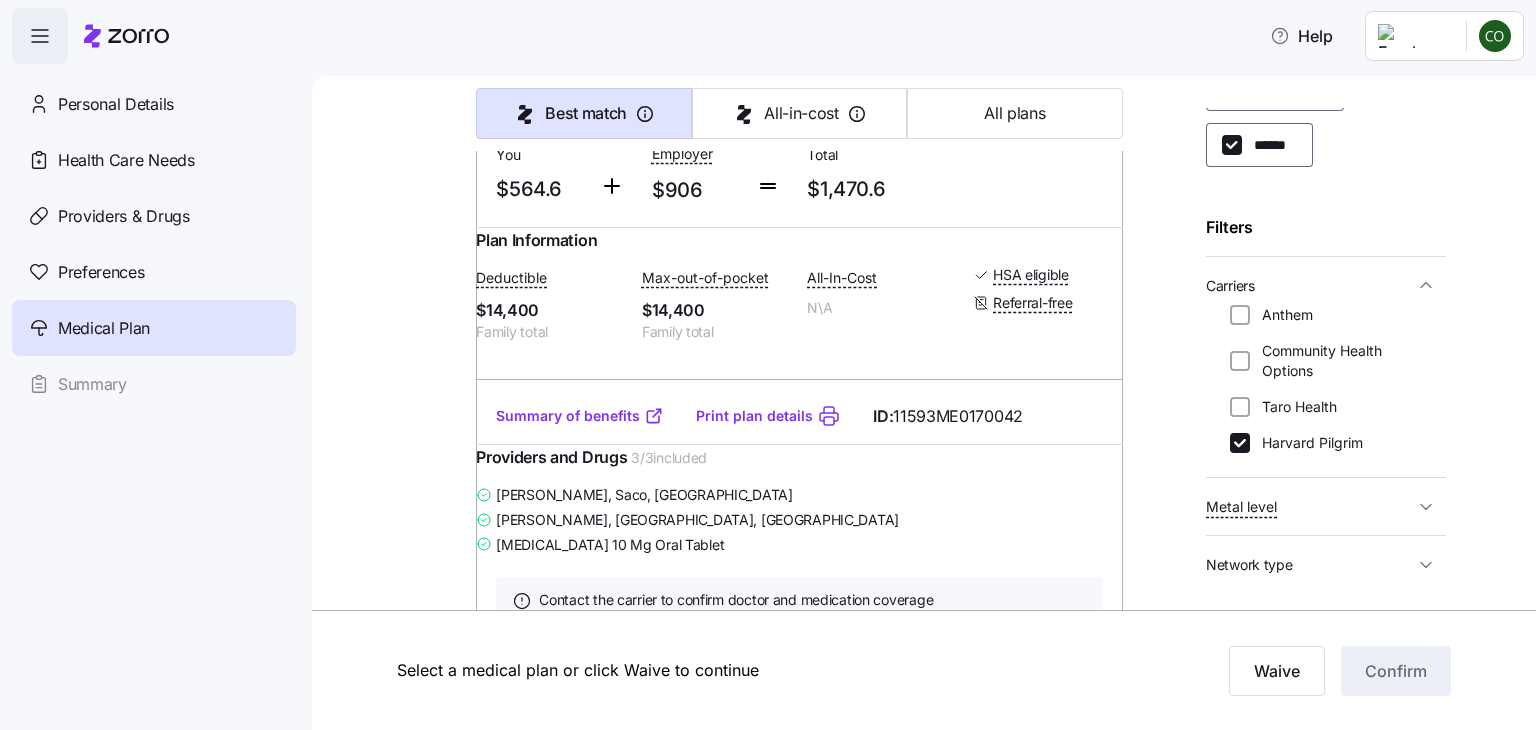 click on "Medical plan selection [PERSON_NAME] and [PERSON_NAME]'s Furniture  is contributing   $906   per month towards your medical plan Best match All-in-cost All plans 68  plans available Sort by Best match Clear Choice [US_STATE]'s Choice Plus HMO HSA Bronze 7200 w/ Pedi Dental   Expanded Bronze | HMO Monthly Premium You $432.77 Employer $906 Total $1,338.77 Plan Information Deductible $14,400 Family total Max-out-of-pocket $14,400 Family total All-In-Cost N\A HSA eligible Referrals required [PERSON_NAME] ,  [DATE] ,   [STREET_ADDRESS] ; Who is covered:   Me & spouse ;   Employer contribution:  up to $906 Medical Plan Clear Choice [US_STATE]'s Choice Plus HMO HSA Bronze 7200 w/ Pedi Dental   Expanded Bronze  |  HMO Summary of benefits Select Your current choice Premium Total Premium $1,338.77 After allowance $432.77 Deductible Individual: Medical $7,200 Individual: Drug 0 Family: Medical $14,400 Family: Drug 0 Max Out of Pocket Individual: Medical $7,200 Individual: Drug 0 Family: Medical $14,400 0 Yes" at bounding box center [924, 403] 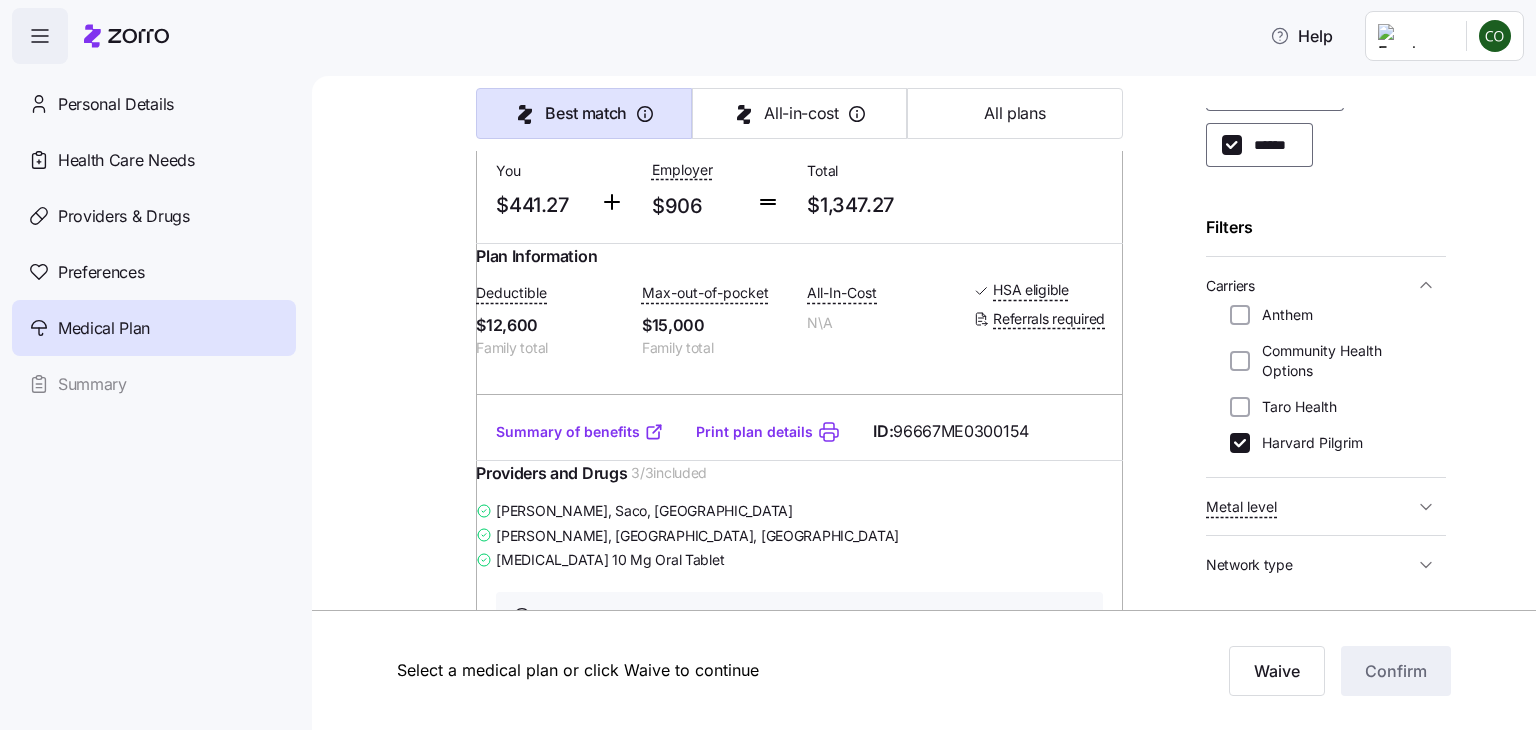 scroll, scrollTop: 1120, scrollLeft: 0, axis: vertical 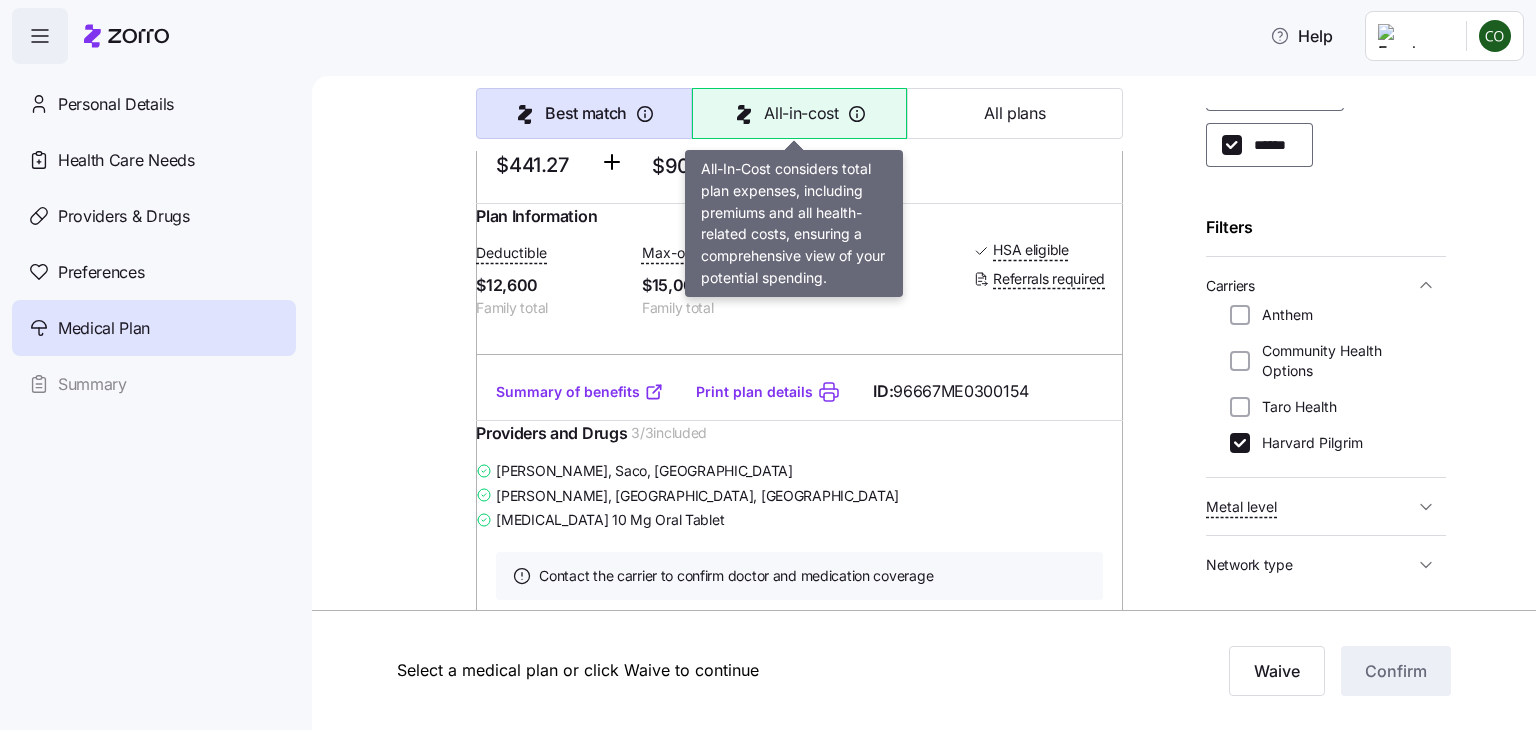 click on "All-in-cost" at bounding box center [799, 113] 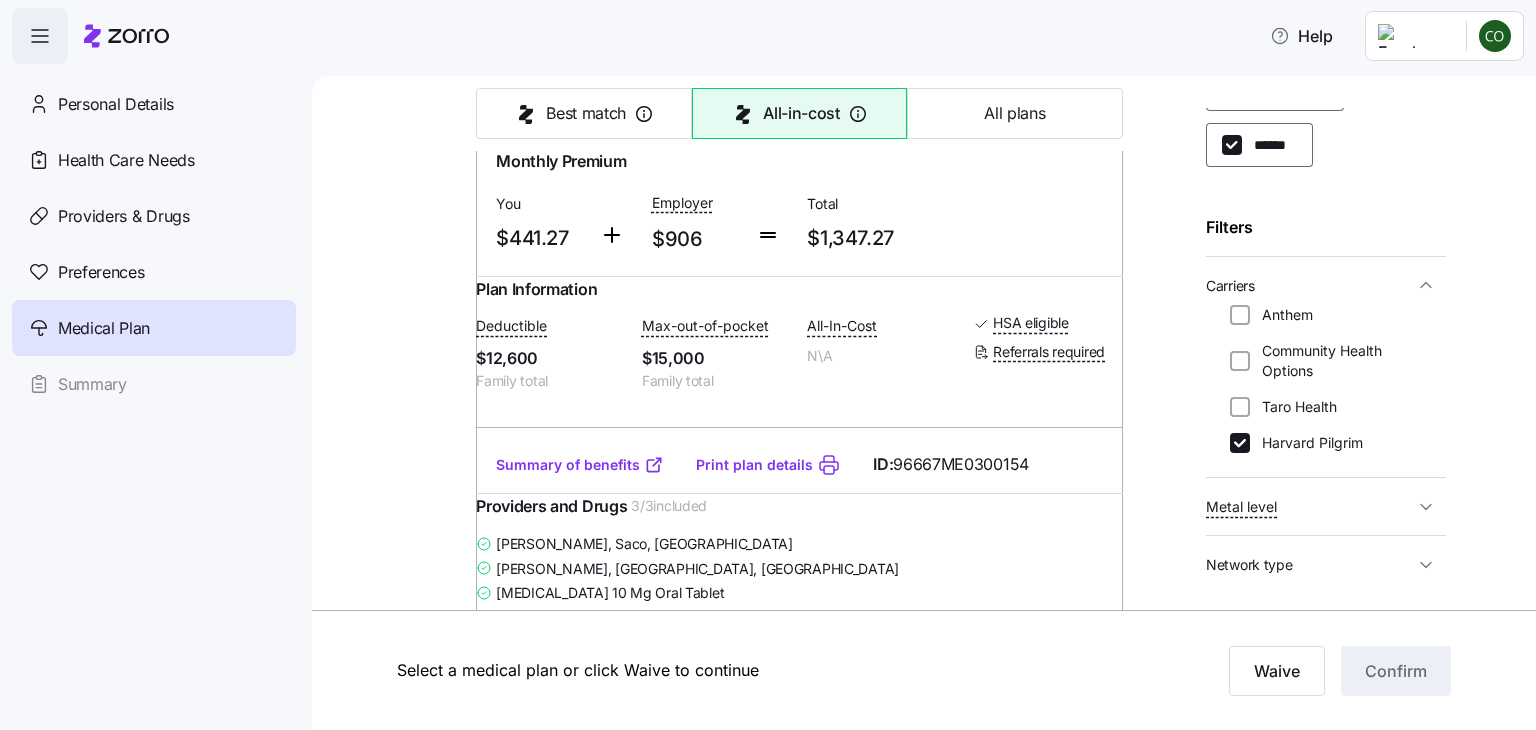 scroll, scrollTop: 1120, scrollLeft: 0, axis: vertical 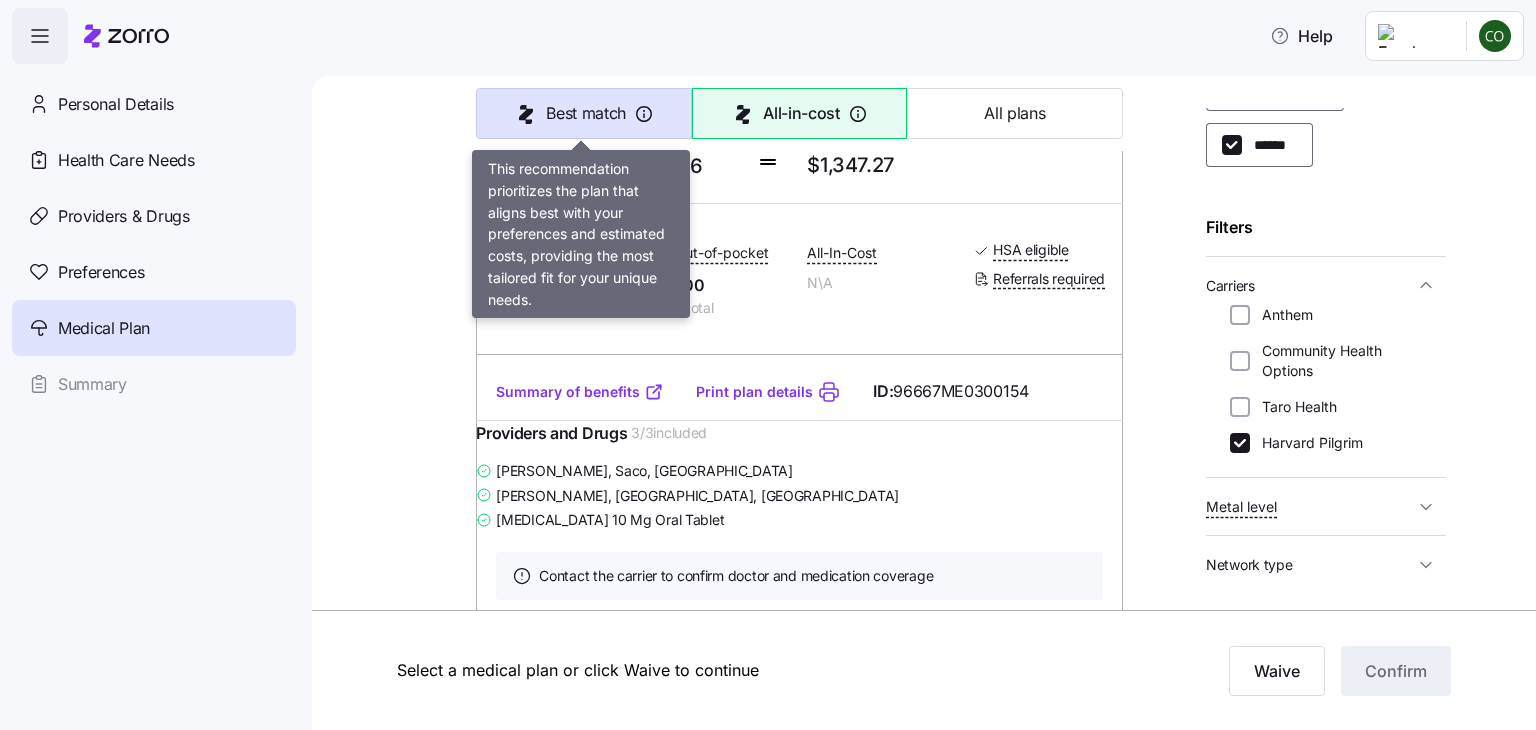 click on "Best match" at bounding box center [586, 113] 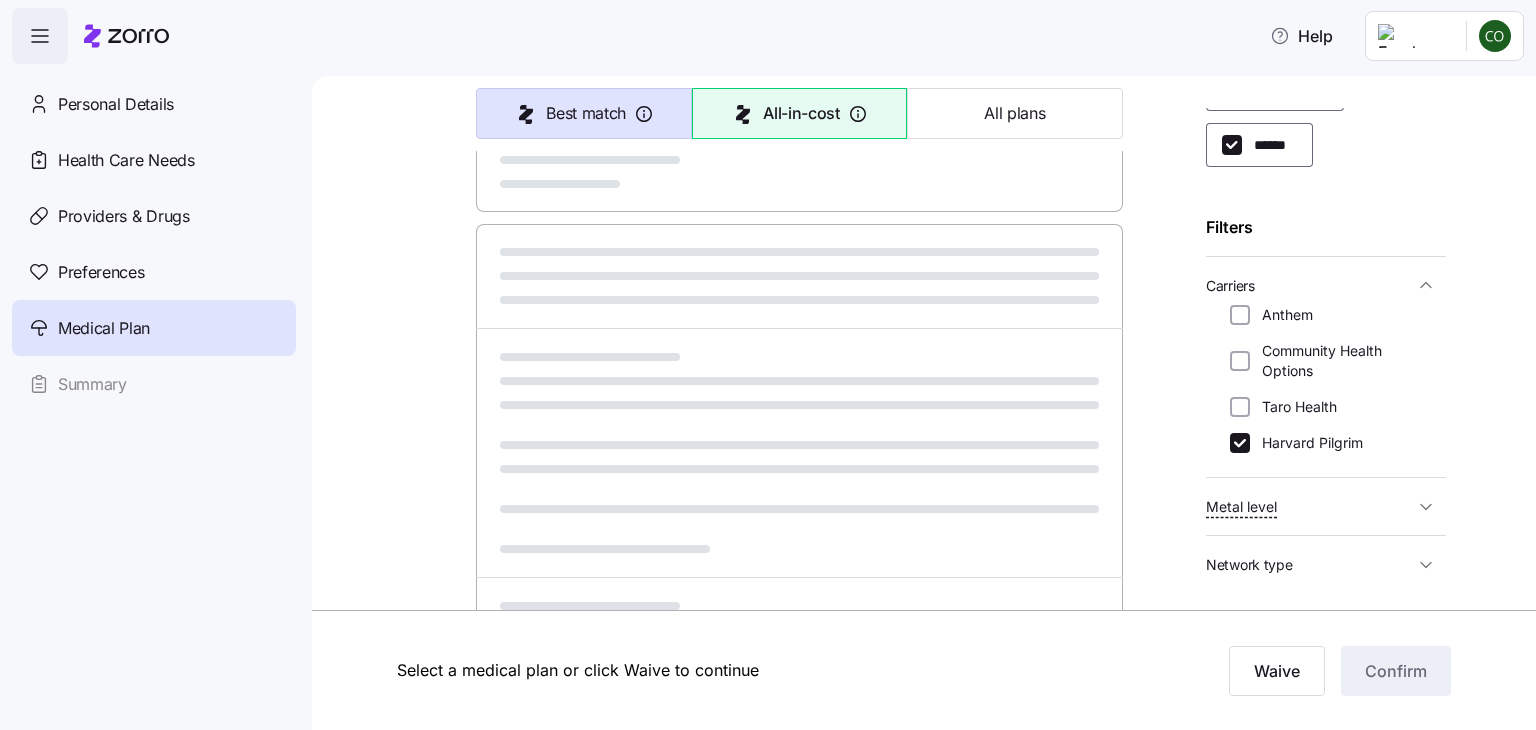 scroll, scrollTop: 1047, scrollLeft: 0, axis: vertical 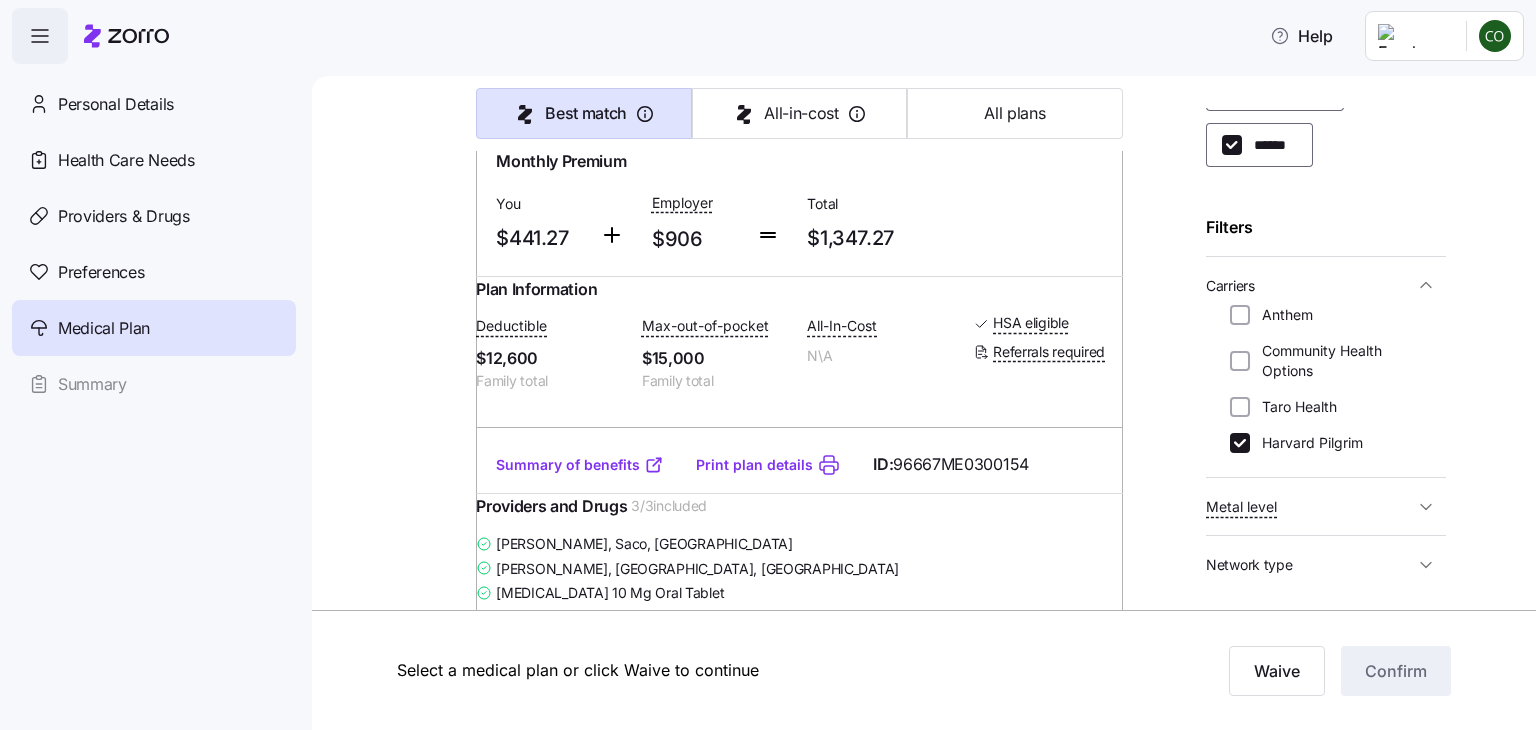 type on "Best match" 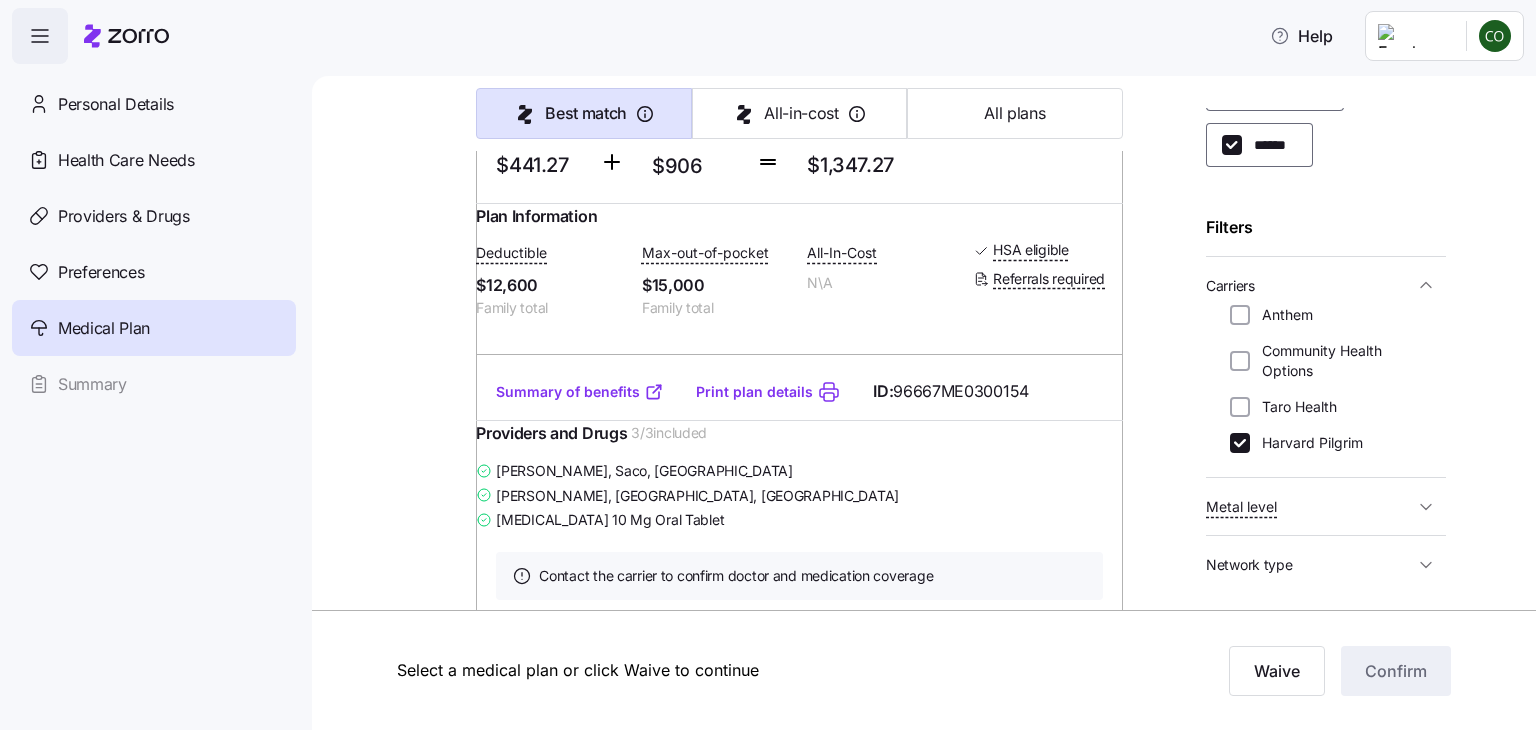 type 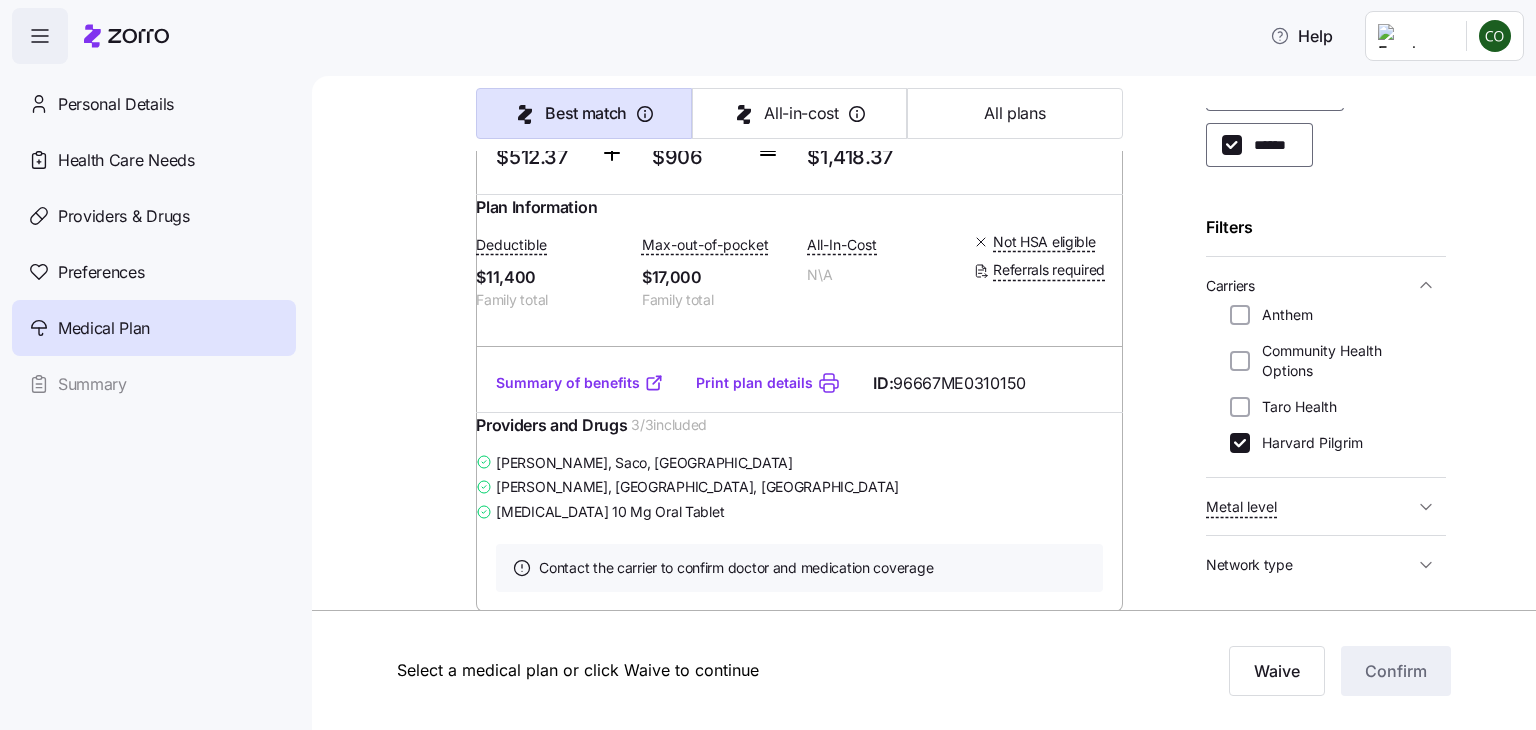 scroll, scrollTop: 6520, scrollLeft: 0, axis: vertical 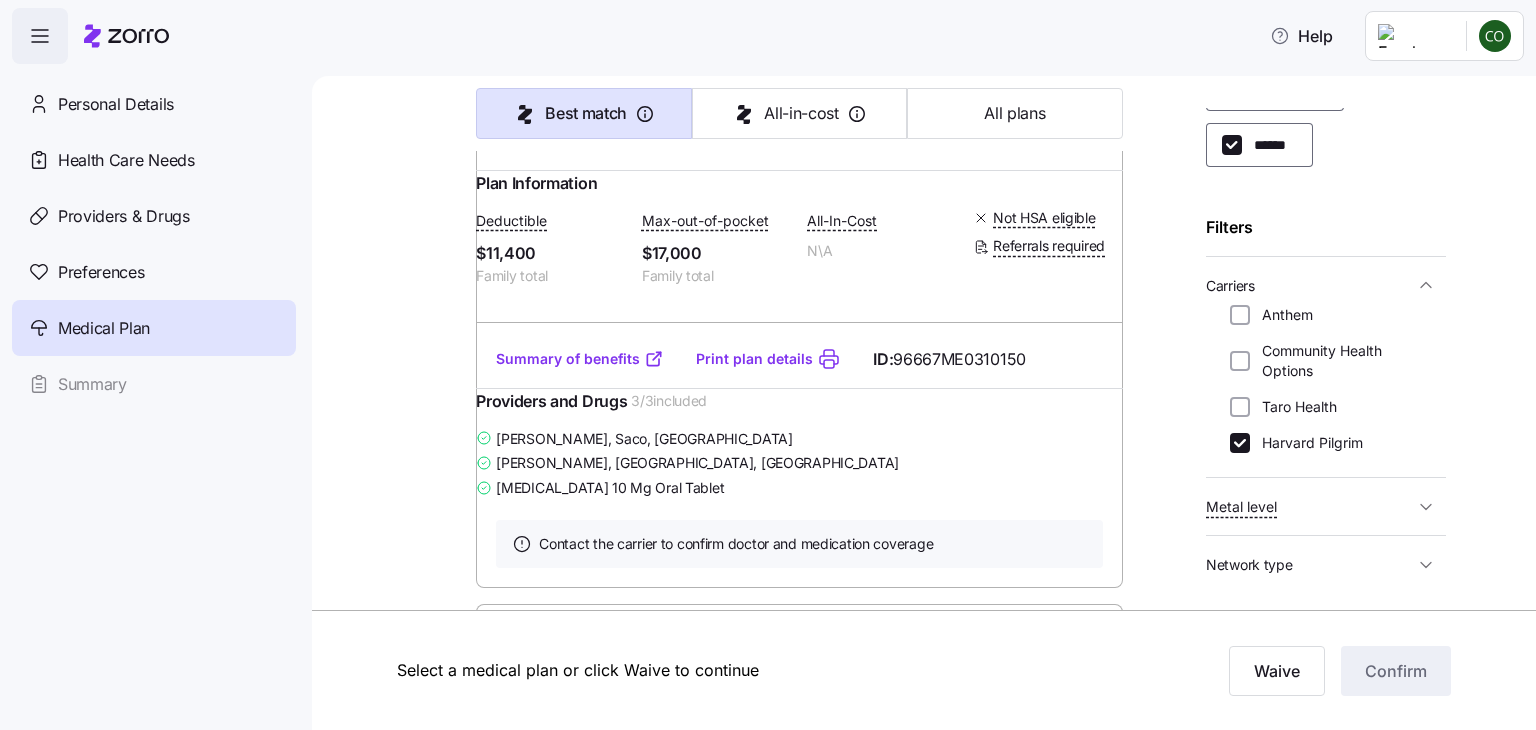 click on "Best match" at bounding box center (586, 113) 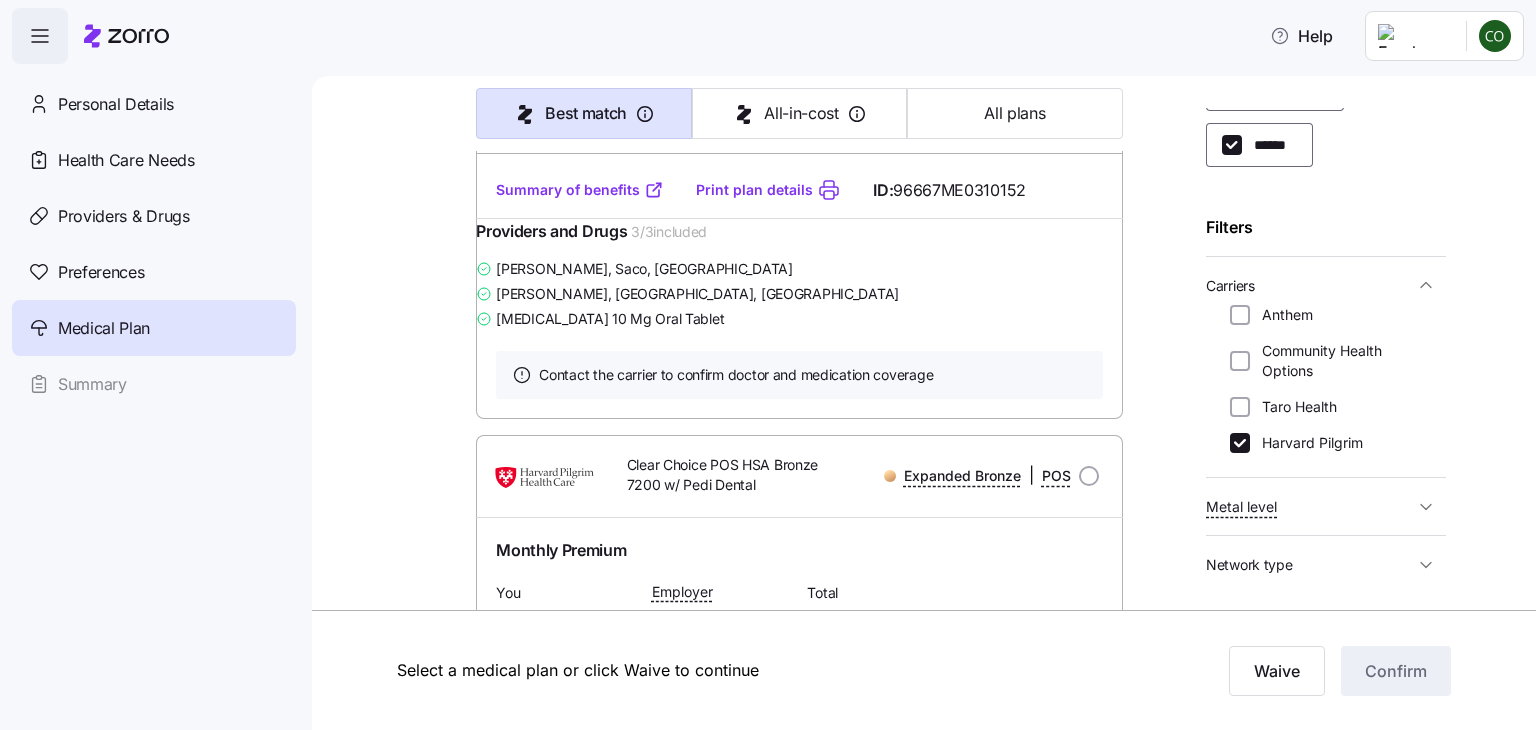 scroll, scrollTop: 4680, scrollLeft: 0, axis: vertical 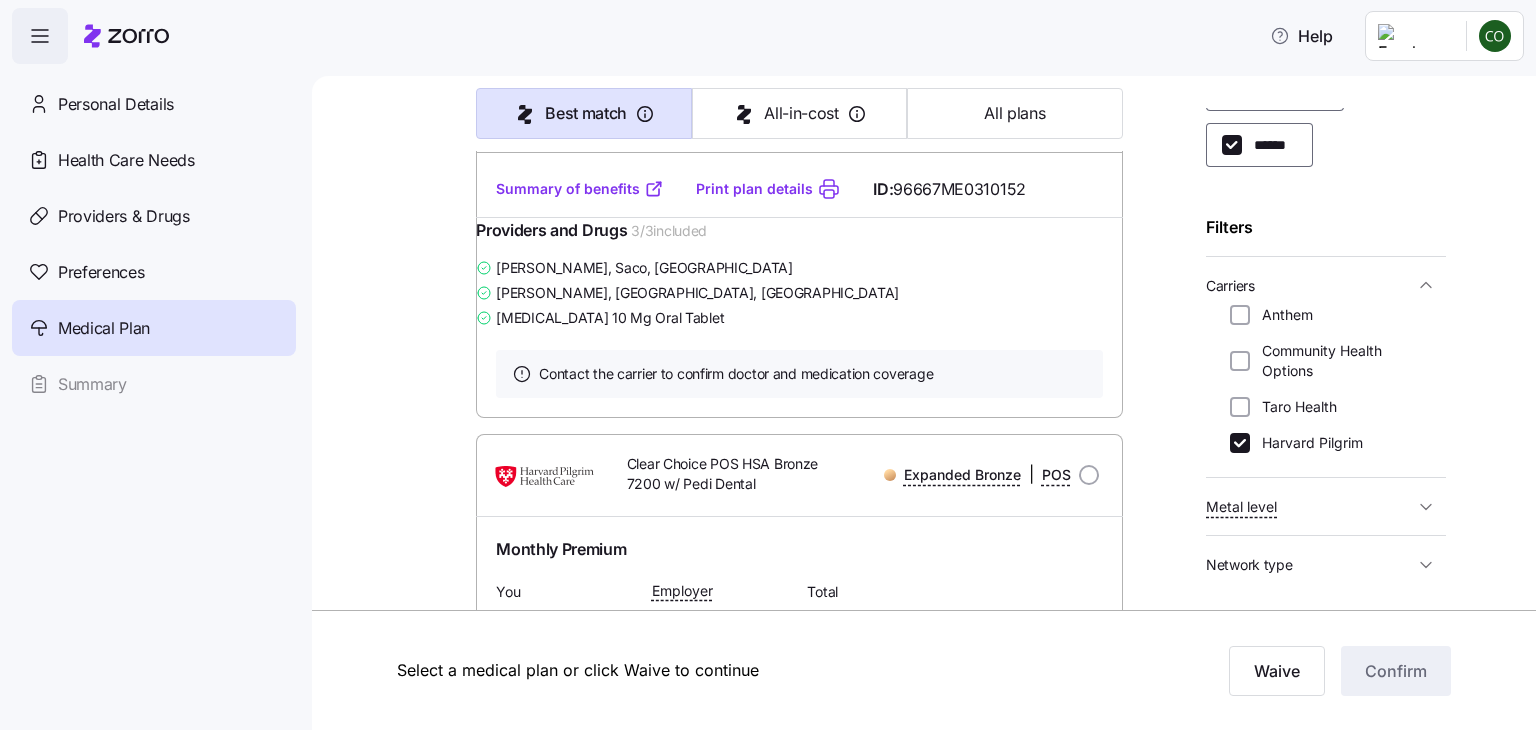click on "Summary of benefits" at bounding box center (580, 189) 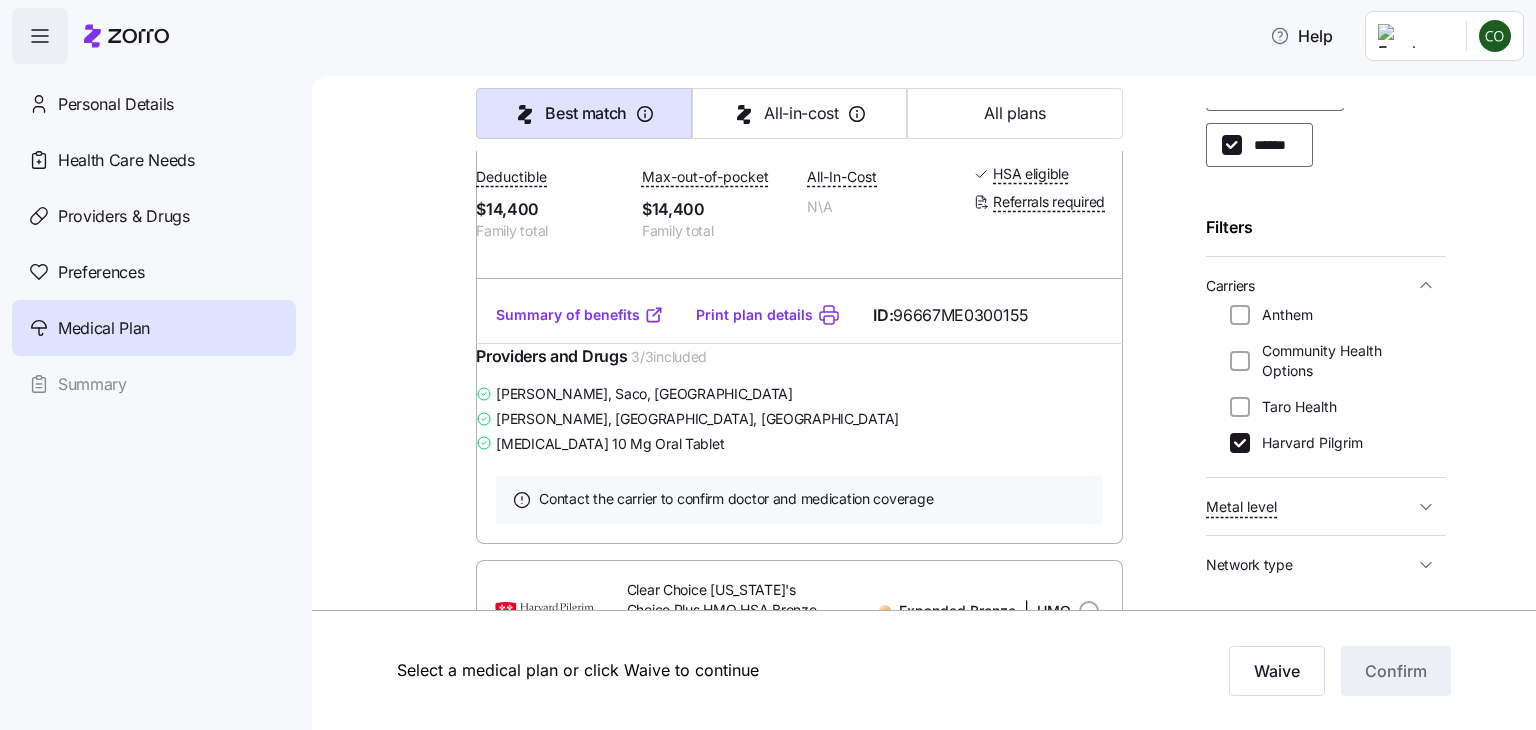 scroll, scrollTop: 520, scrollLeft: 0, axis: vertical 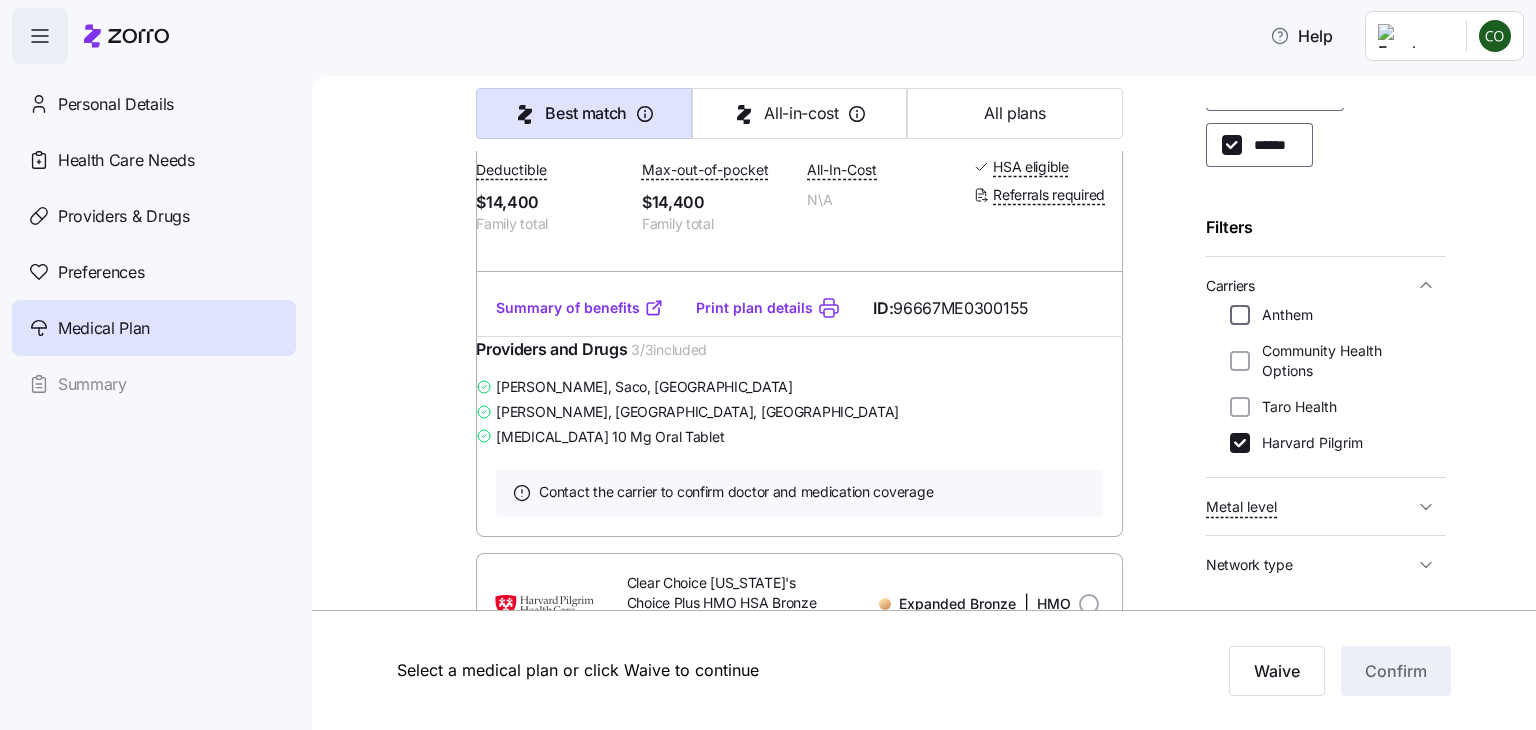 click on "Anthem" at bounding box center (1240, 315) 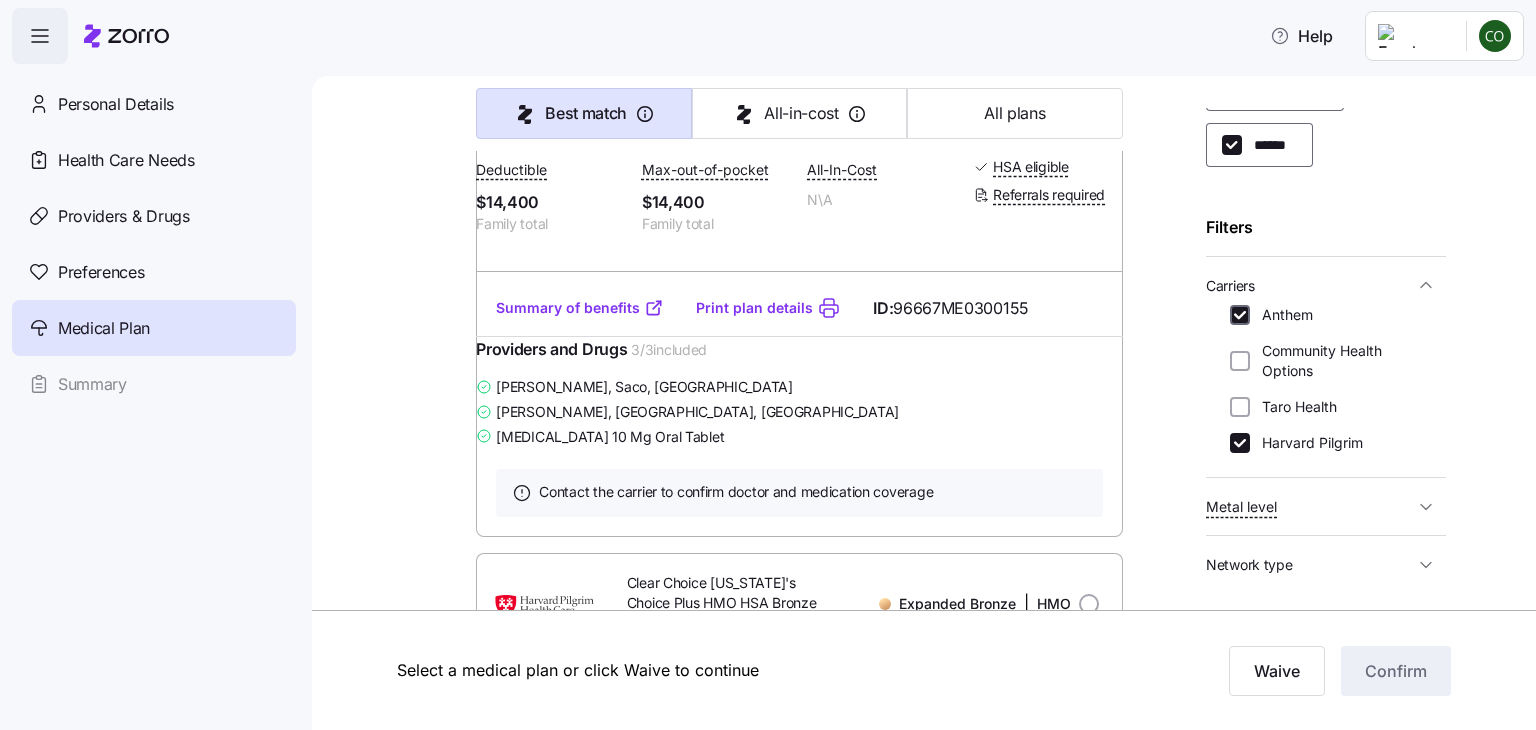 checkbox on "true" 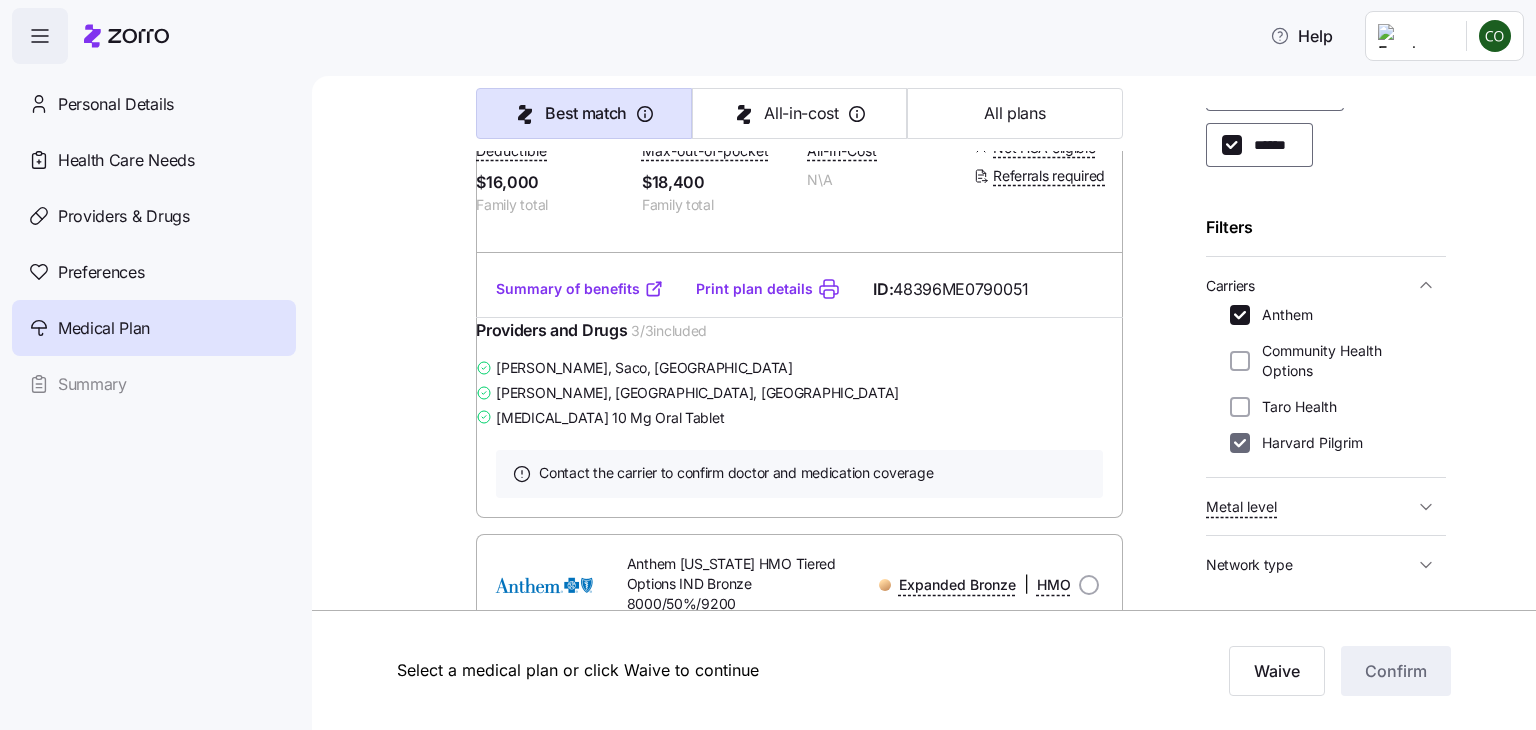 click on "Harvard Pilgrim" at bounding box center (1240, 443) 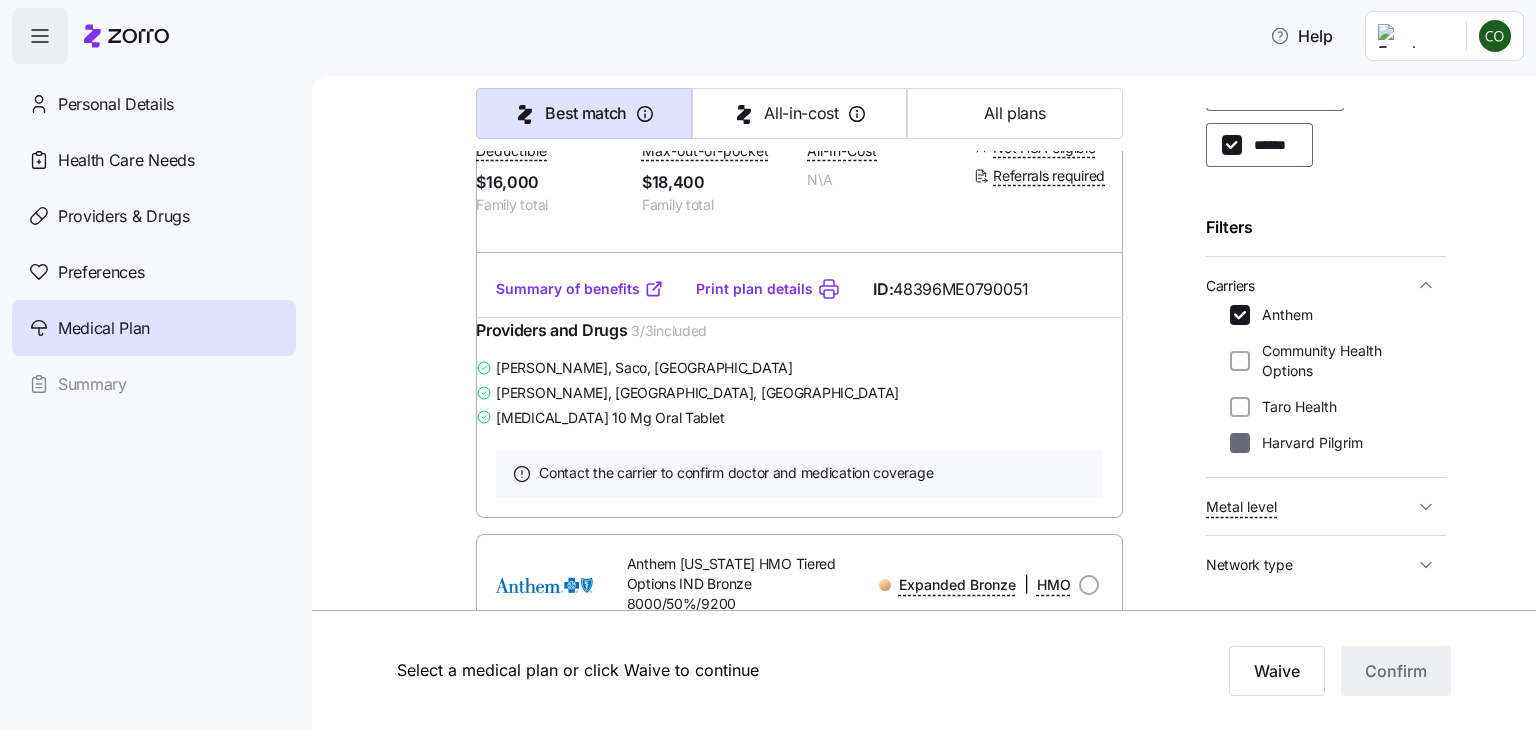checkbox on "false" 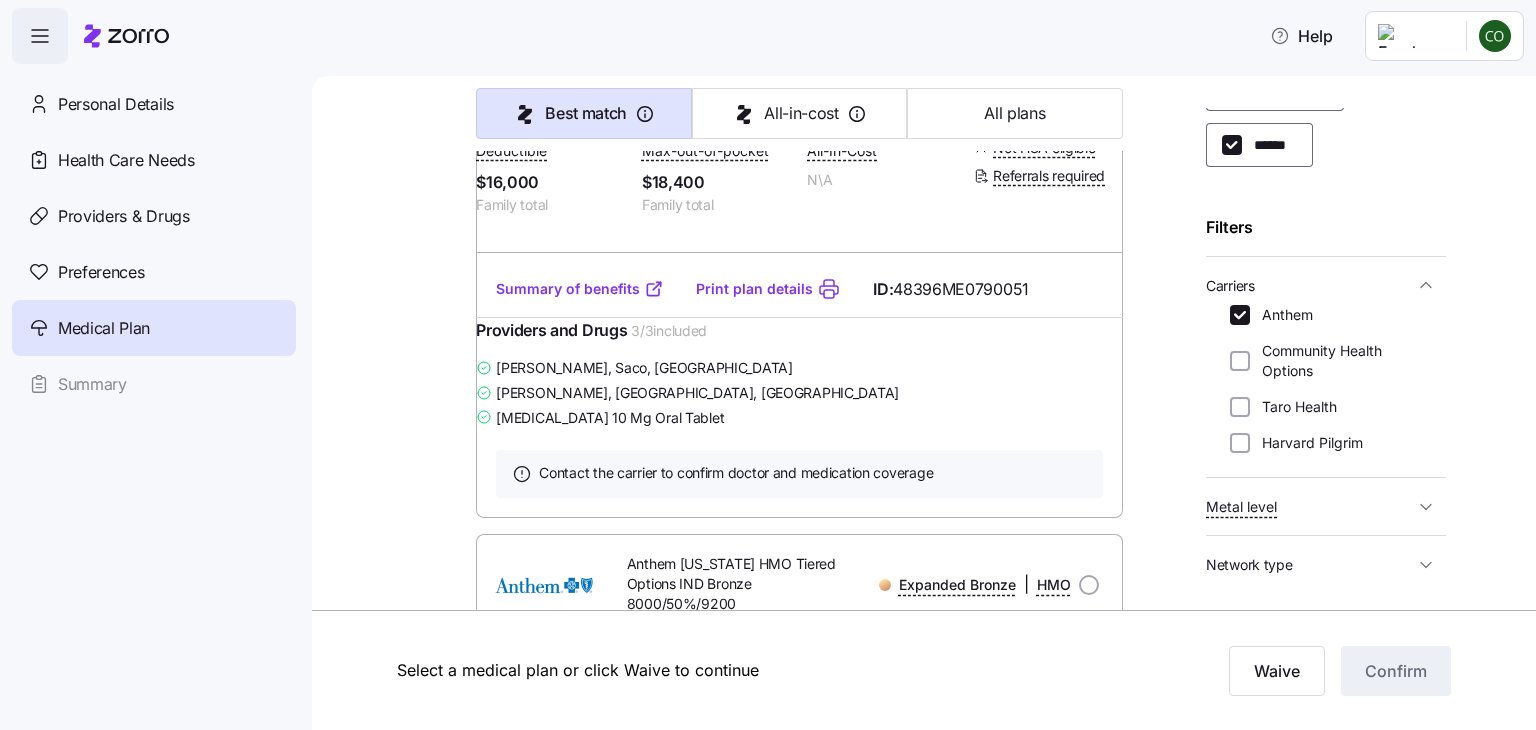 click at bounding box center [430, 6490] 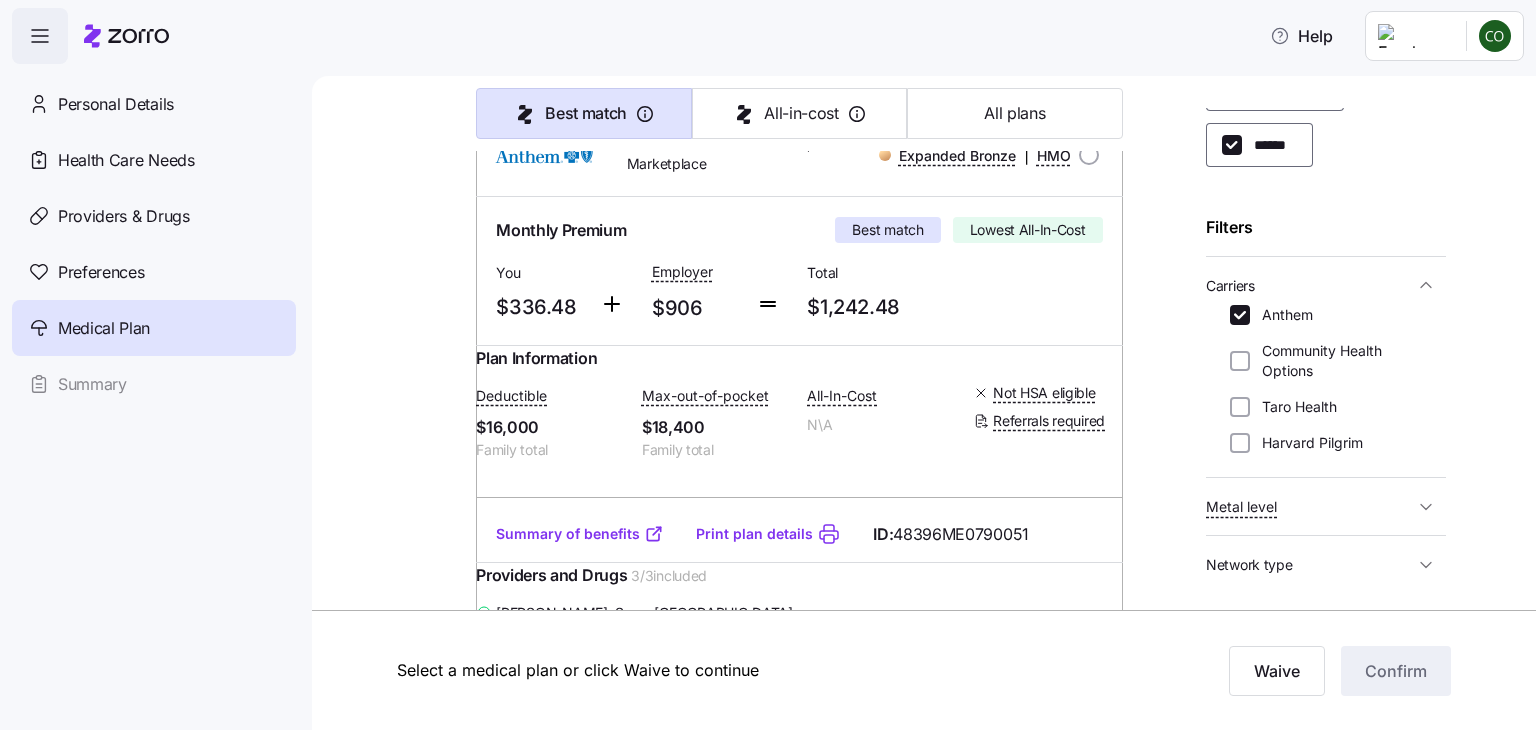 scroll, scrollTop: 280, scrollLeft: 0, axis: vertical 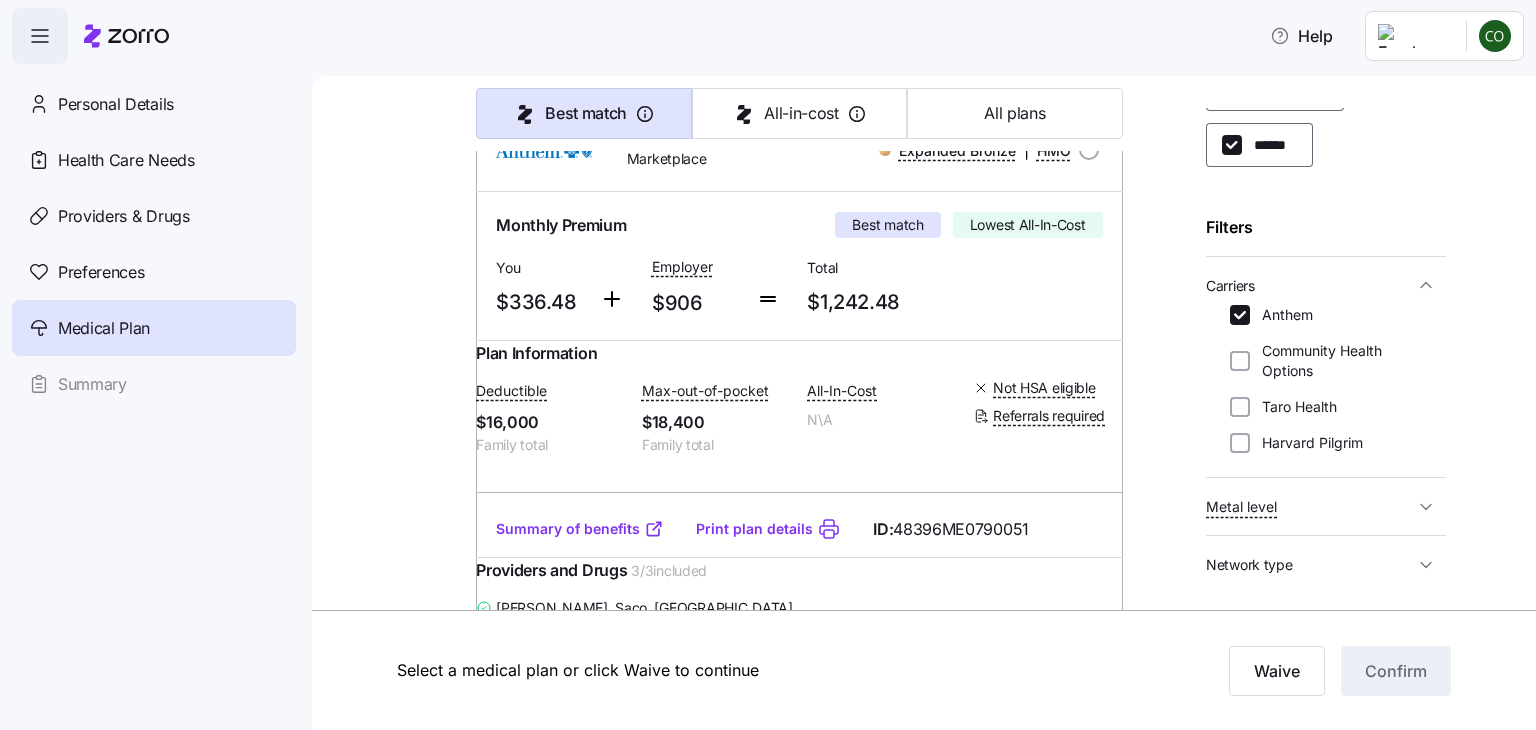 click on "Summary of benefits" at bounding box center [580, 529] 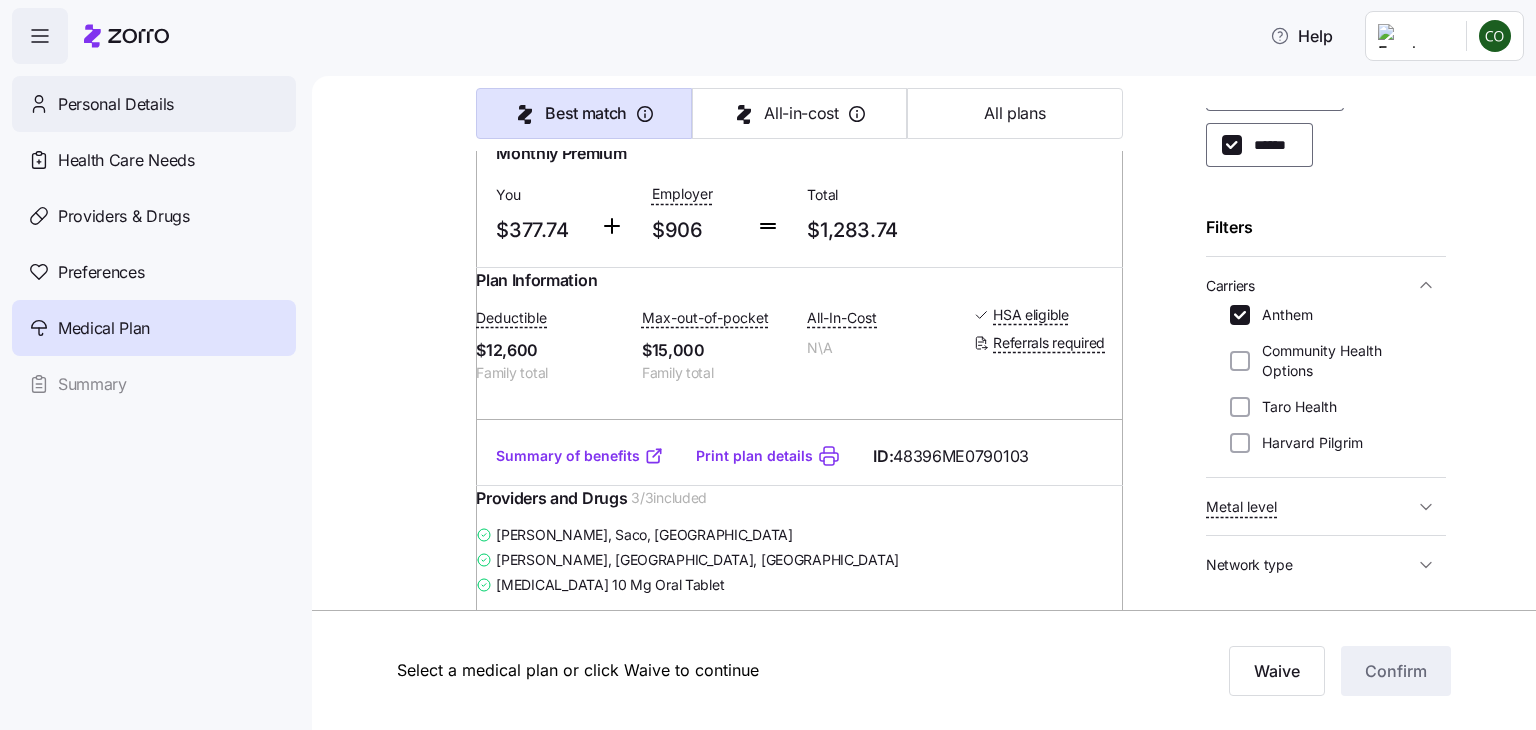 scroll, scrollTop: 1760, scrollLeft: 0, axis: vertical 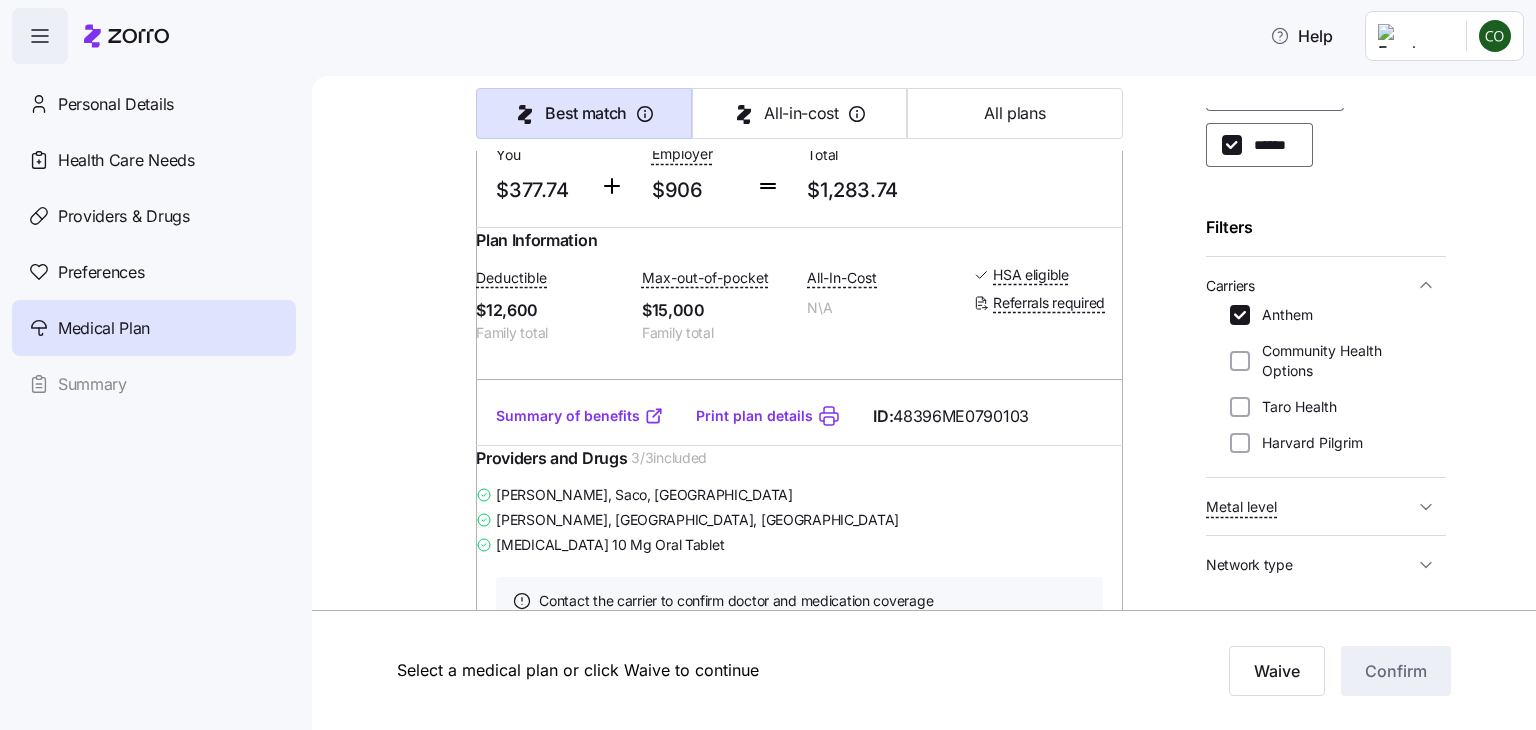 click on "Summary of benefits" at bounding box center [580, 416] 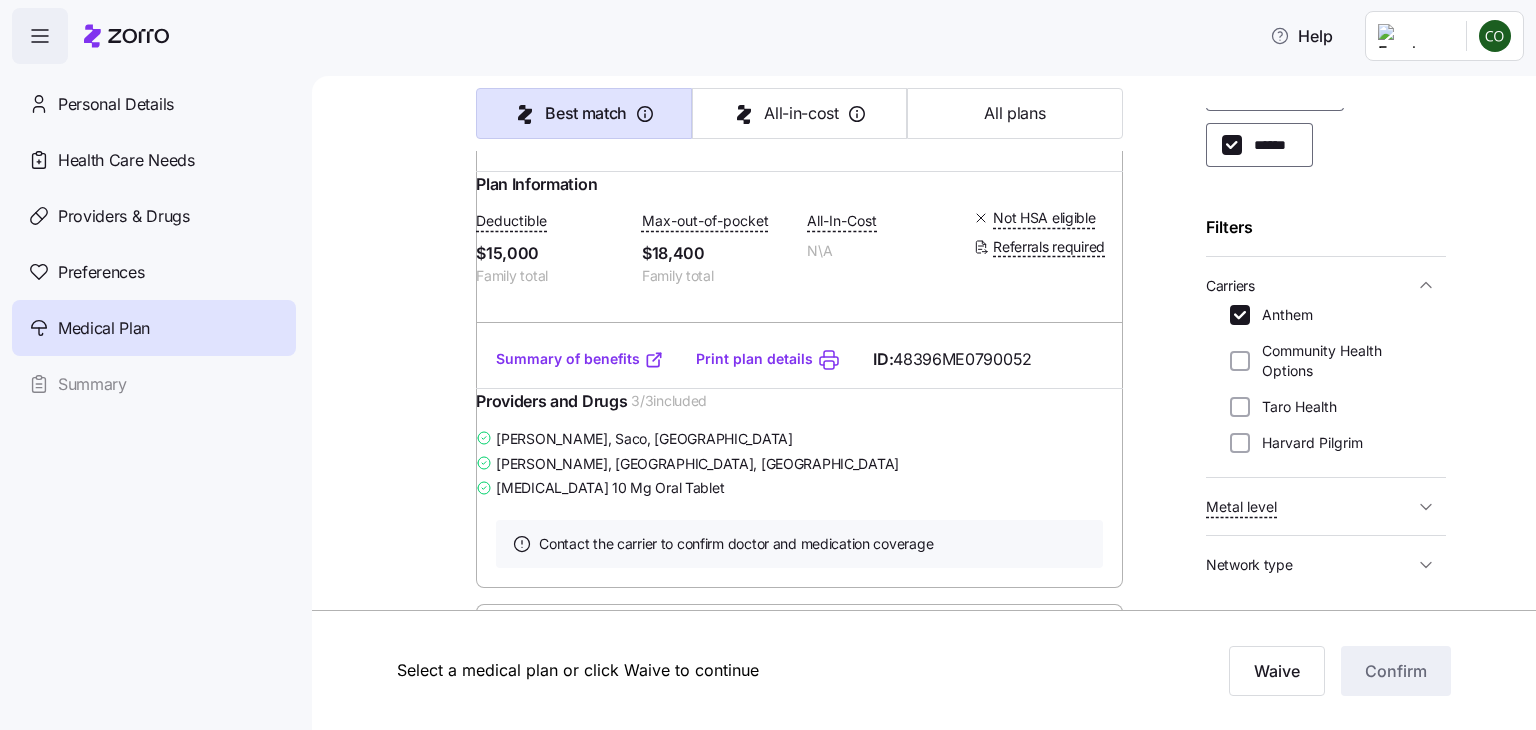 scroll, scrollTop: 2520, scrollLeft: 0, axis: vertical 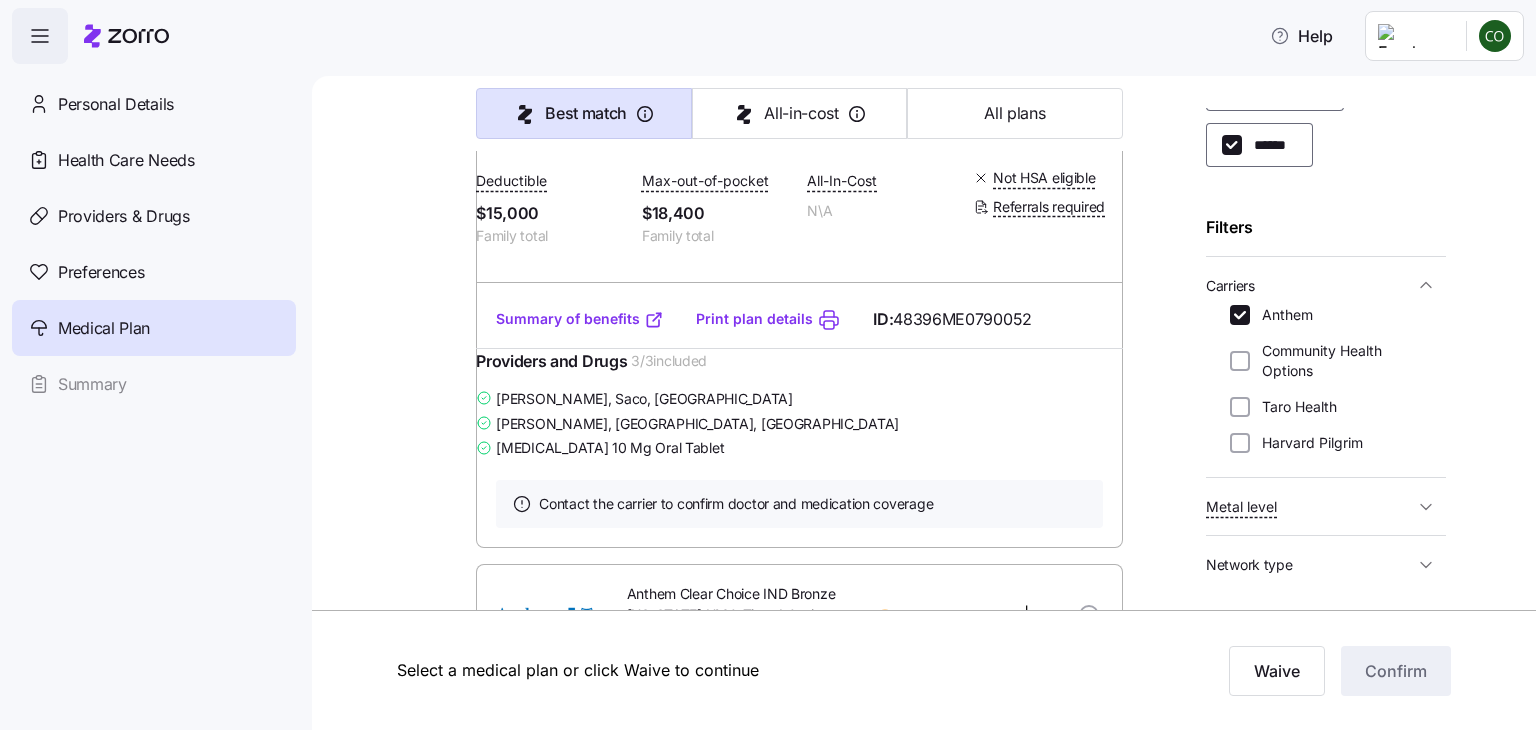 click on "Plan Information" at bounding box center [536, 144] 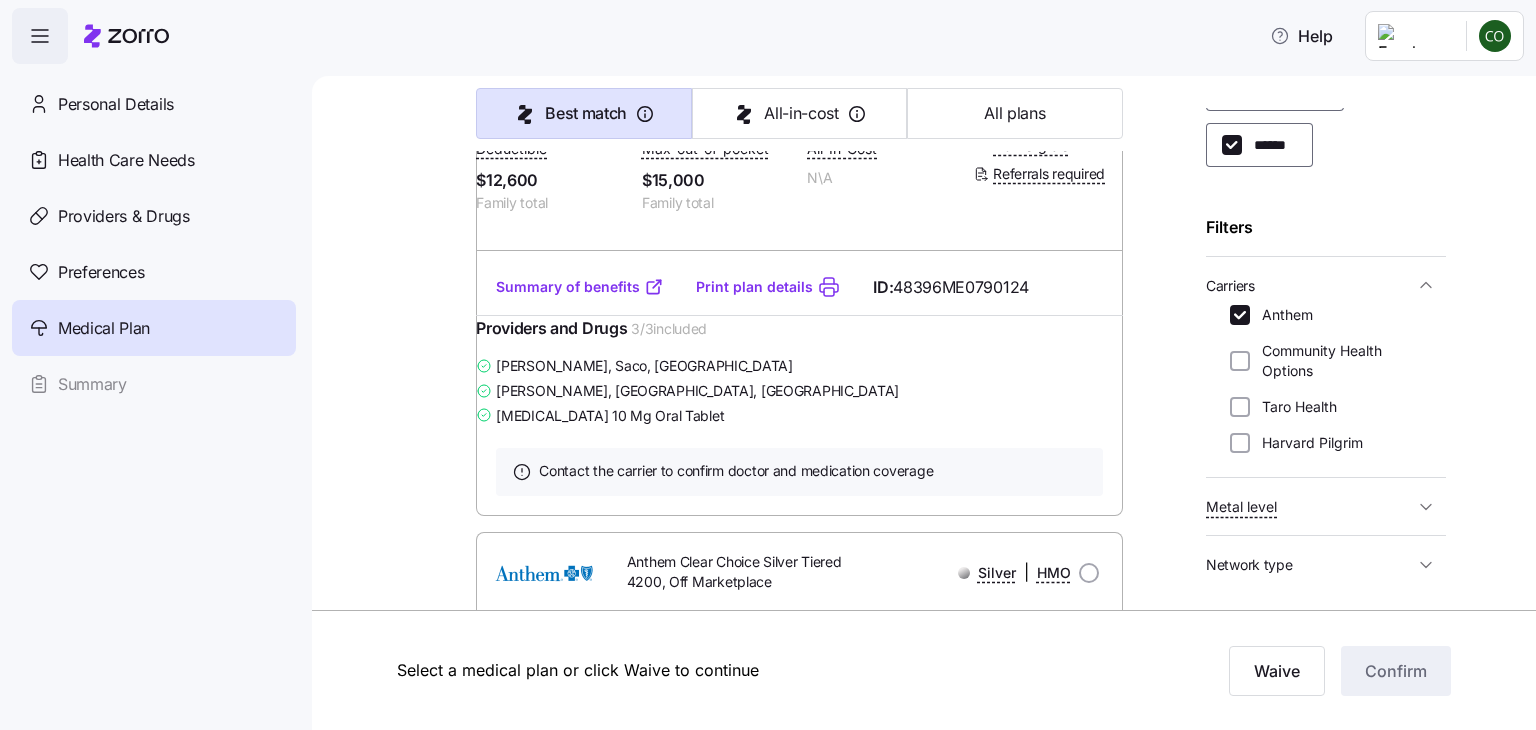 scroll, scrollTop: 3960, scrollLeft: 0, axis: vertical 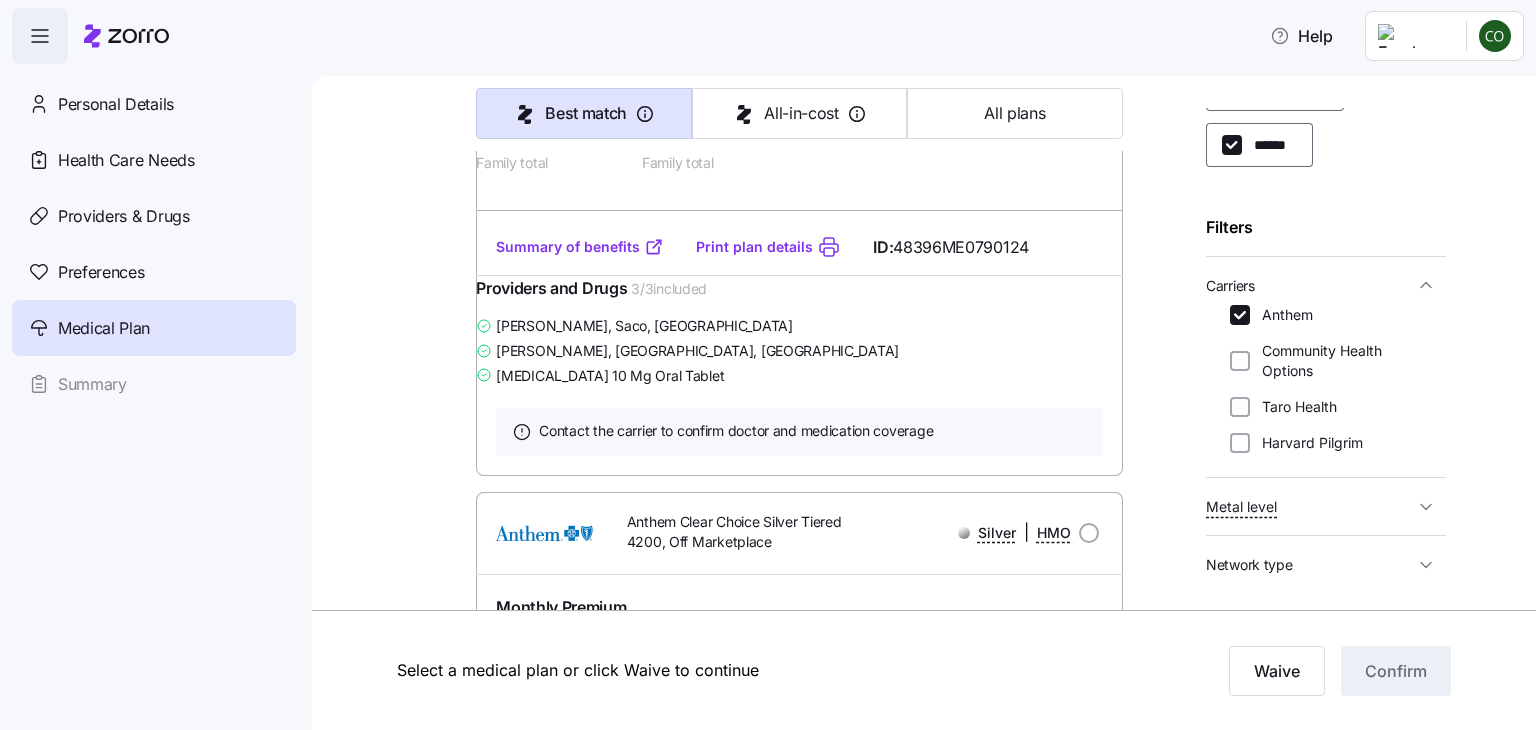 click on "Summary of benefits" at bounding box center [580, 247] 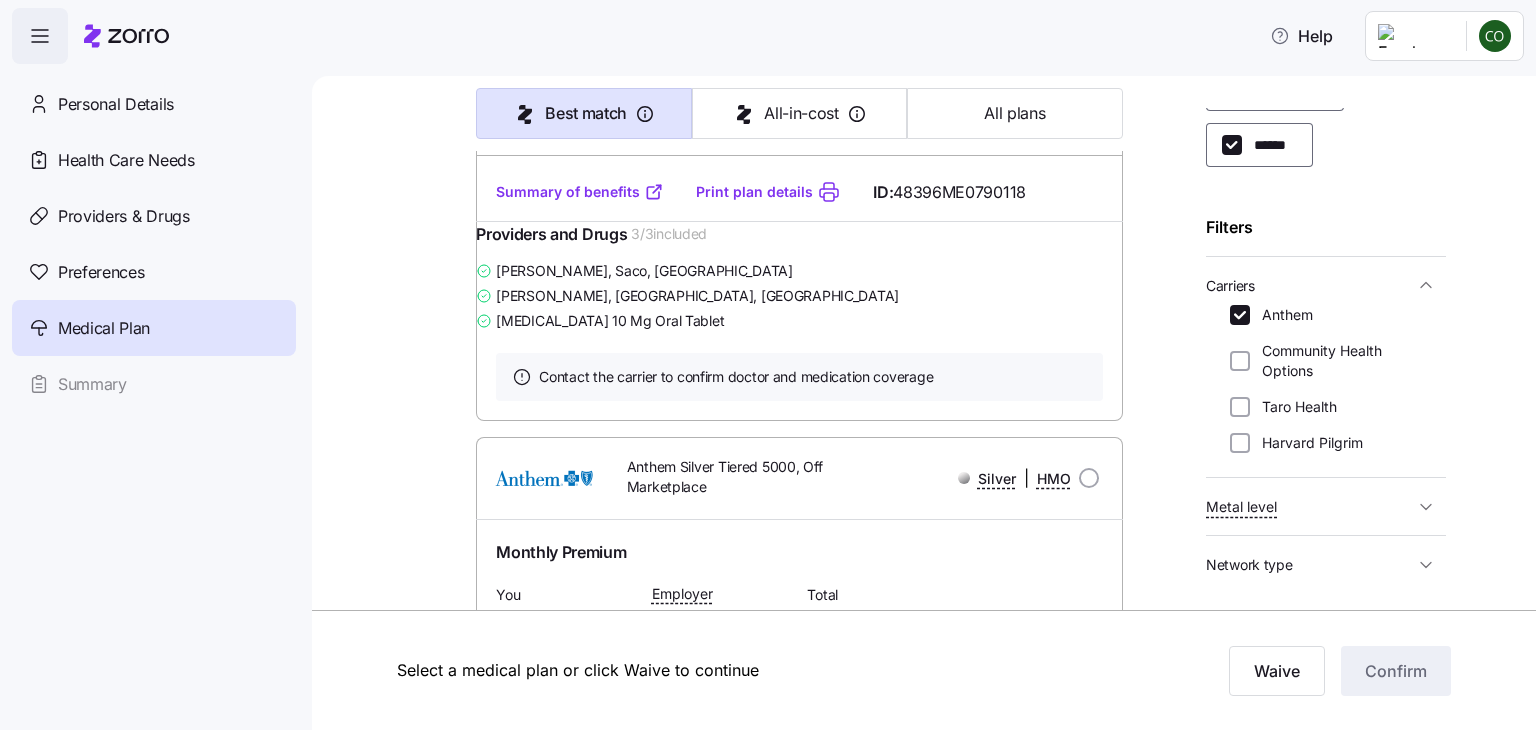 scroll, scrollTop: 4680, scrollLeft: 0, axis: vertical 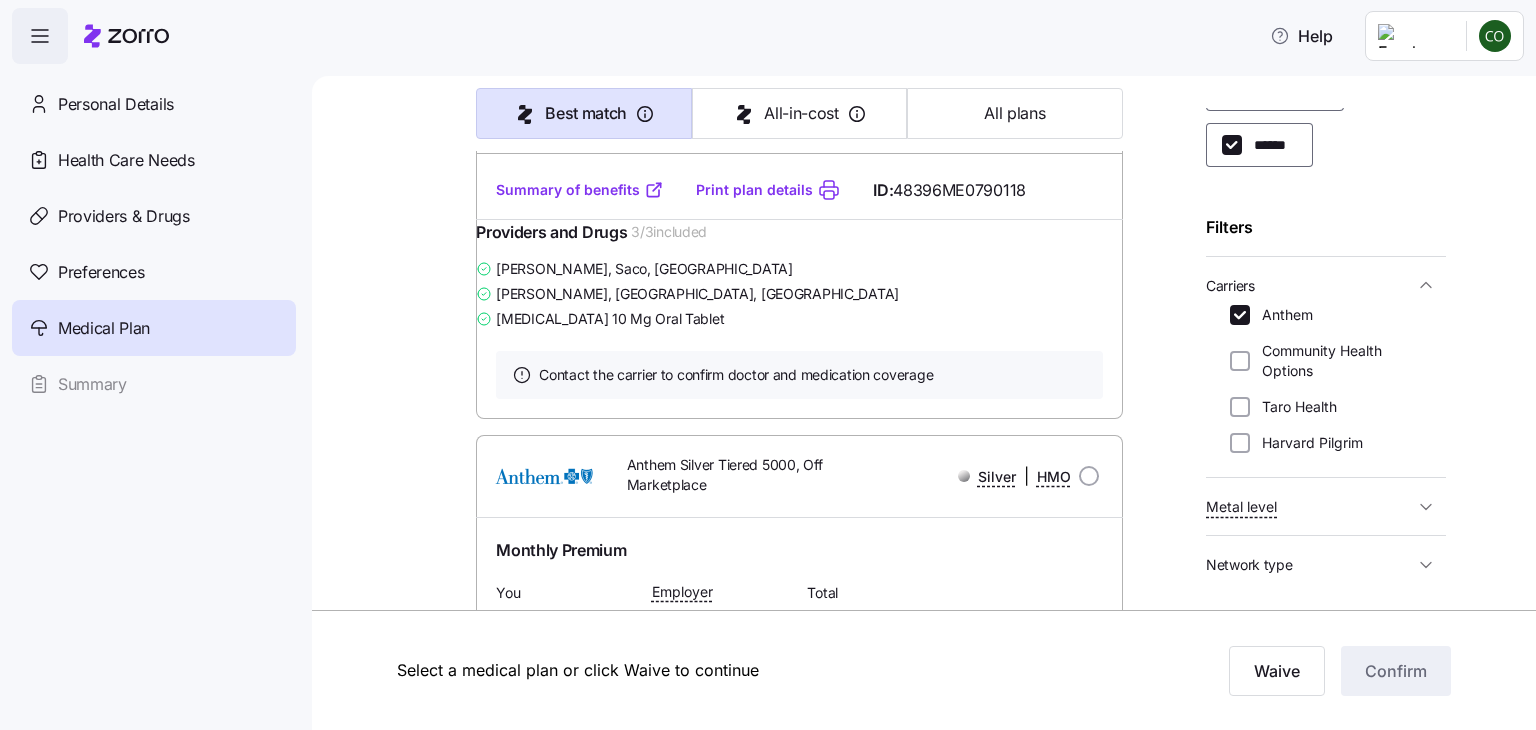 click on "Summary of benefits" at bounding box center (580, 190) 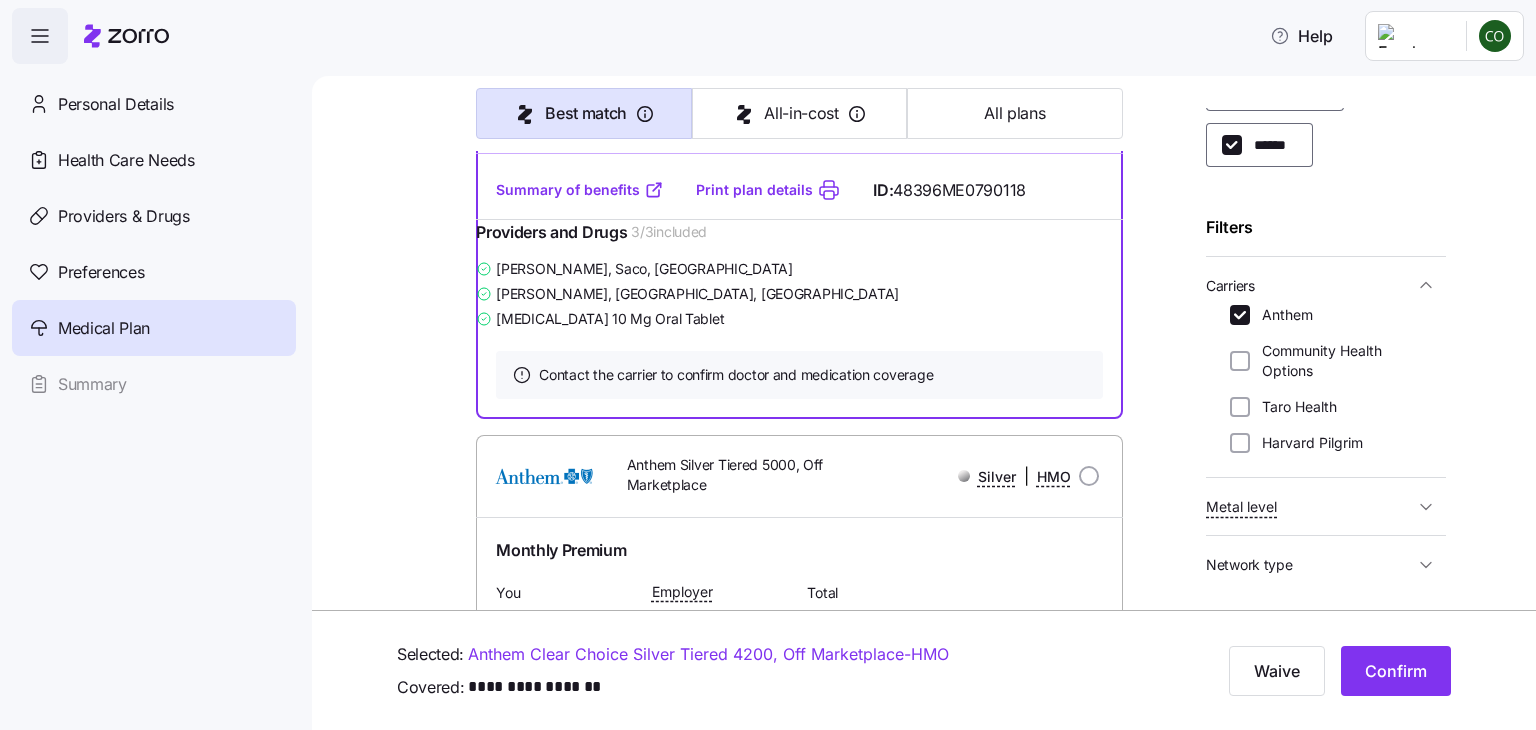 click at bounding box center (1089, -861) 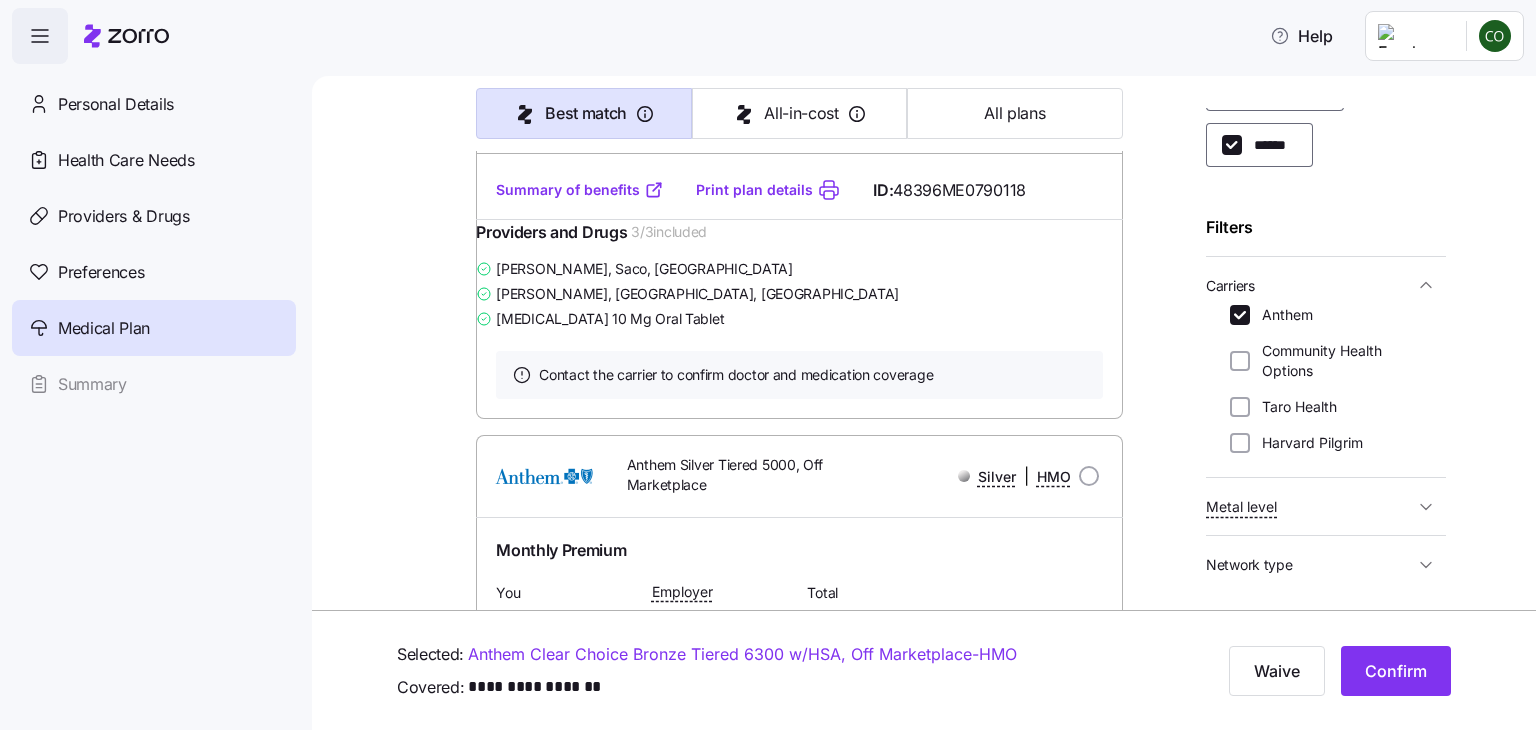 scroll, scrollTop: 1496, scrollLeft: 0, axis: vertical 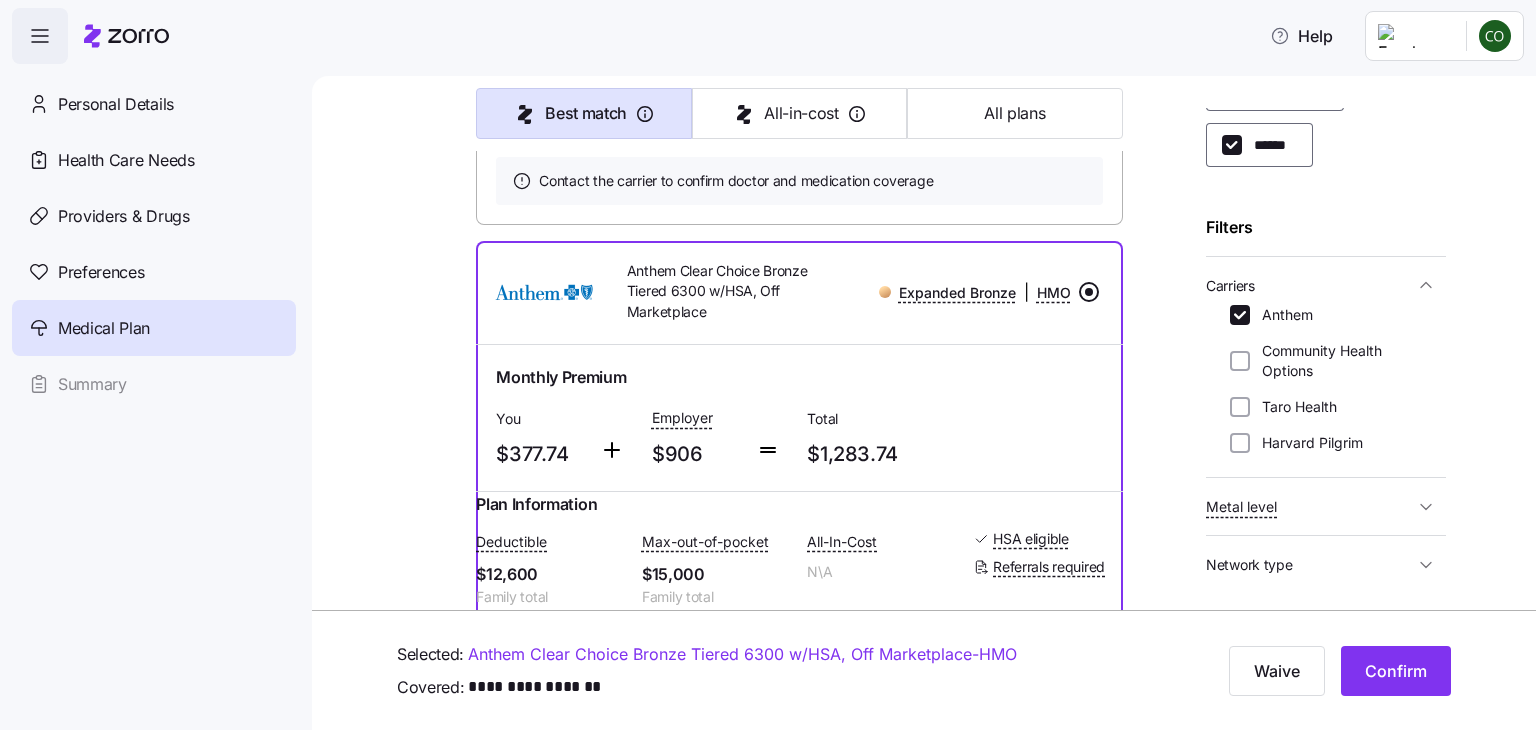click at bounding box center [1089, 292] 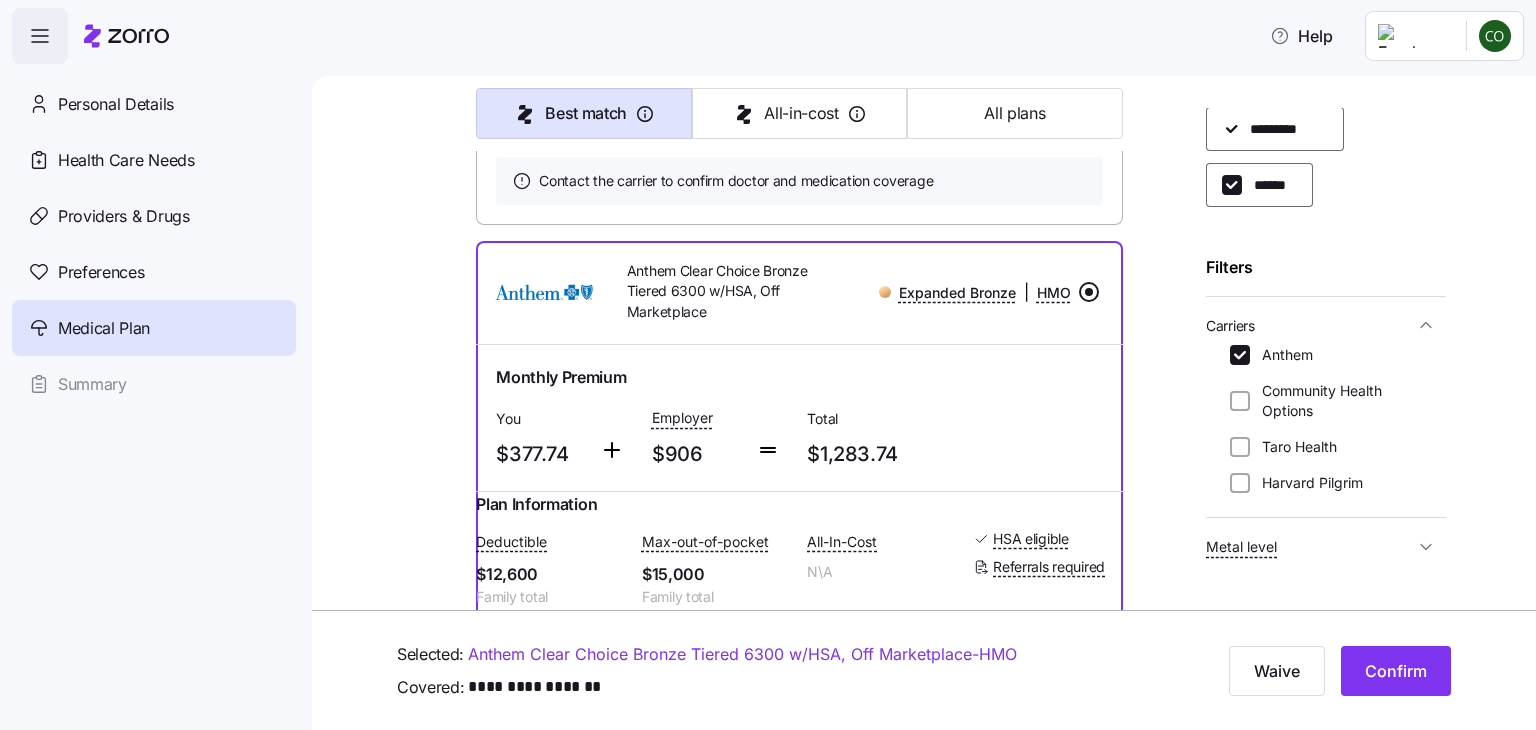 scroll, scrollTop: 0, scrollLeft: 0, axis: both 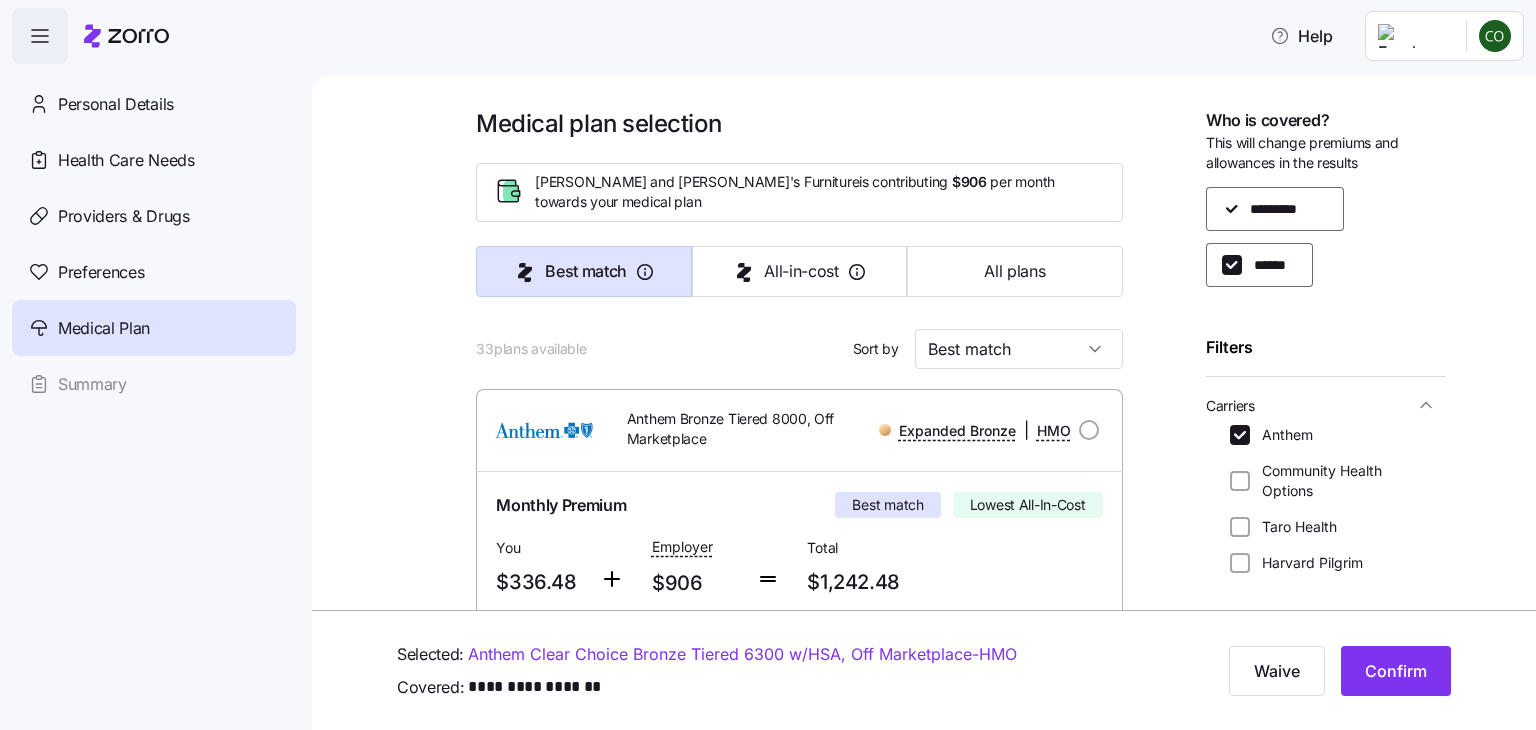 click on "Medical plan selection [PERSON_NAME] and [PERSON_NAME]'s Furniture  is contributing   $906   per month towards your medical plan Best match All-in-cost All plans 33  plans available Sort by Best match Anthem Bronze Tiered 8000, Off Marketplace   Expanded Bronze | HMO Monthly Premium Best match Lowest All-In-Cost You $336.48 Employer $906 Total $1,242.48 Plan Information Deductible $16,000 Family total Max-out-of-pocket $18,400 Family total All-In-Cost N\A Not HSA eligible Referrals required [PERSON_NAME] ,  [DATE] ,   [STREET_ADDRESS] ; Who is covered:   Me & spouse ;   Employer contribution:  up to $906 Medical Plan Anthem Bronze Tiered 8000, Off Marketplace   Expanded Bronze  |  HMO Summary of benefits Select Best match Lowest All-In-Cost Premium Total Premium $1,242.48 After allowance $336.48 Deductible Individual: Medical $8,000 Individual: Drug 0 Family: Medical $16,000 Family: Drug 0 Max Out of Pocket Individual: Medical $9,200 Individual: Drug 0 Family: Medical $18,400 0 No ID:  3" at bounding box center [924, 403] 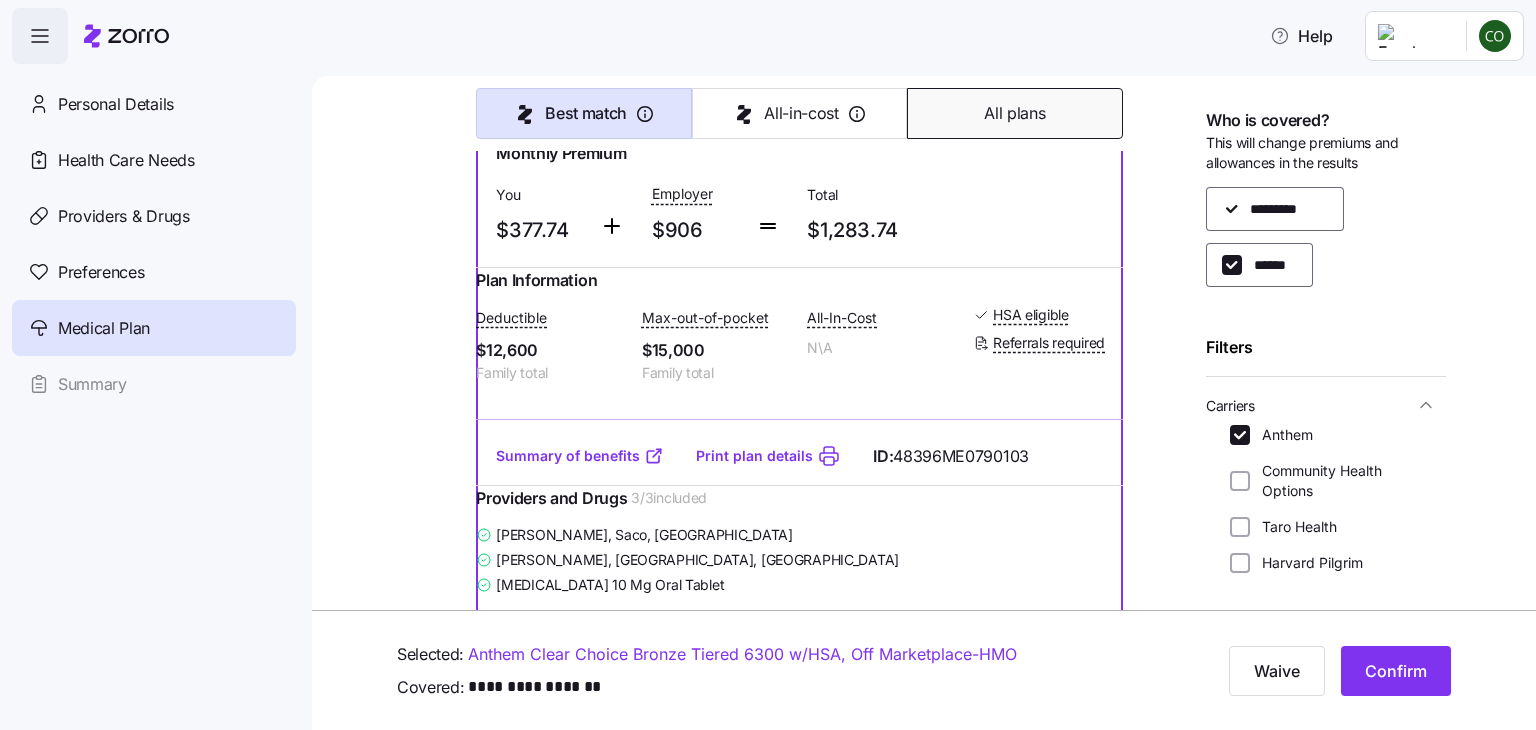 scroll, scrollTop: 1680, scrollLeft: 0, axis: vertical 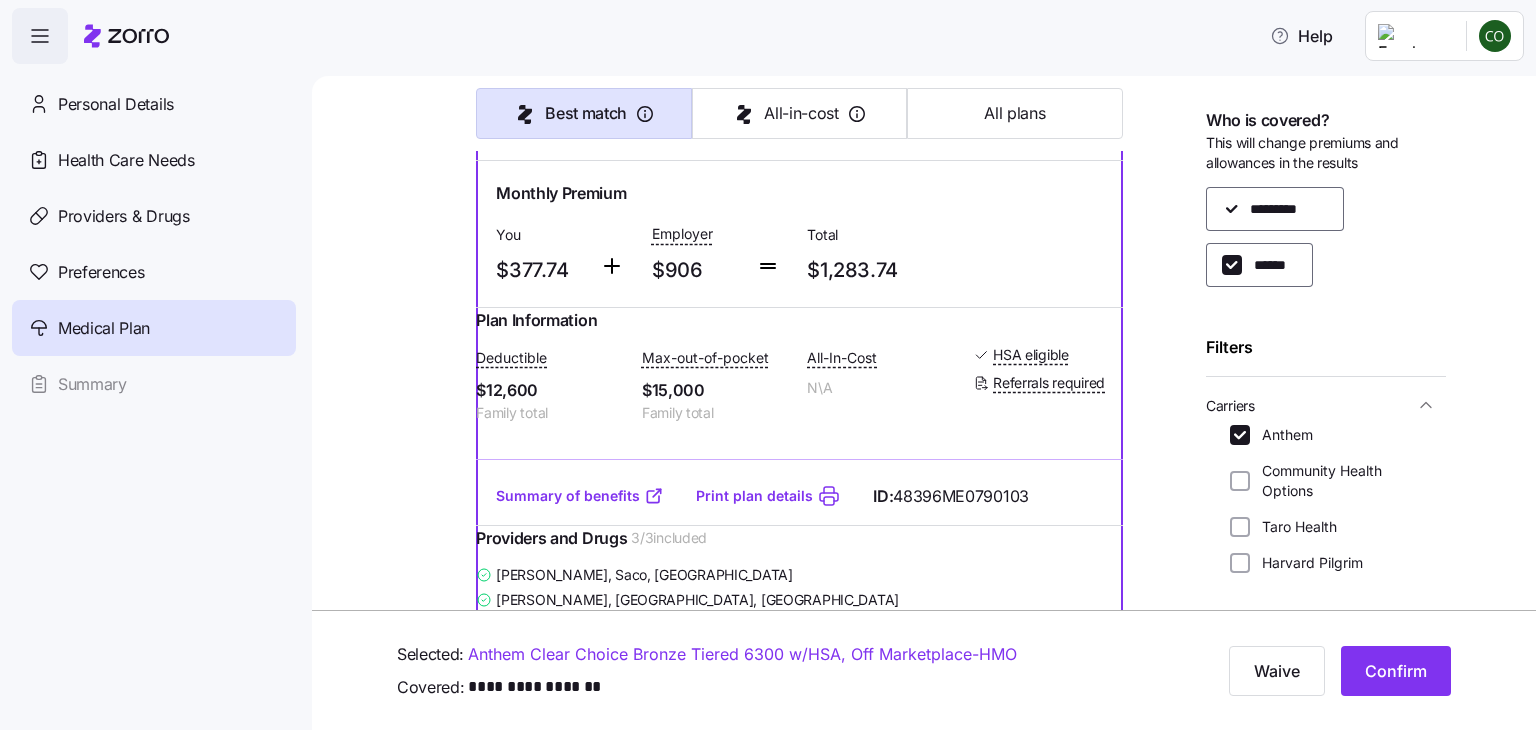 click at bounding box center [1089, 108] 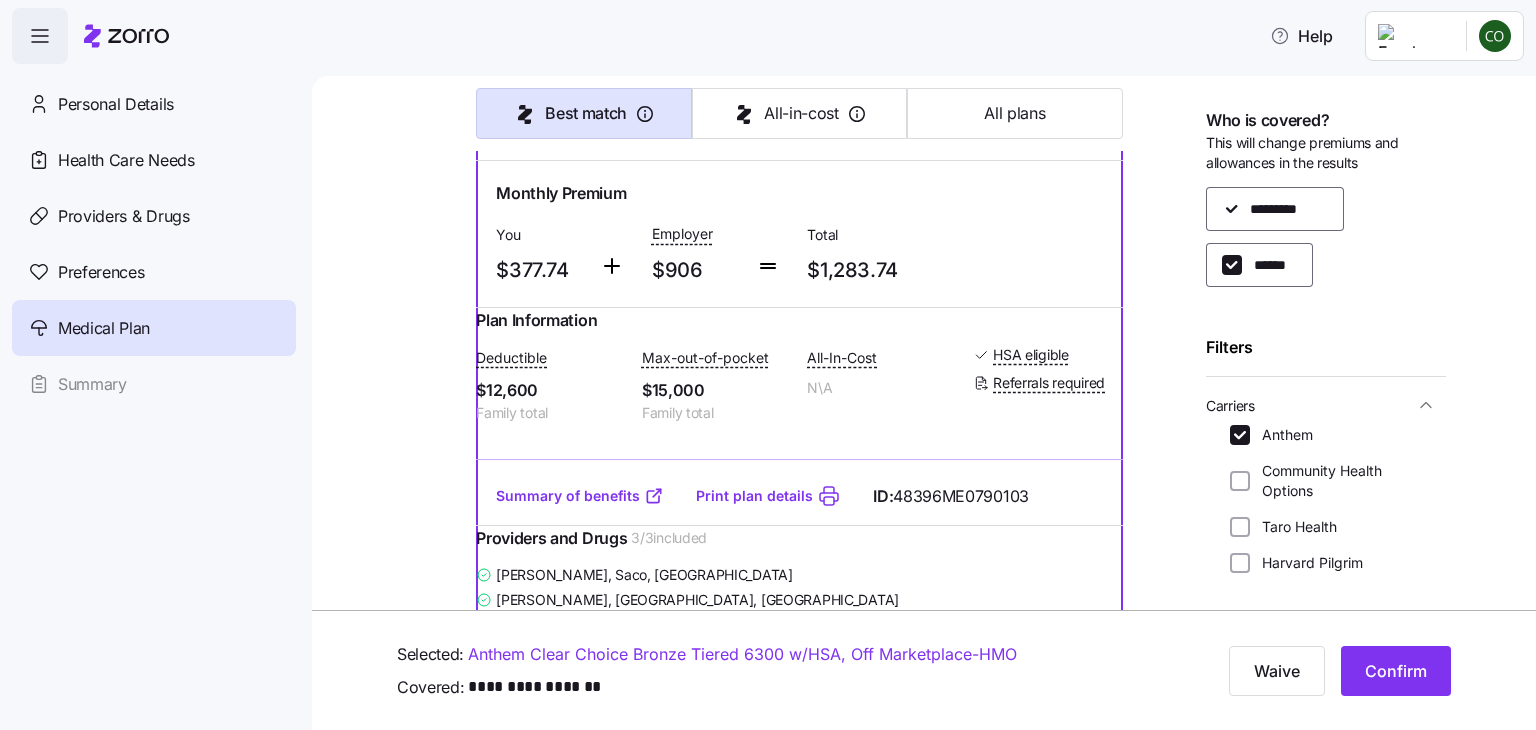 click at bounding box center (1089, -575) 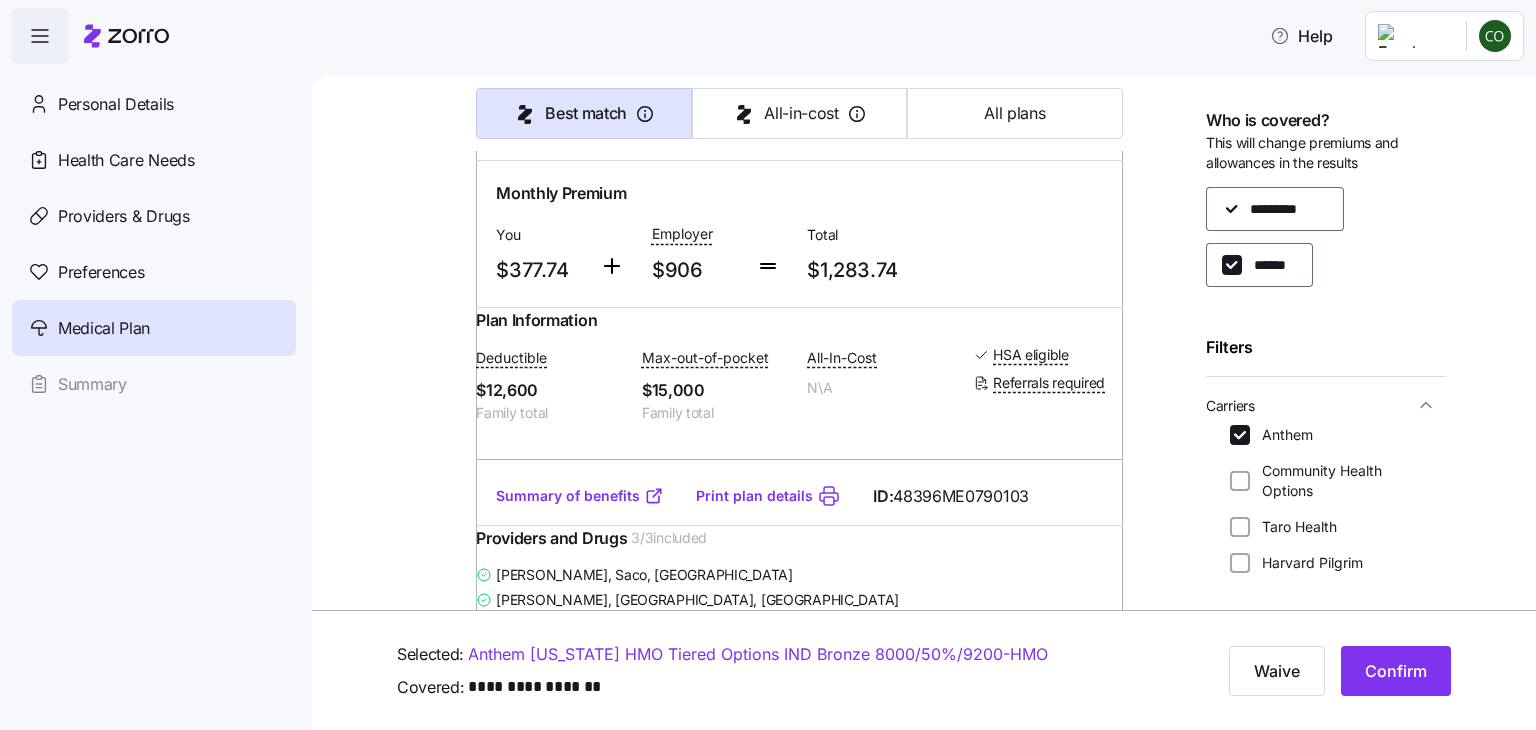 scroll, scrollTop: 753, scrollLeft: 0, axis: vertical 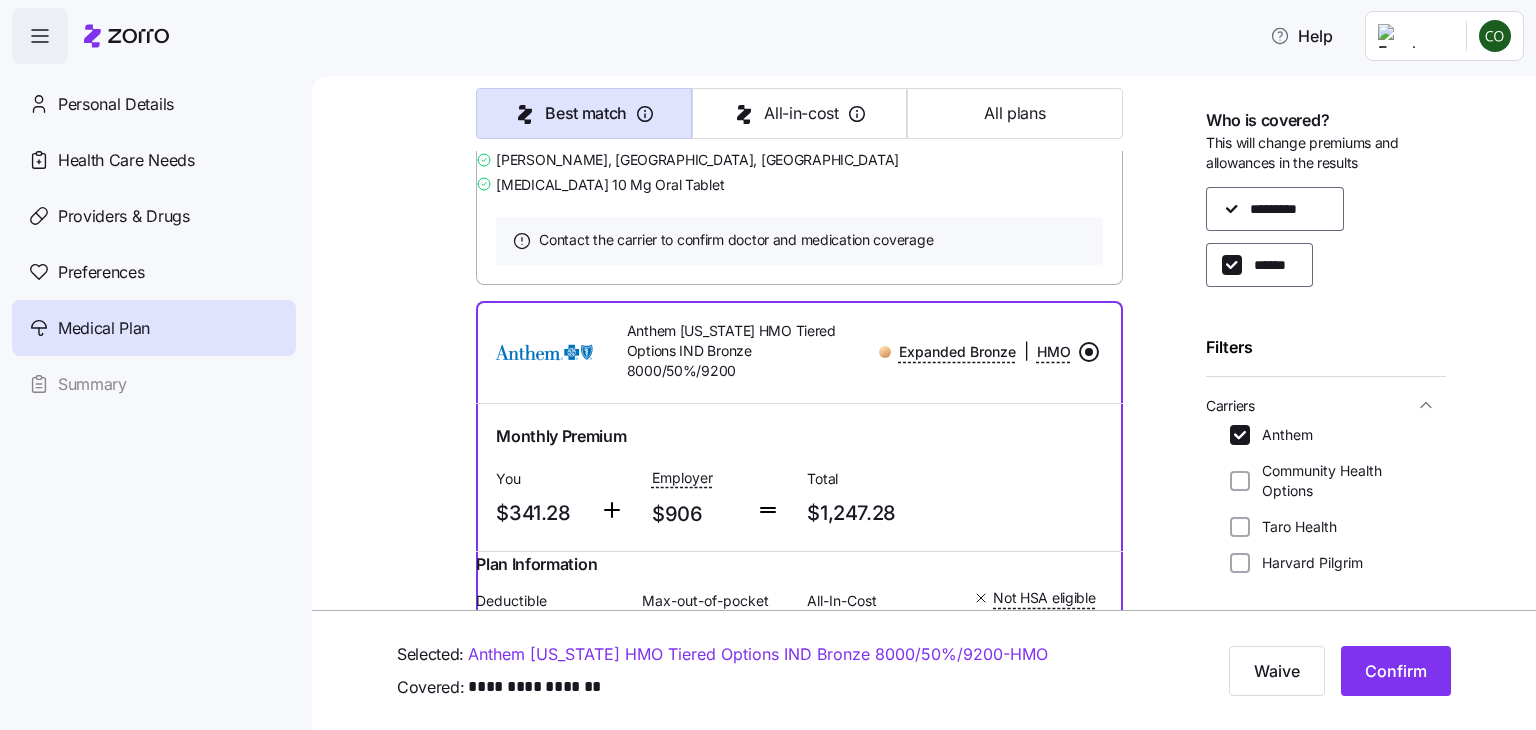 click at bounding box center (1089, -323) 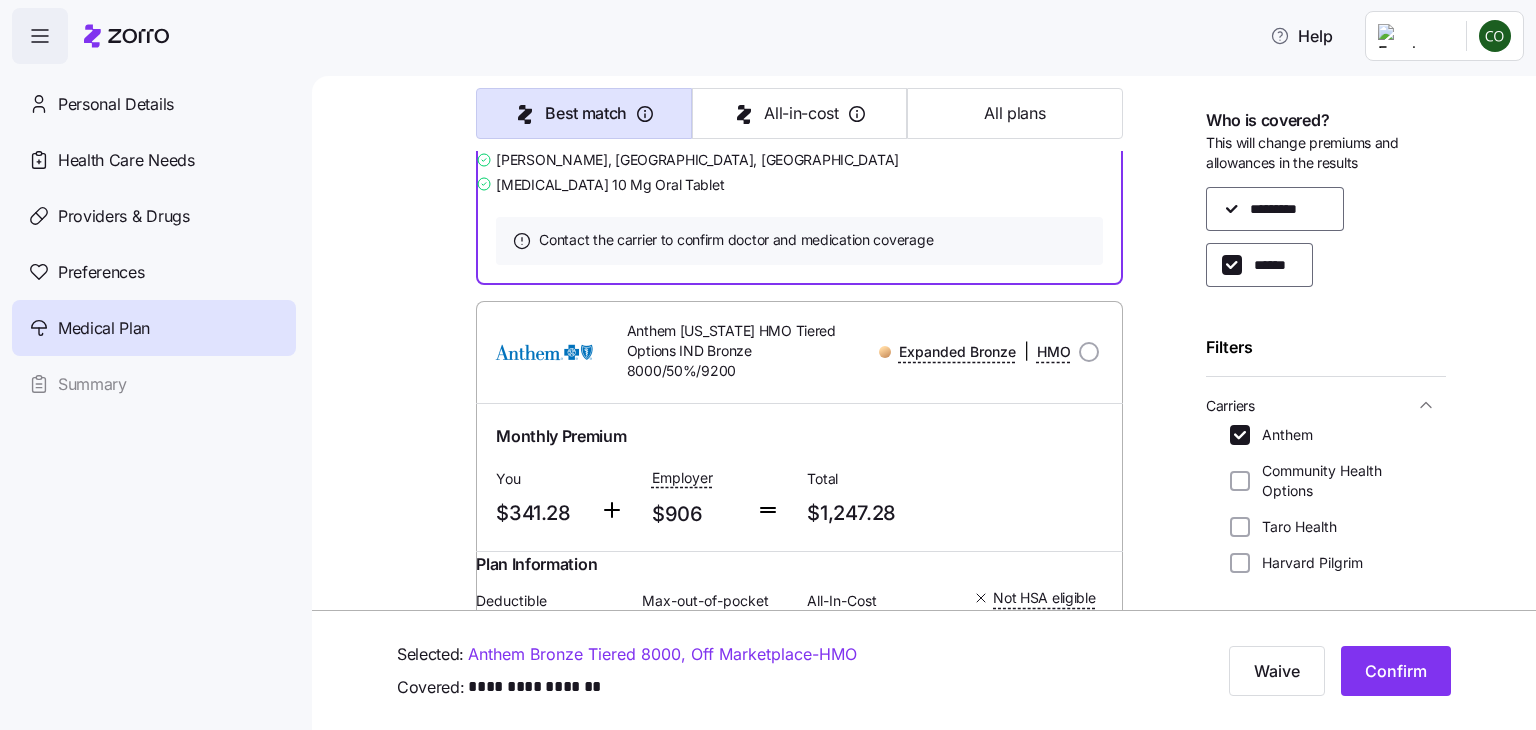 click at bounding box center [1089, 12505] 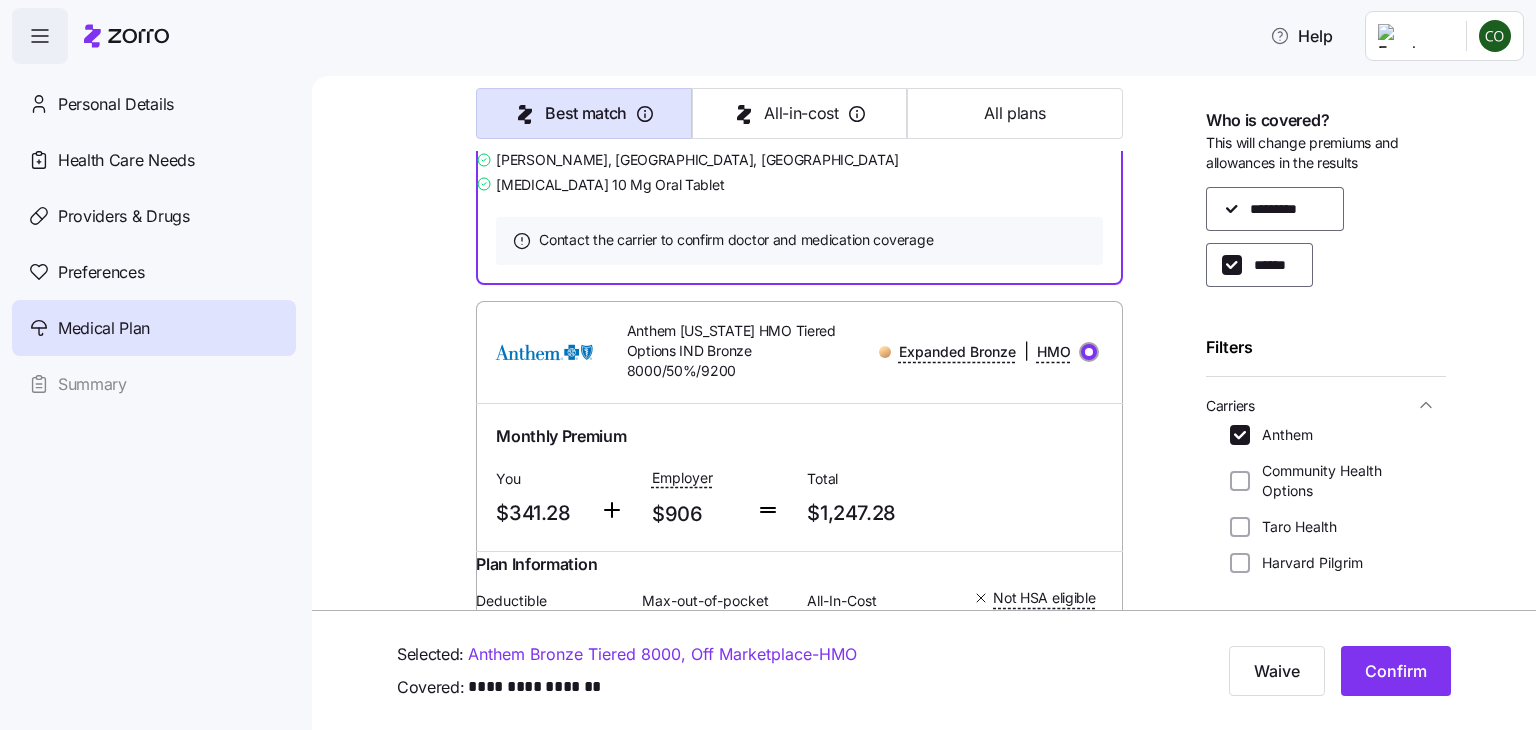 click at bounding box center [1089, -323] 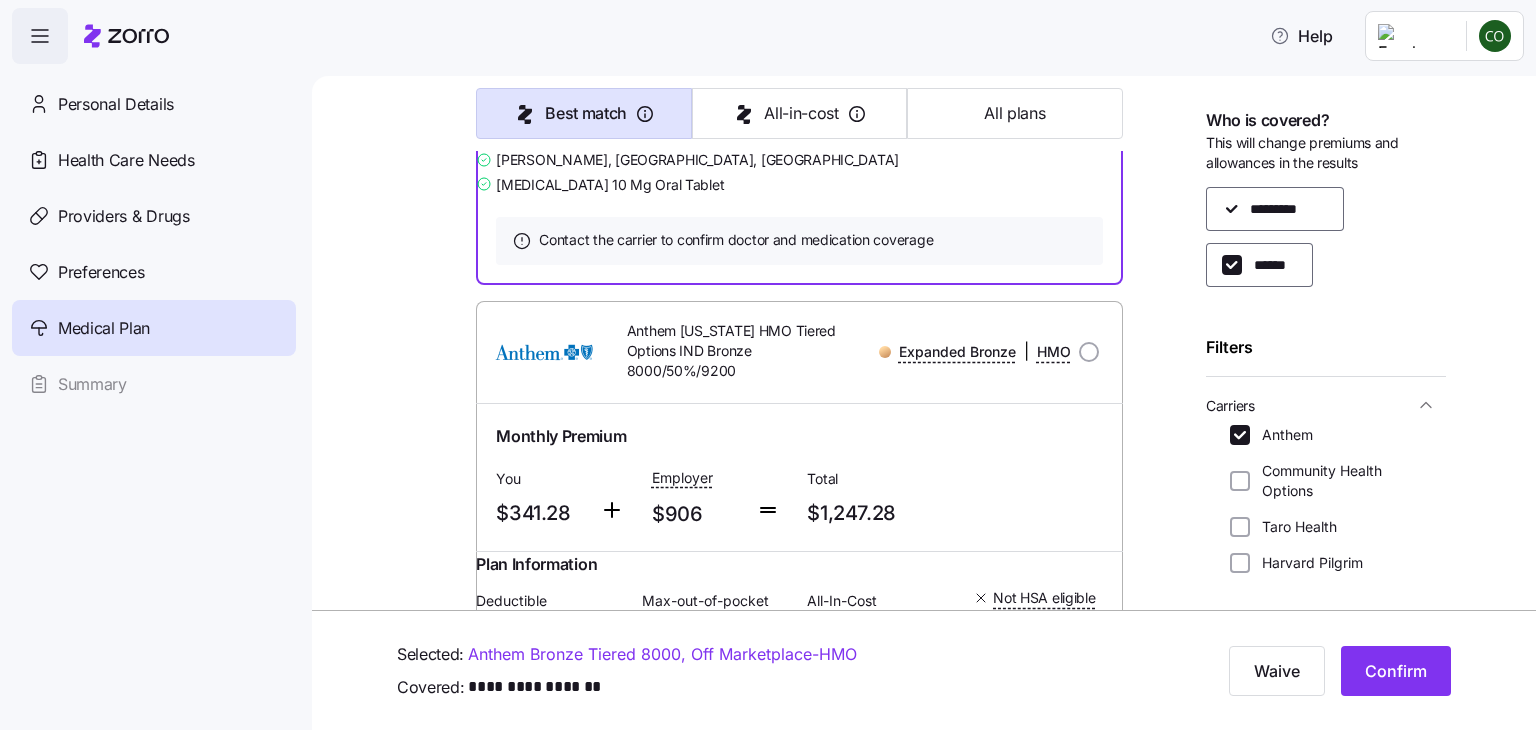 click at bounding box center (1089, 352) 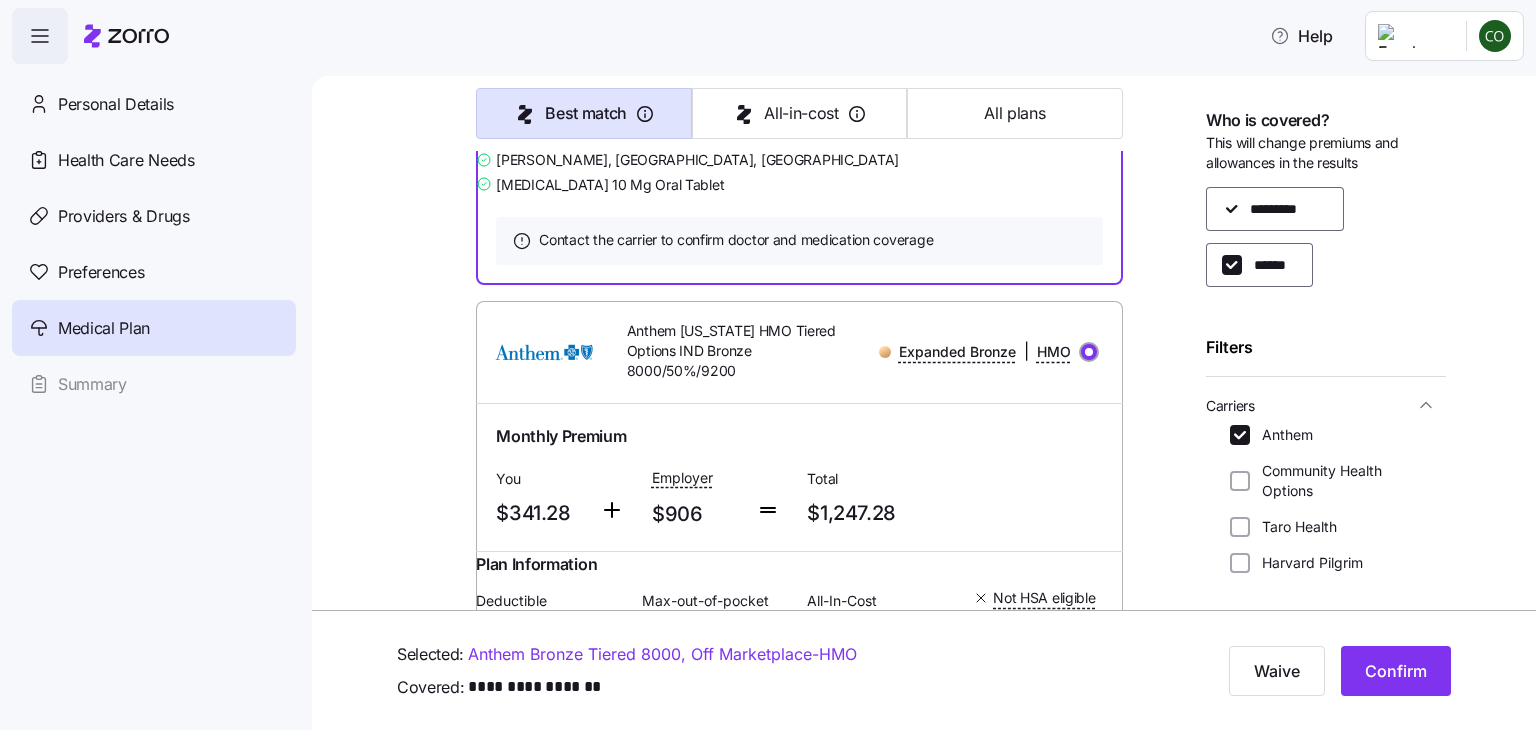 click at bounding box center (1089, 1035) 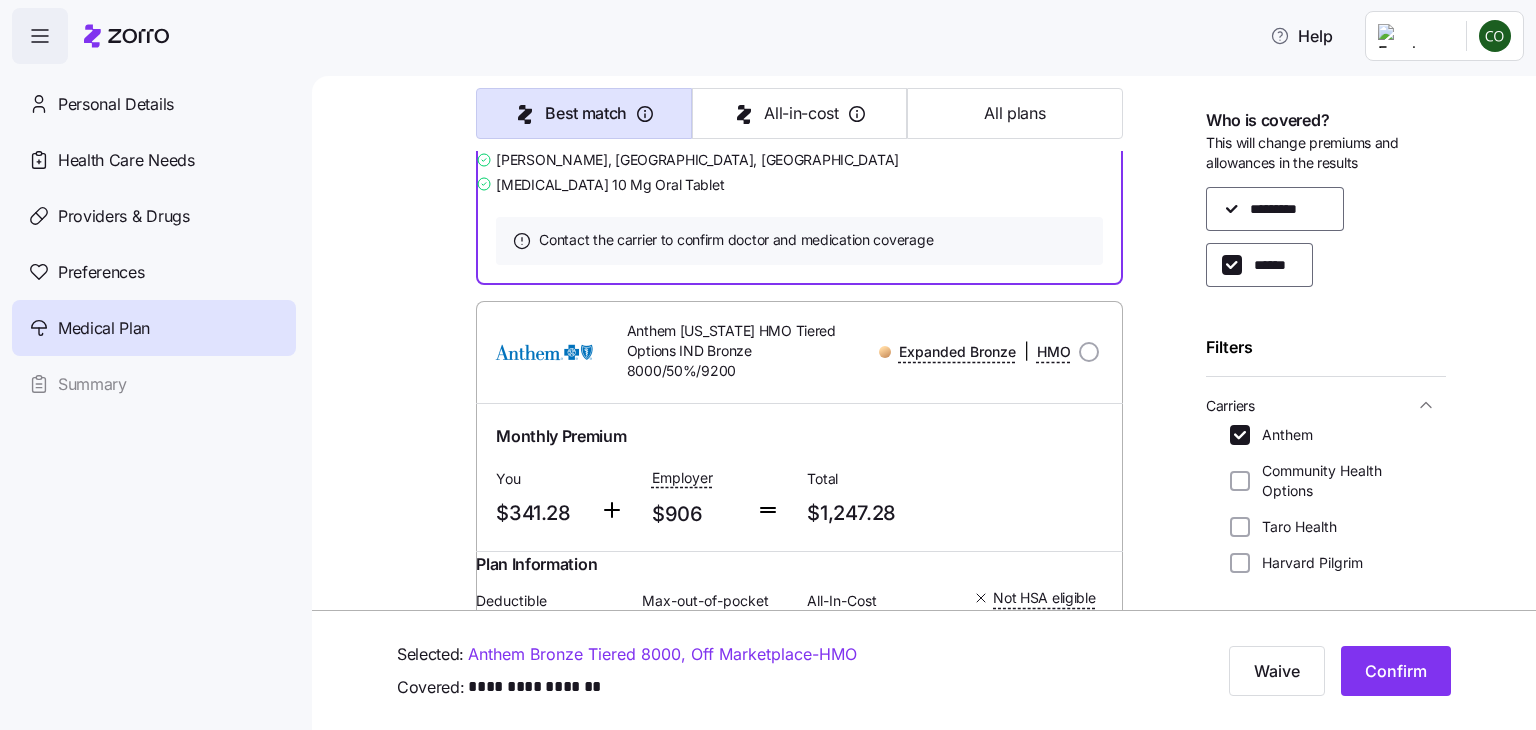 click at bounding box center (1089, 1709) 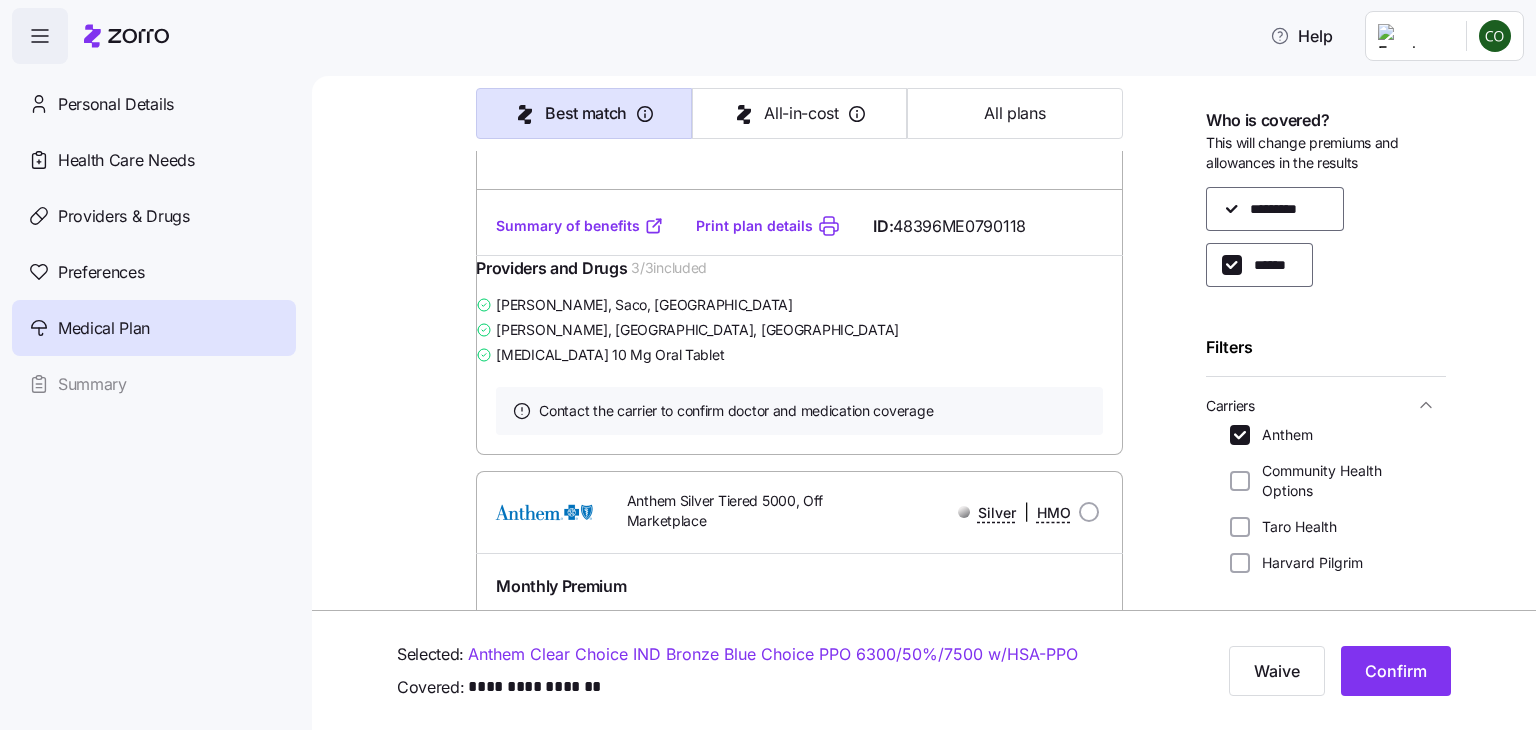 scroll, scrollTop: 4550, scrollLeft: 0, axis: vertical 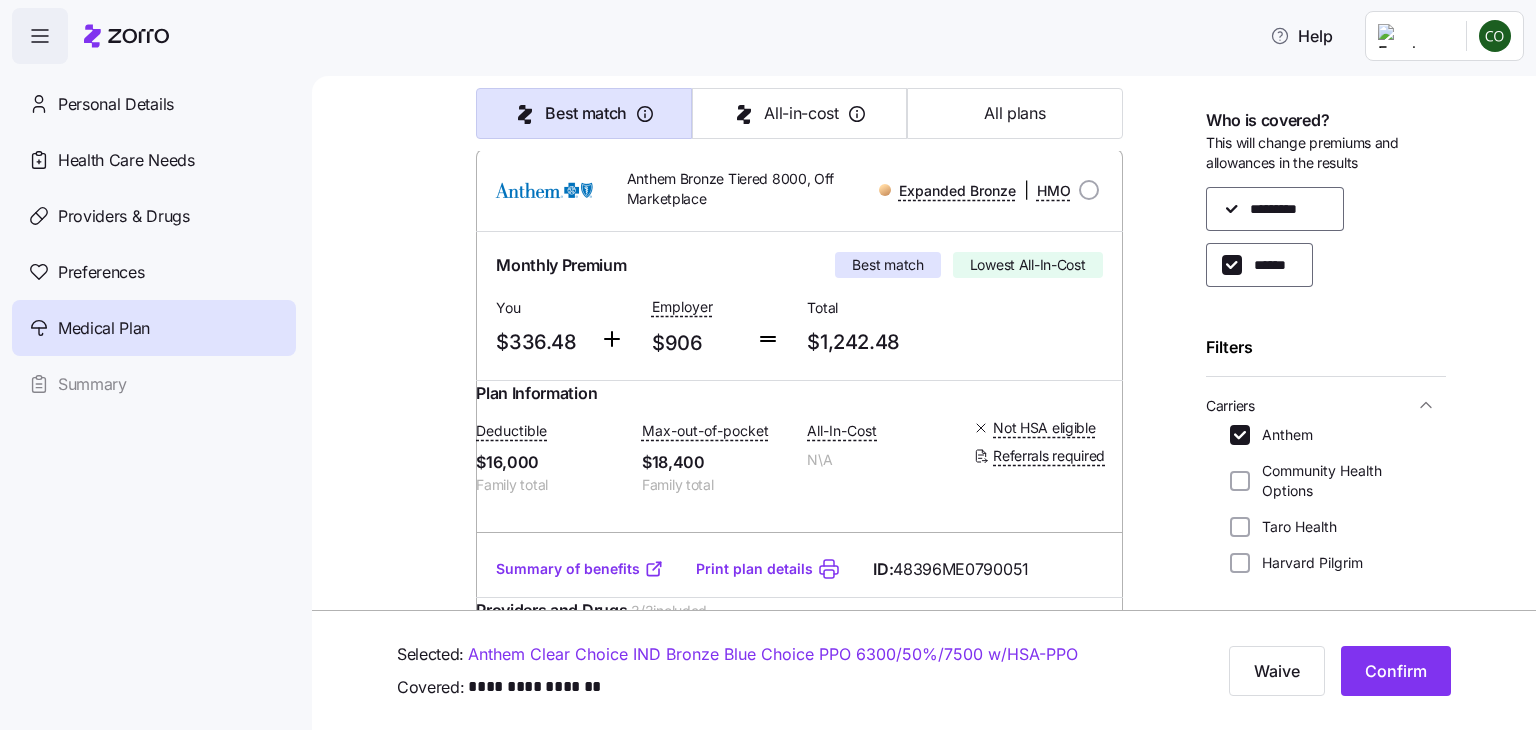 click at bounding box center (430, 6770) 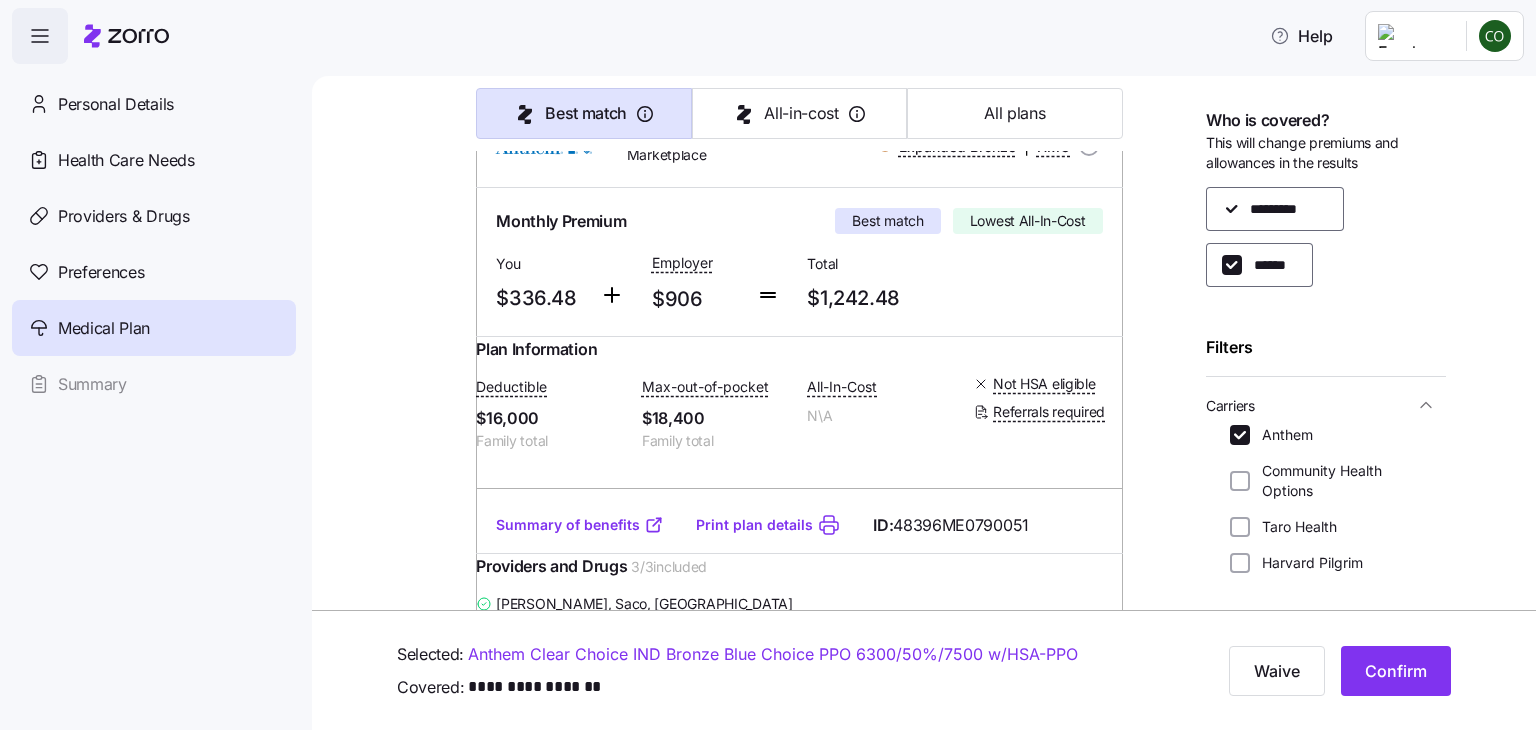 scroll, scrollTop: 320, scrollLeft: 0, axis: vertical 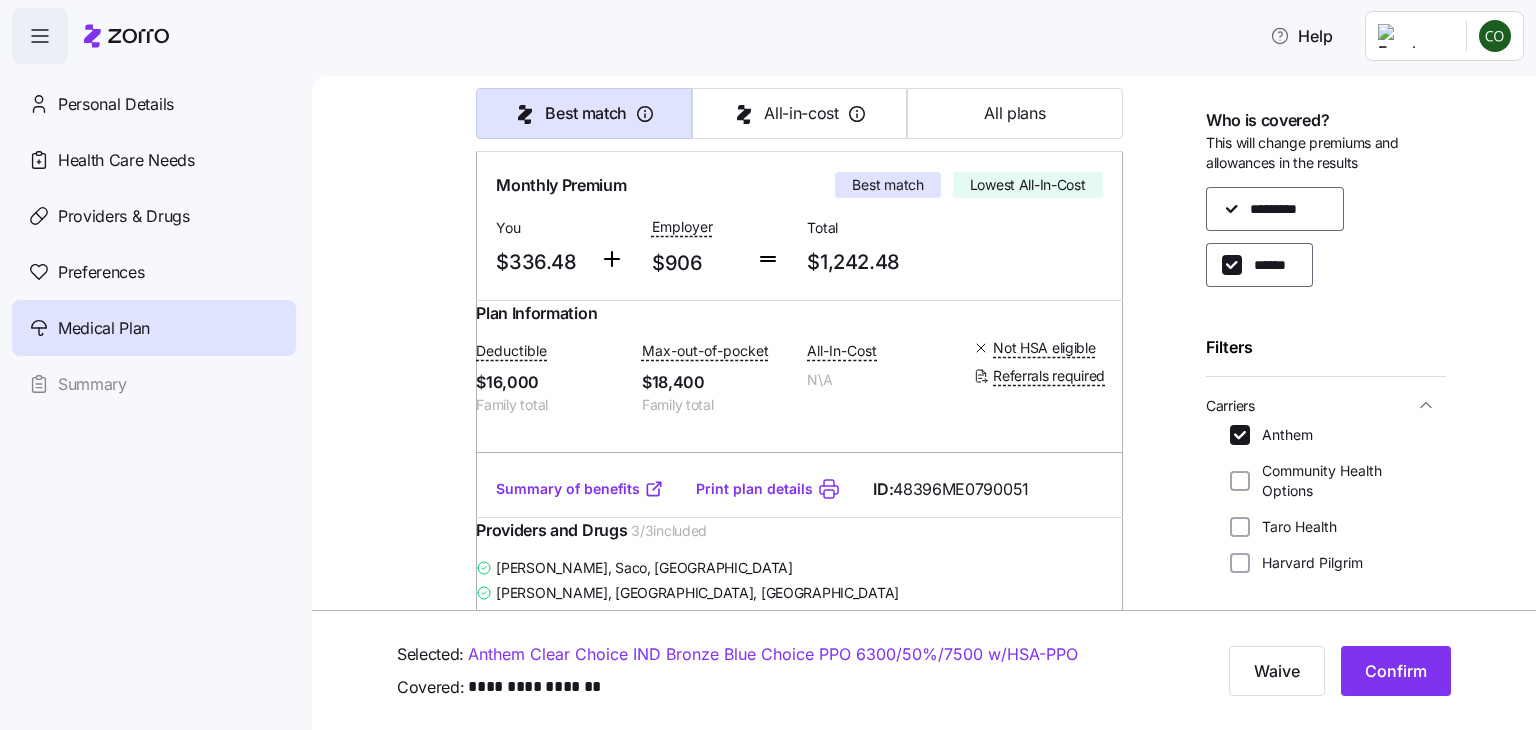 click on "Summary of benefits" at bounding box center [580, 489] 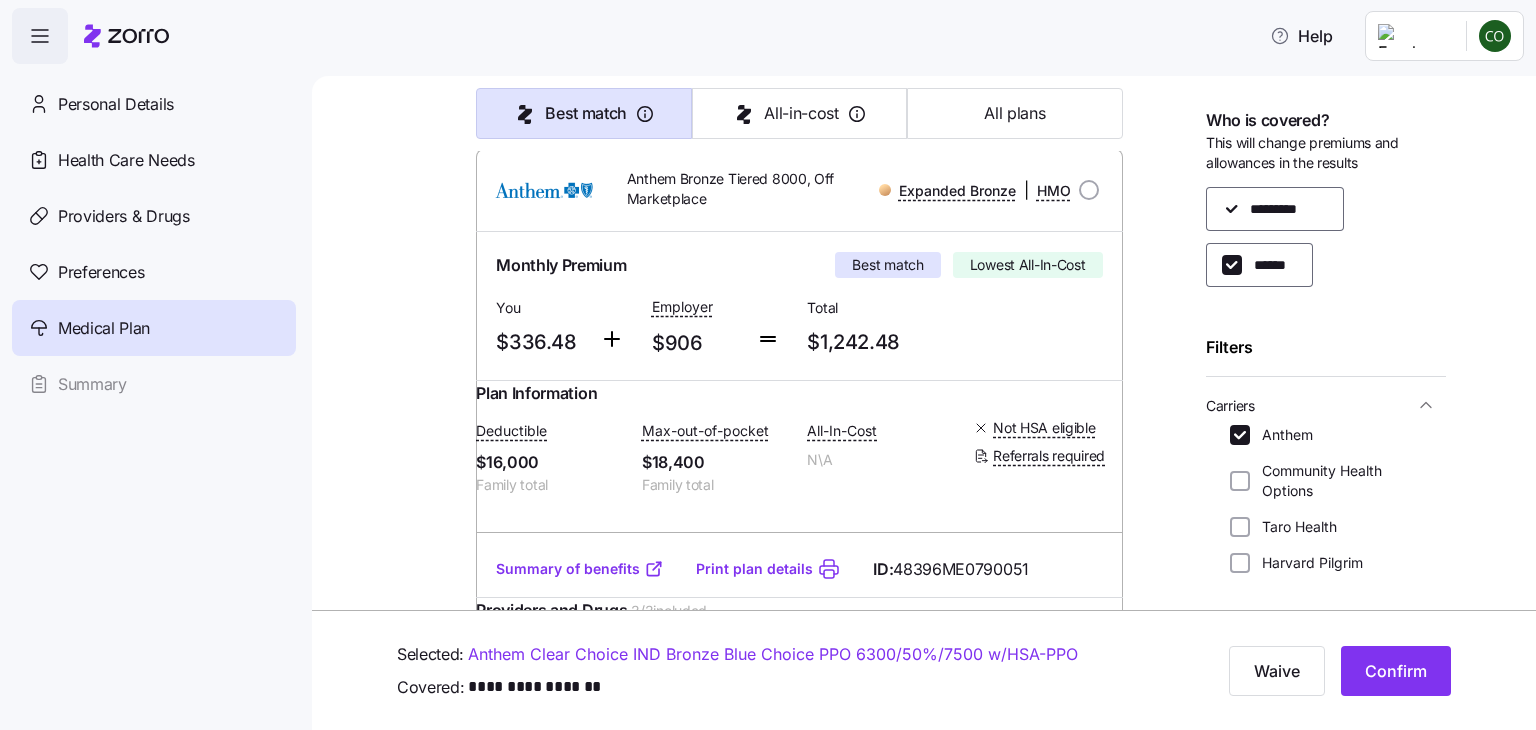 scroll, scrollTop: 200, scrollLeft: 0, axis: vertical 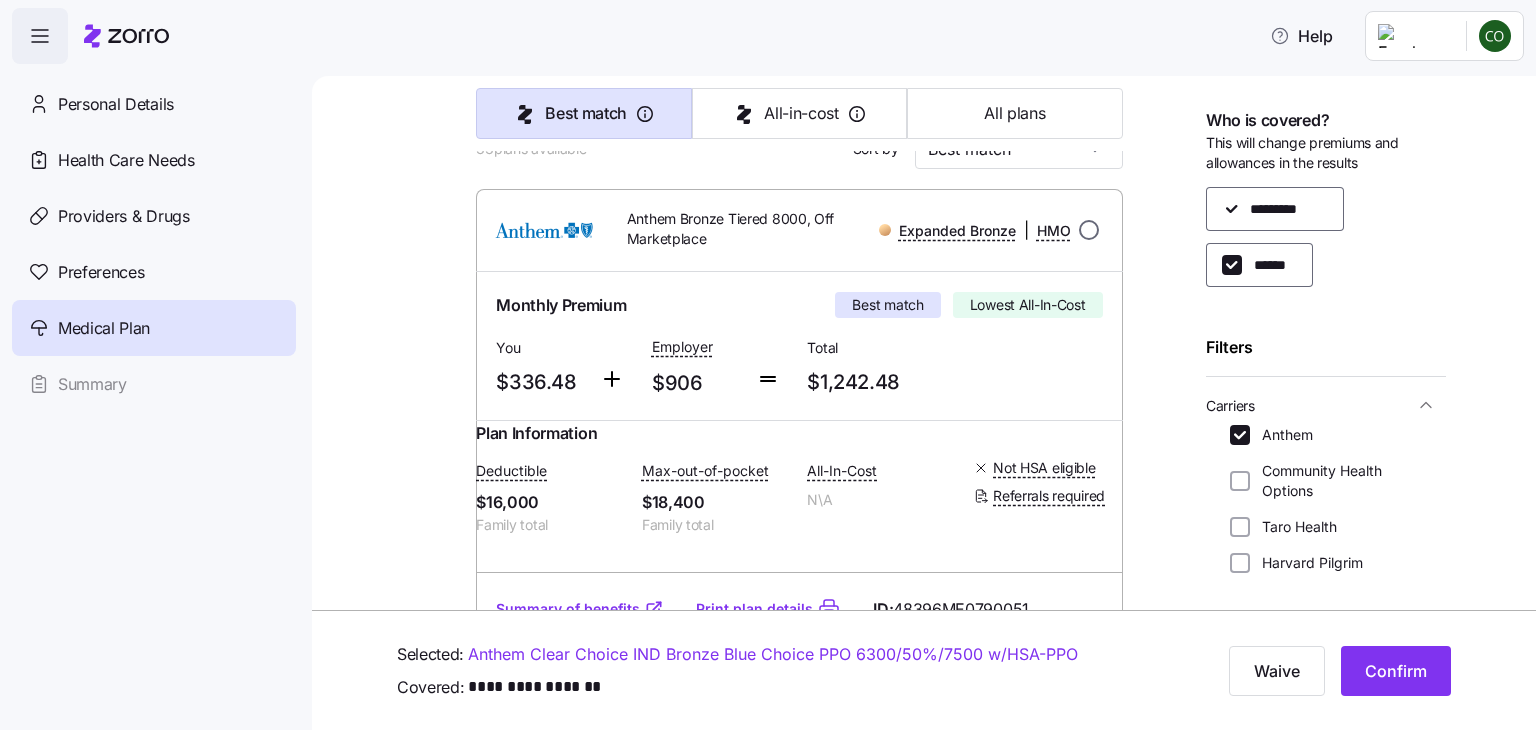click at bounding box center [1089, 230] 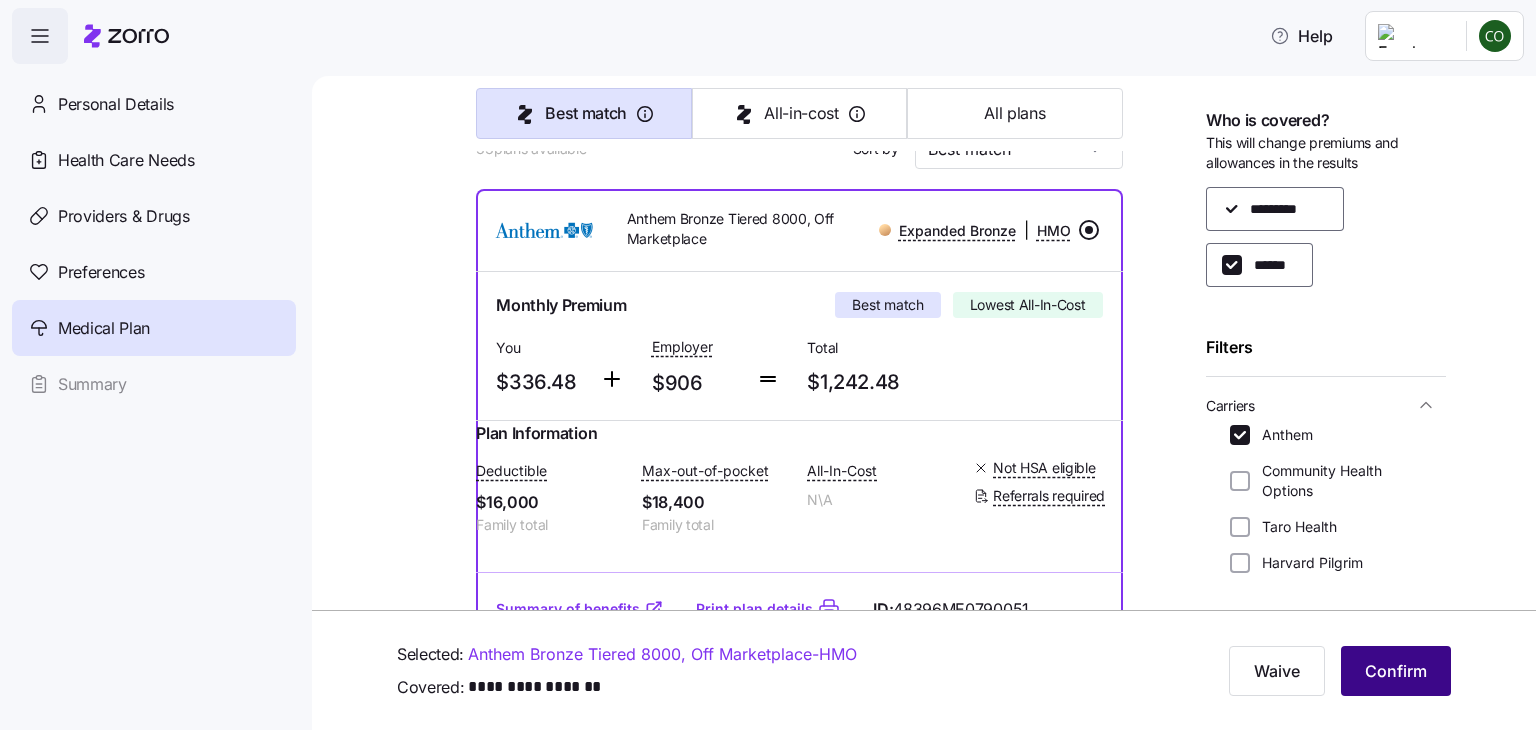 click on "Confirm" at bounding box center (1396, 671) 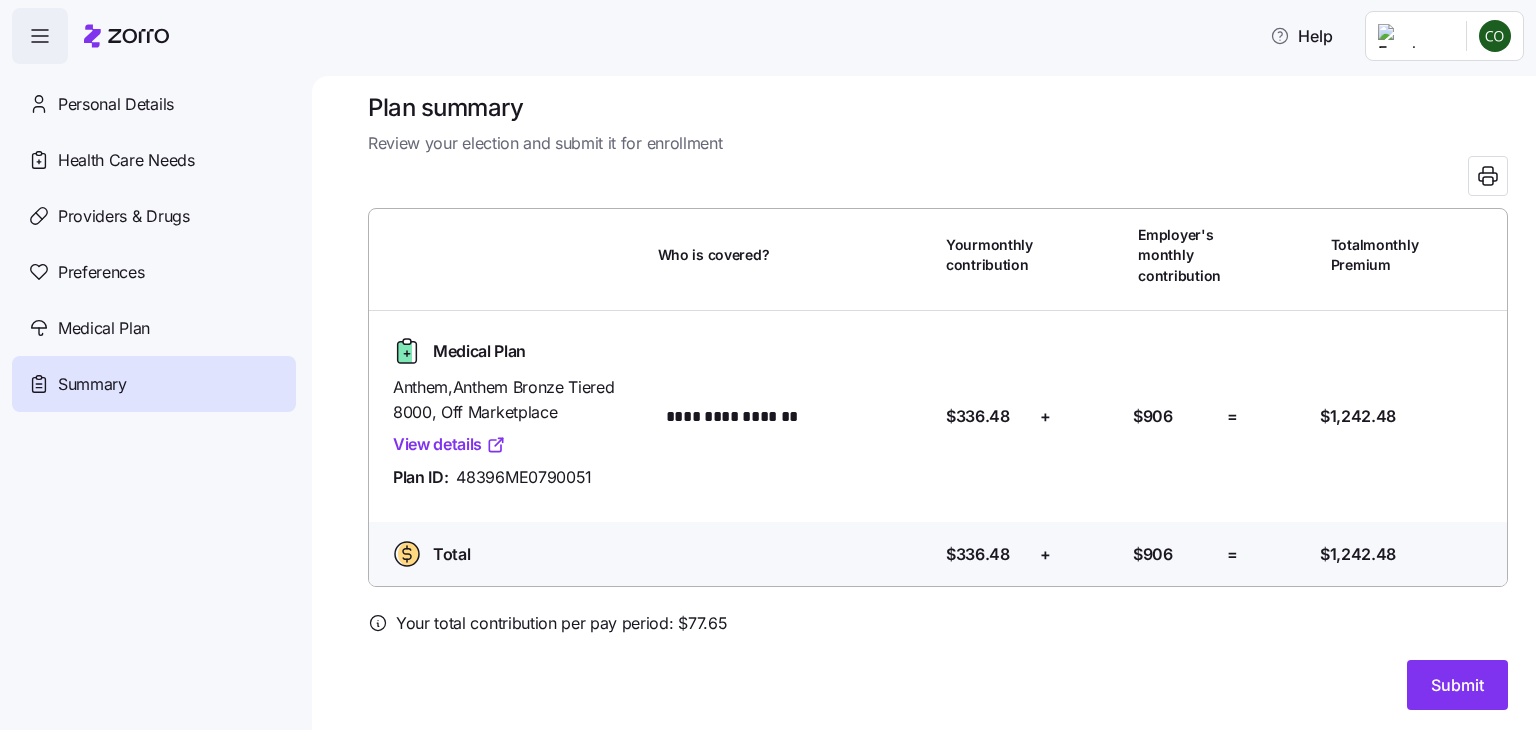 scroll, scrollTop: 20, scrollLeft: 0, axis: vertical 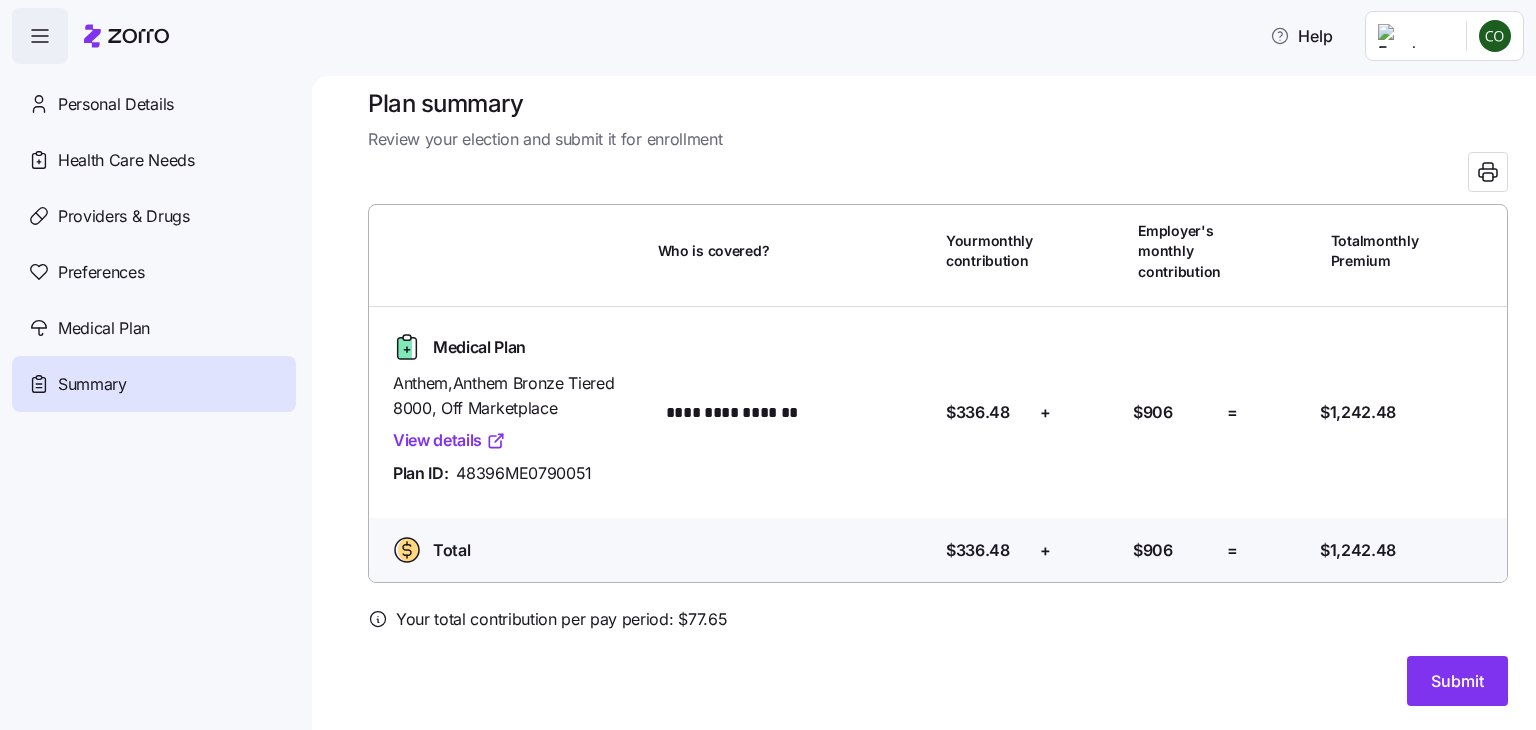 click on "View details" at bounding box center (449, 440) 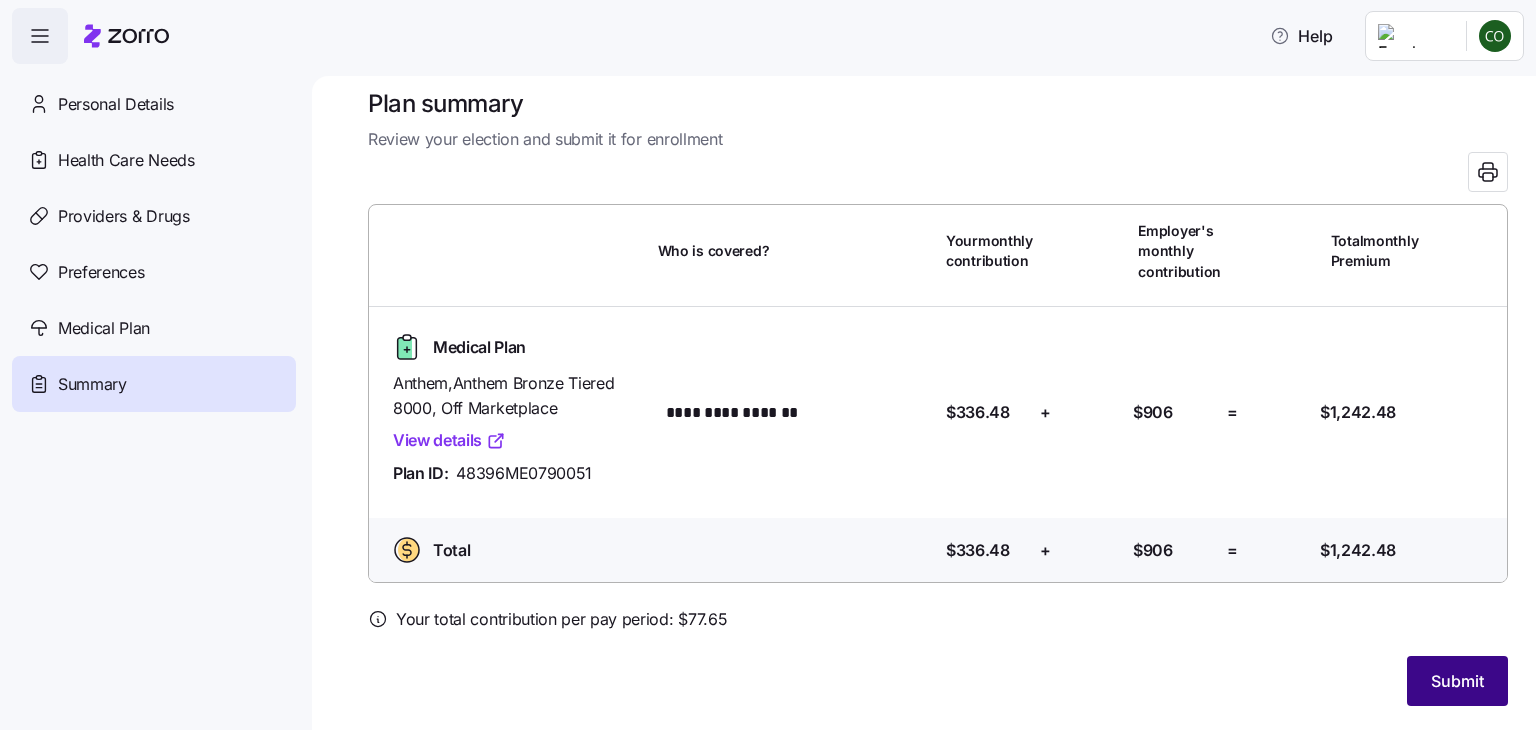 click on "Submit" at bounding box center (1457, 681) 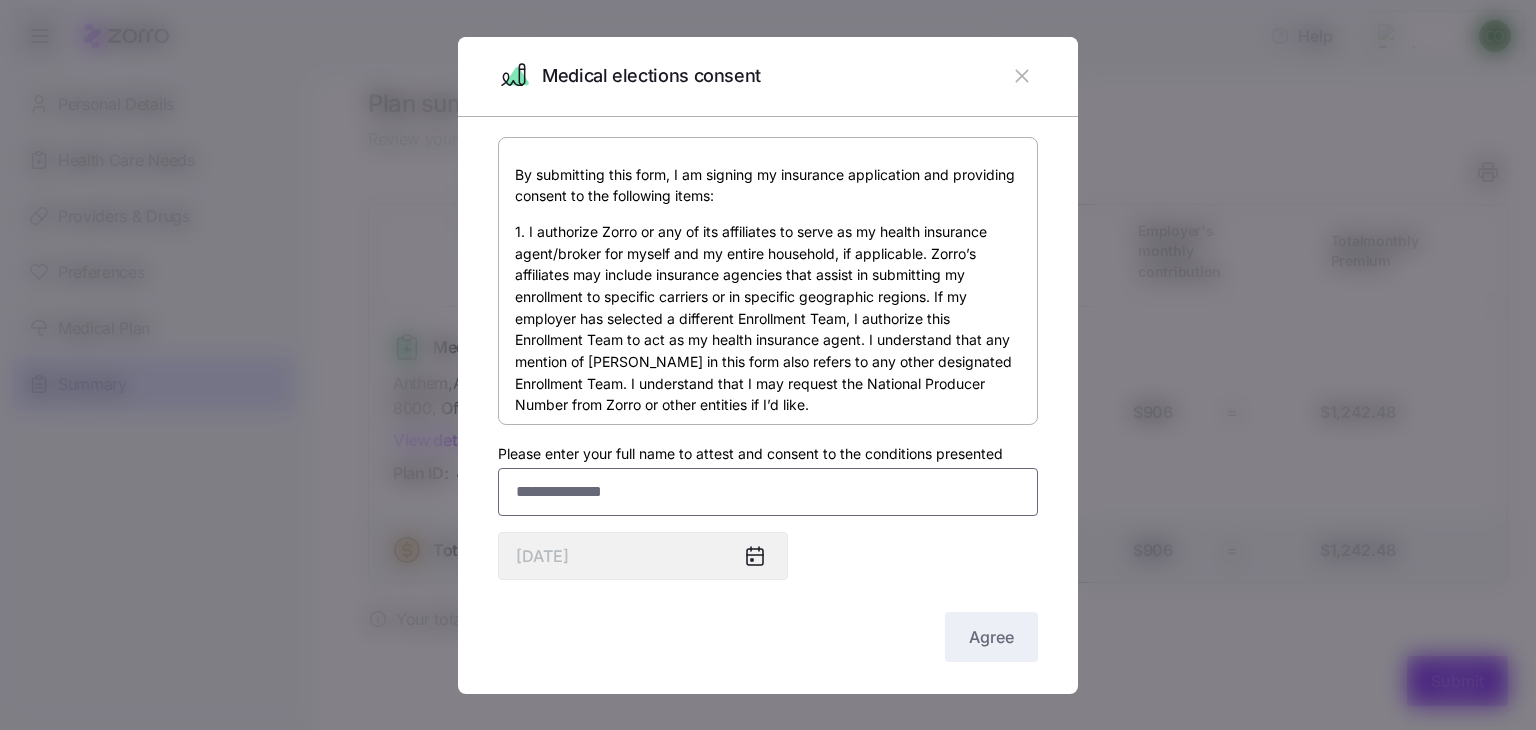 click on "Please enter your full name to attest and consent to the conditions presented" at bounding box center [768, 492] 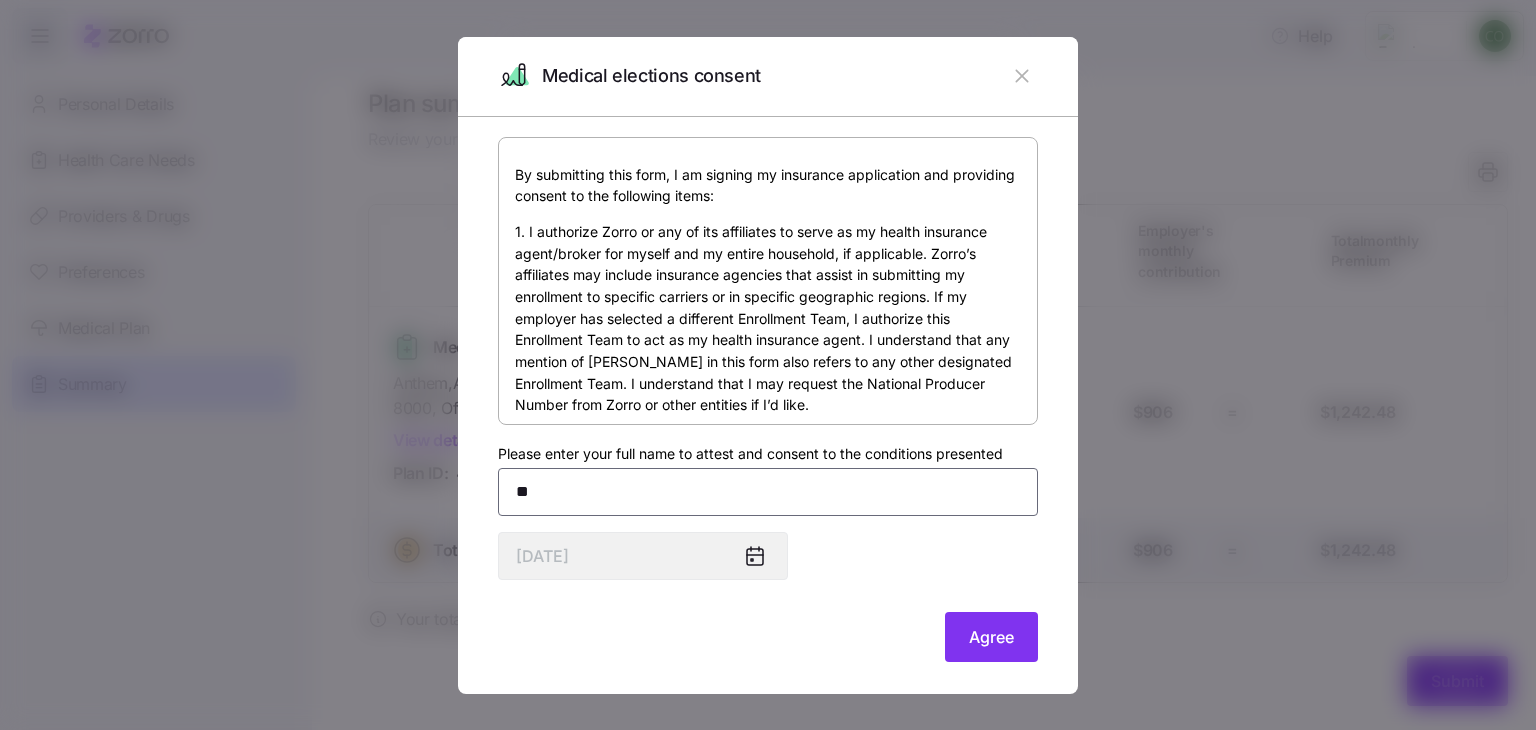 type on "*" 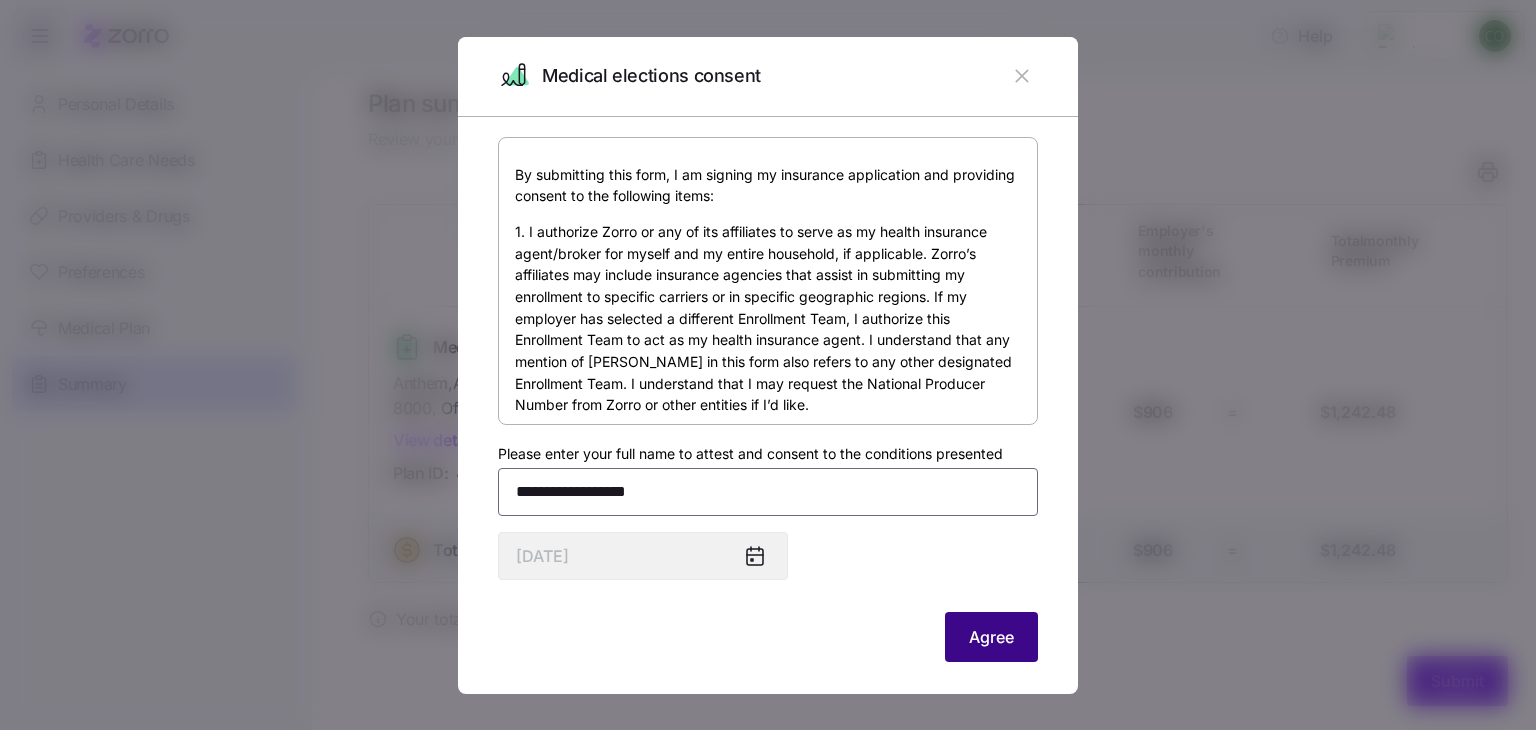 type on "**********" 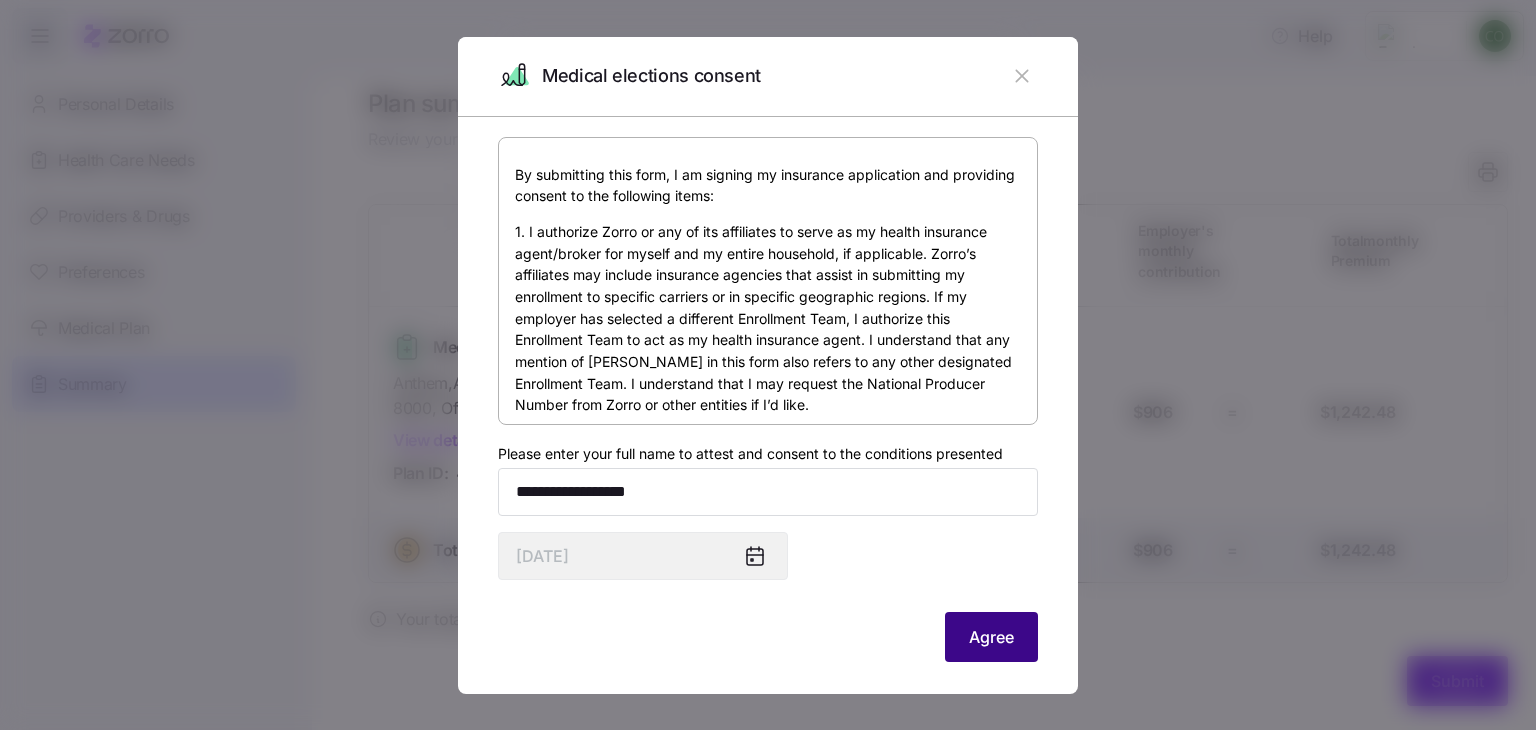 click on "Agree" at bounding box center (991, 637) 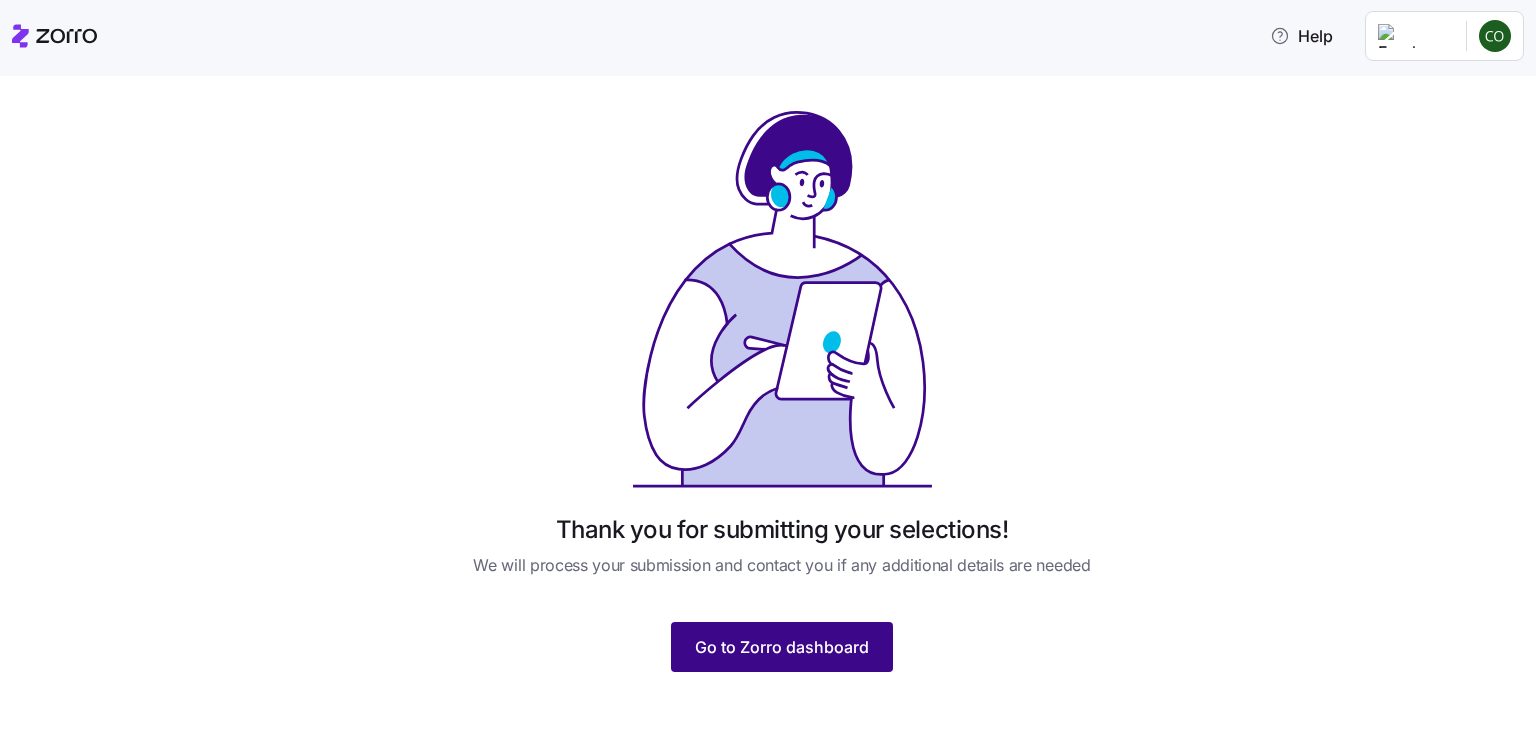 click on "Go to Zorro dashboard" at bounding box center [782, 647] 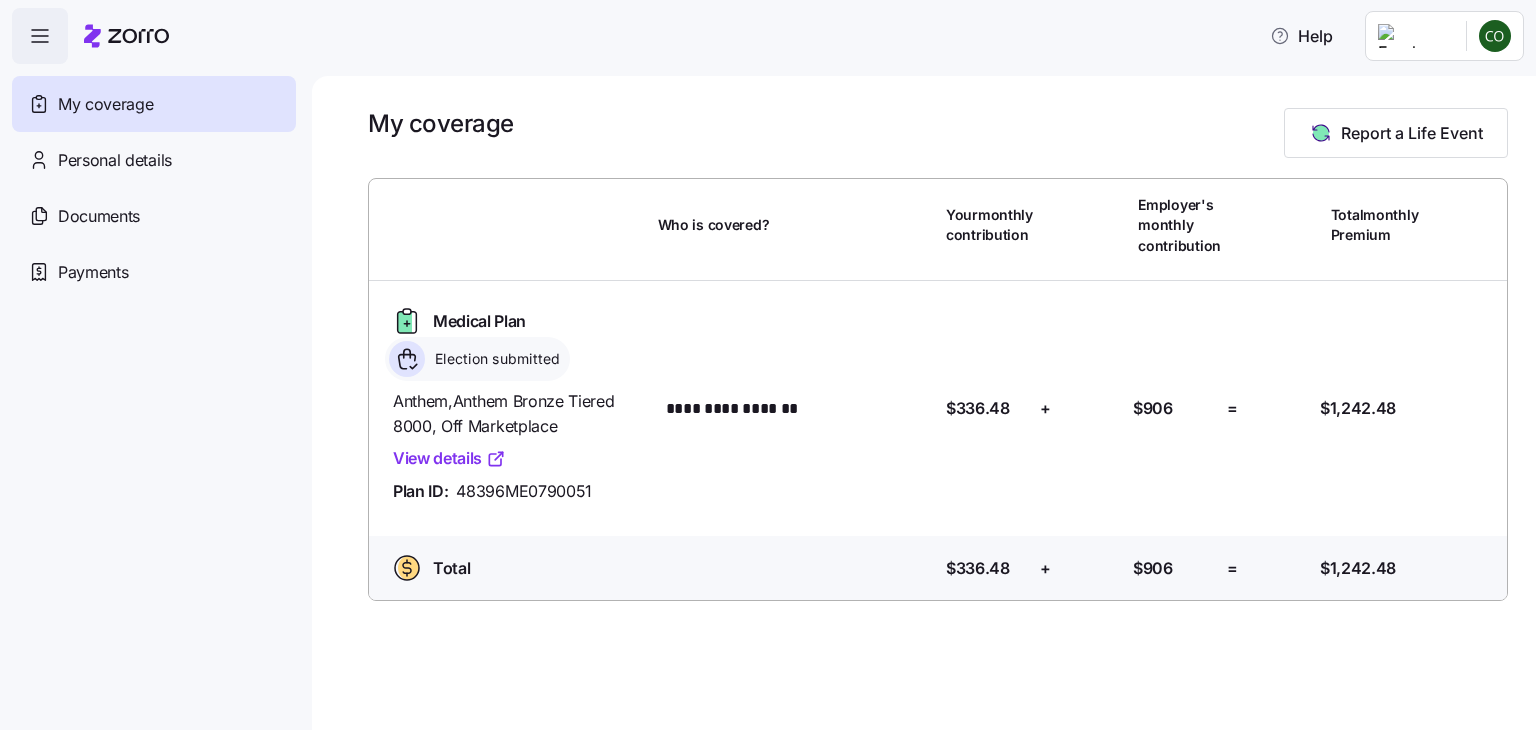 click 